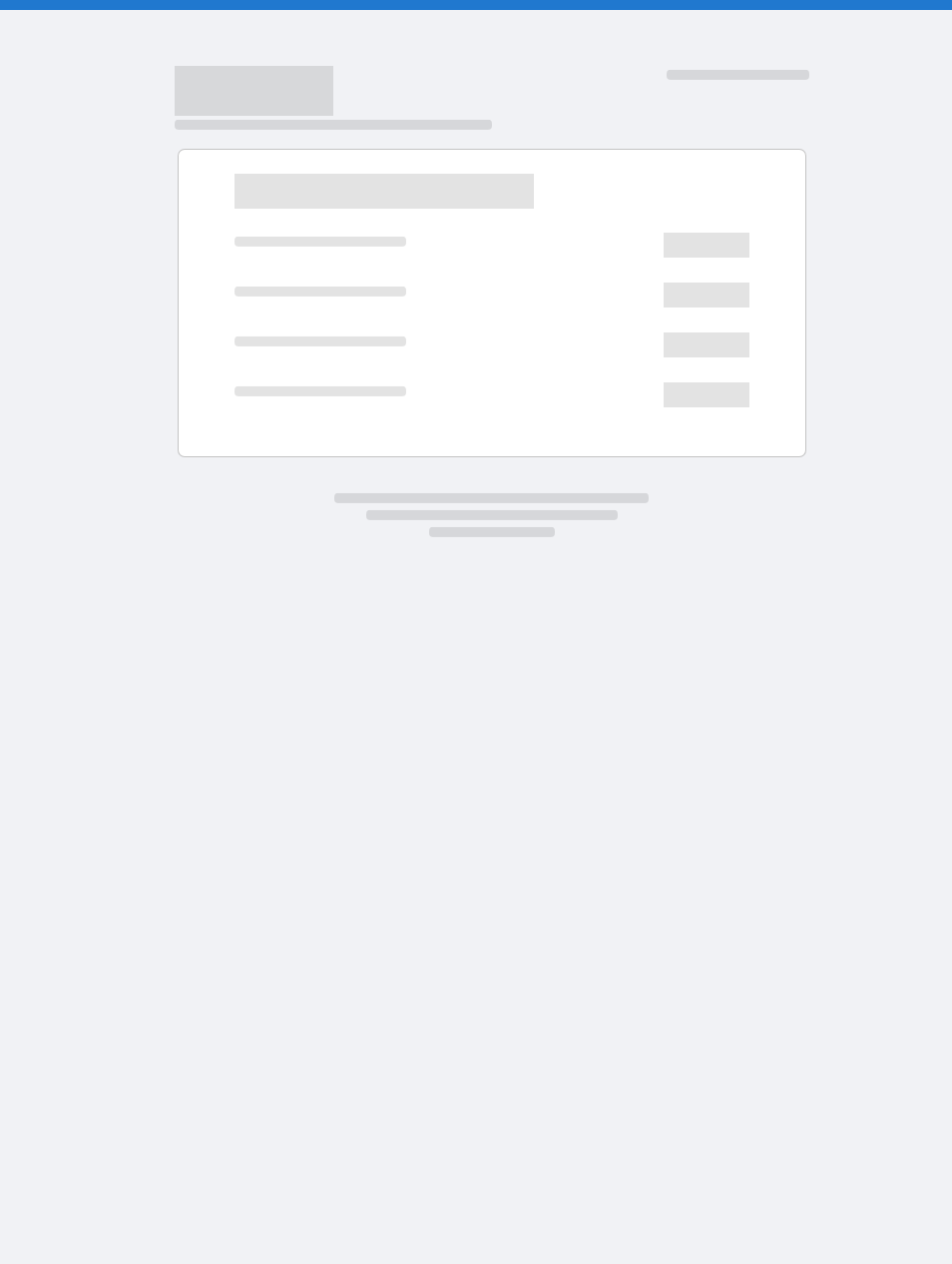 scroll, scrollTop: 0, scrollLeft: 0, axis: both 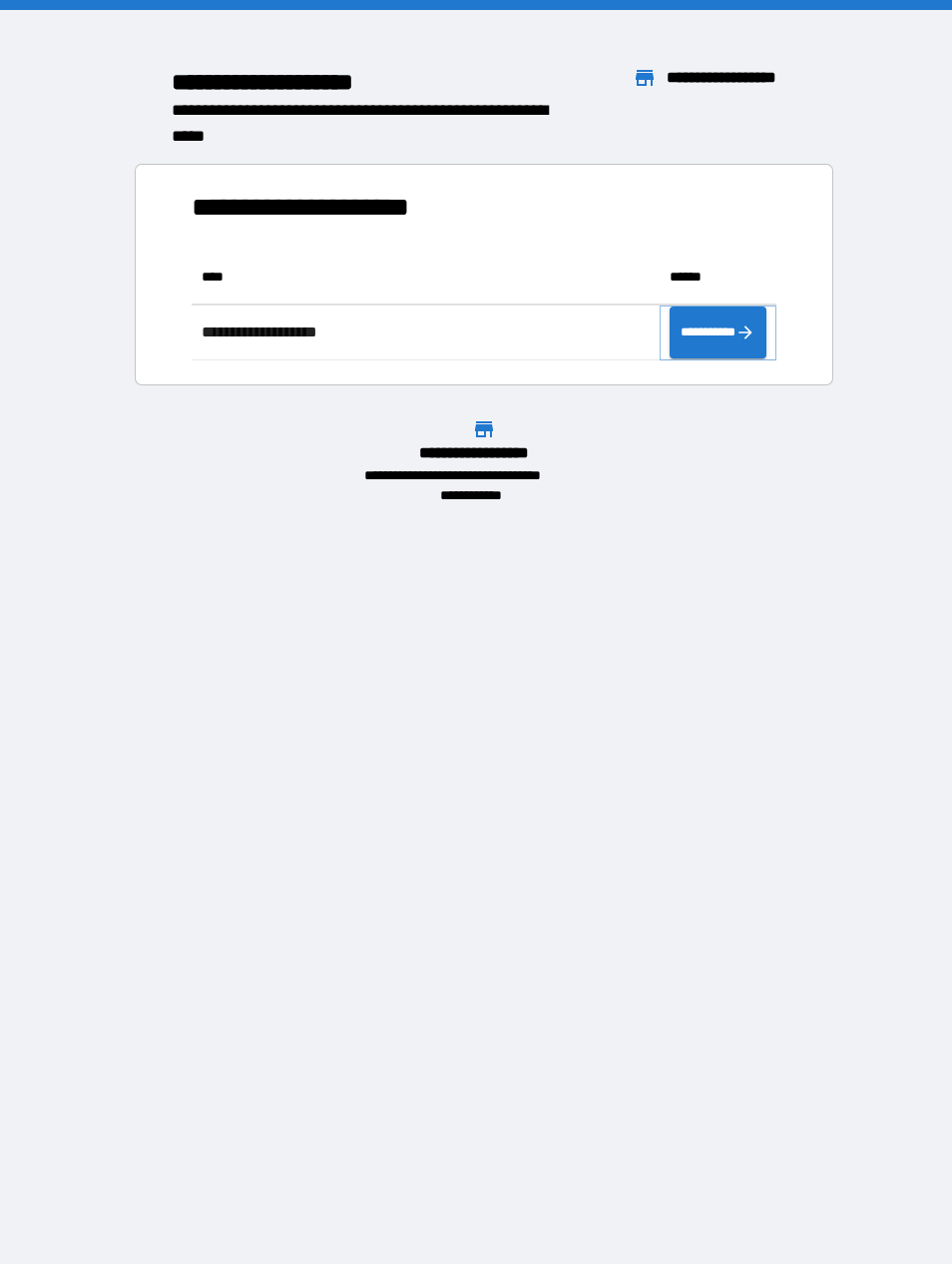 click on "**********" at bounding box center [717, 332] 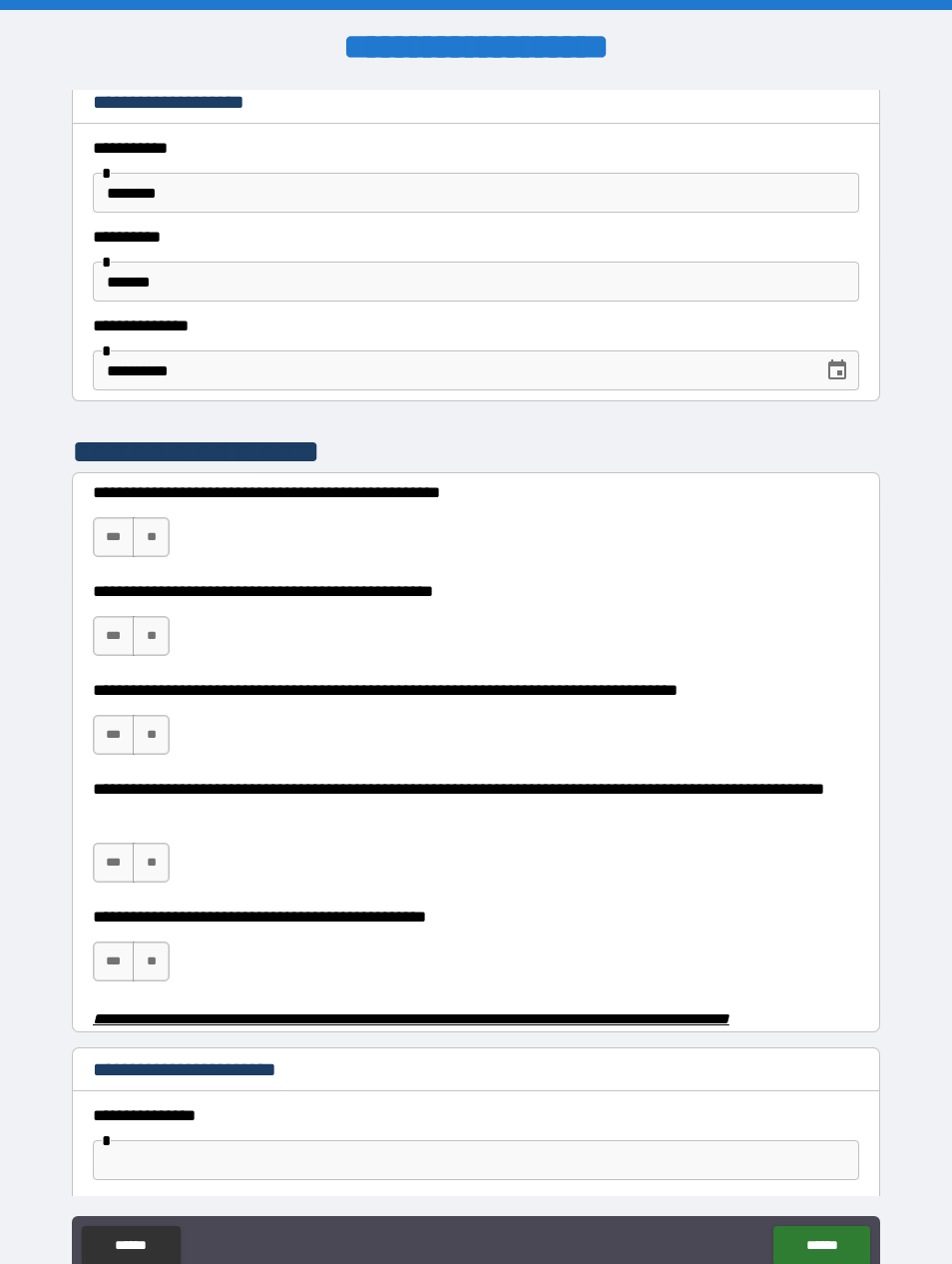 scroll, scrollTop: 124, scrollLeft: 0, axis: vertical 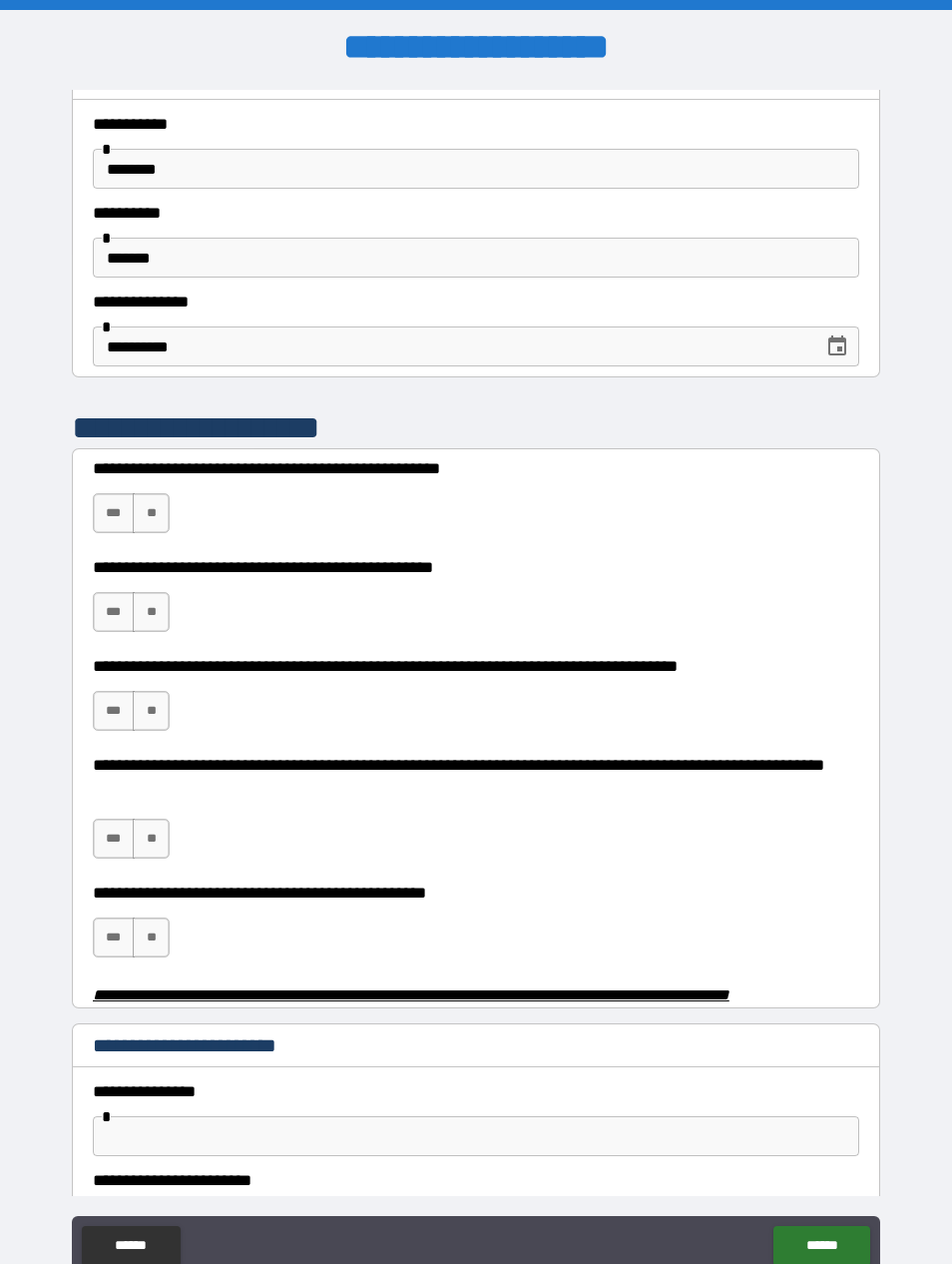 click on "**********" at bounding box center (476, 500) 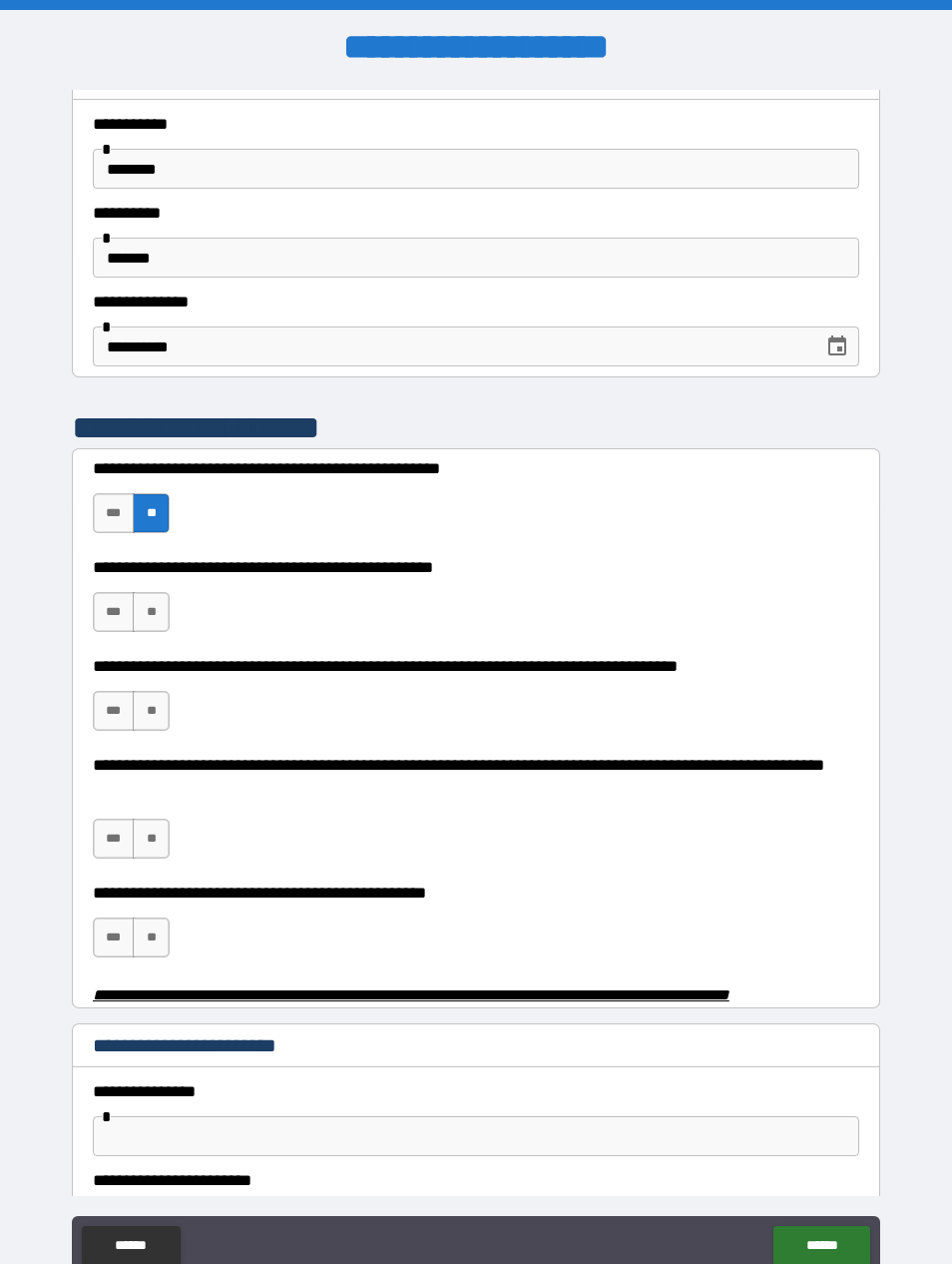 click on "**" at bounding box center [151, 612] 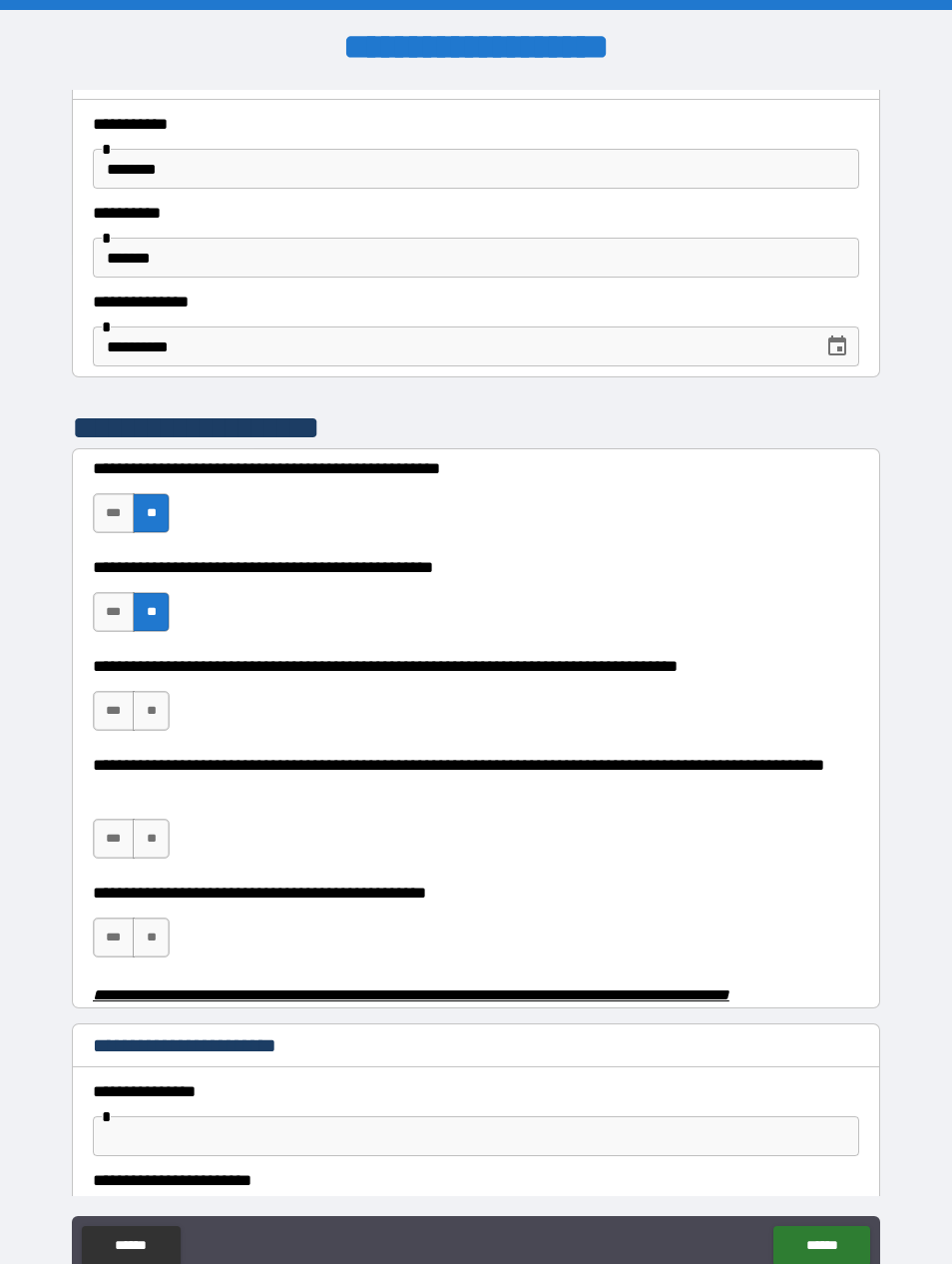 click on "**" at bounding box center [151, 711] 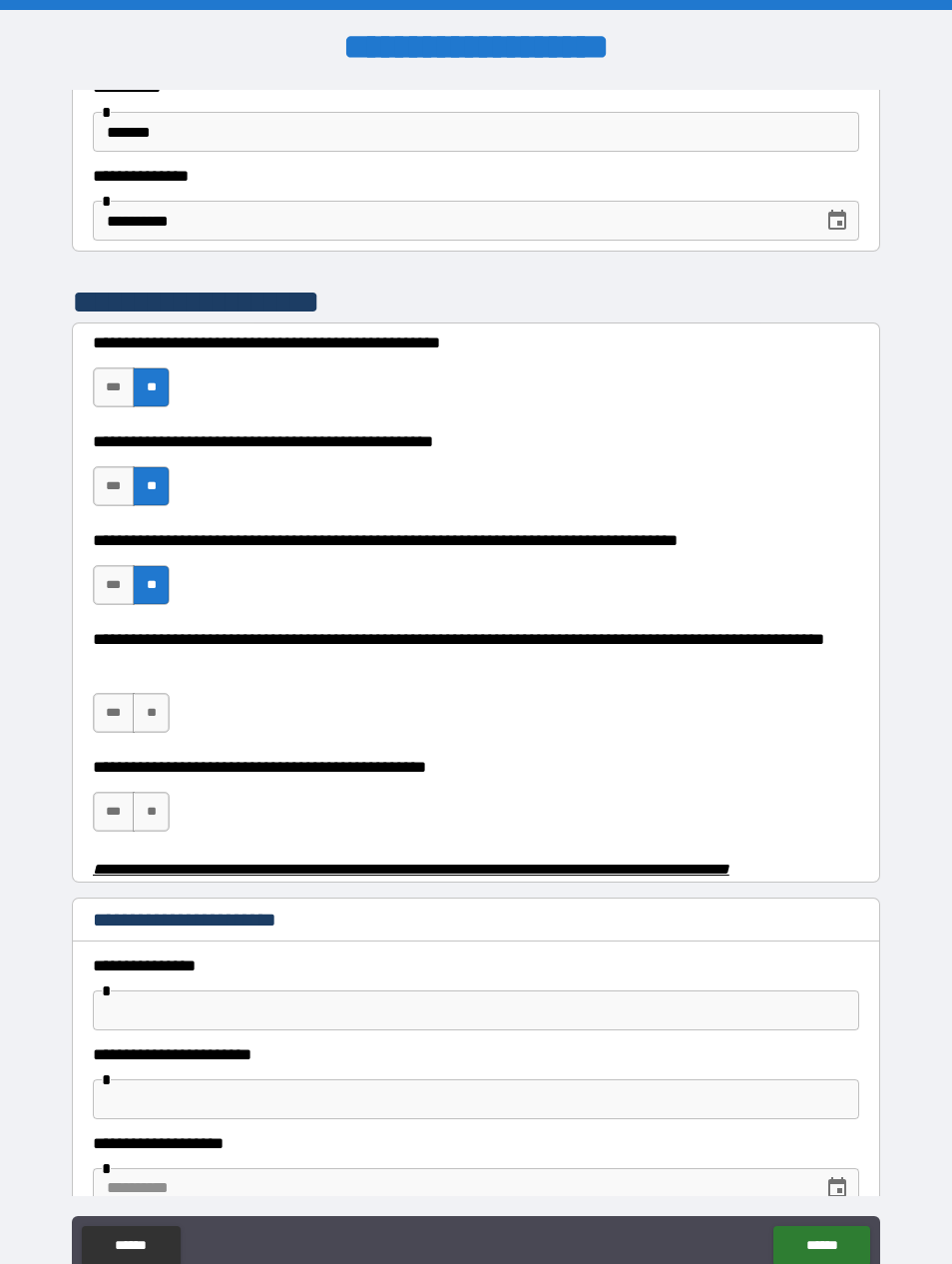 scroll, scrollTop: 252, scrollLeft: 0, axis: vertical 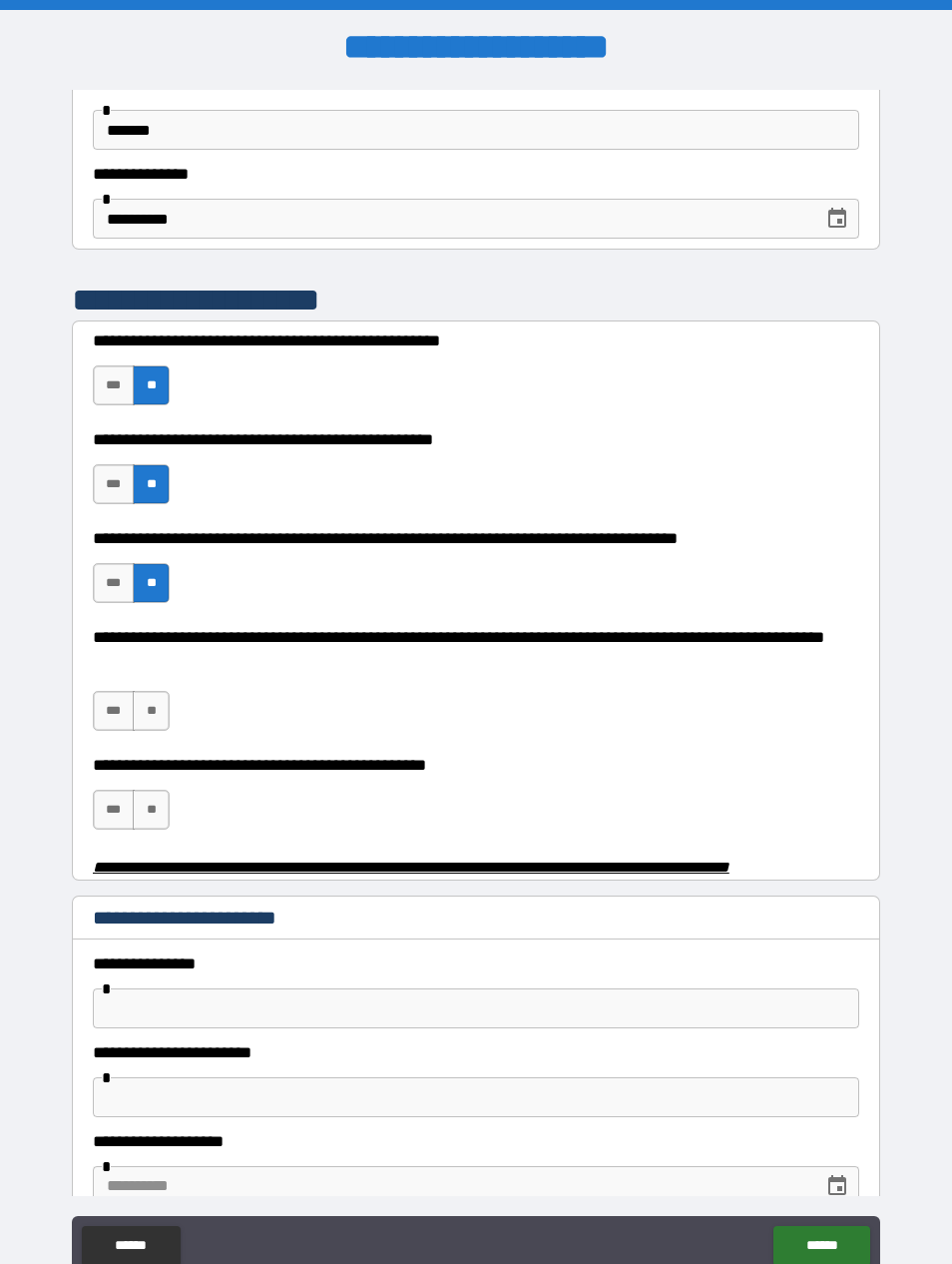 click on "**" at bounding box center (151, 711) 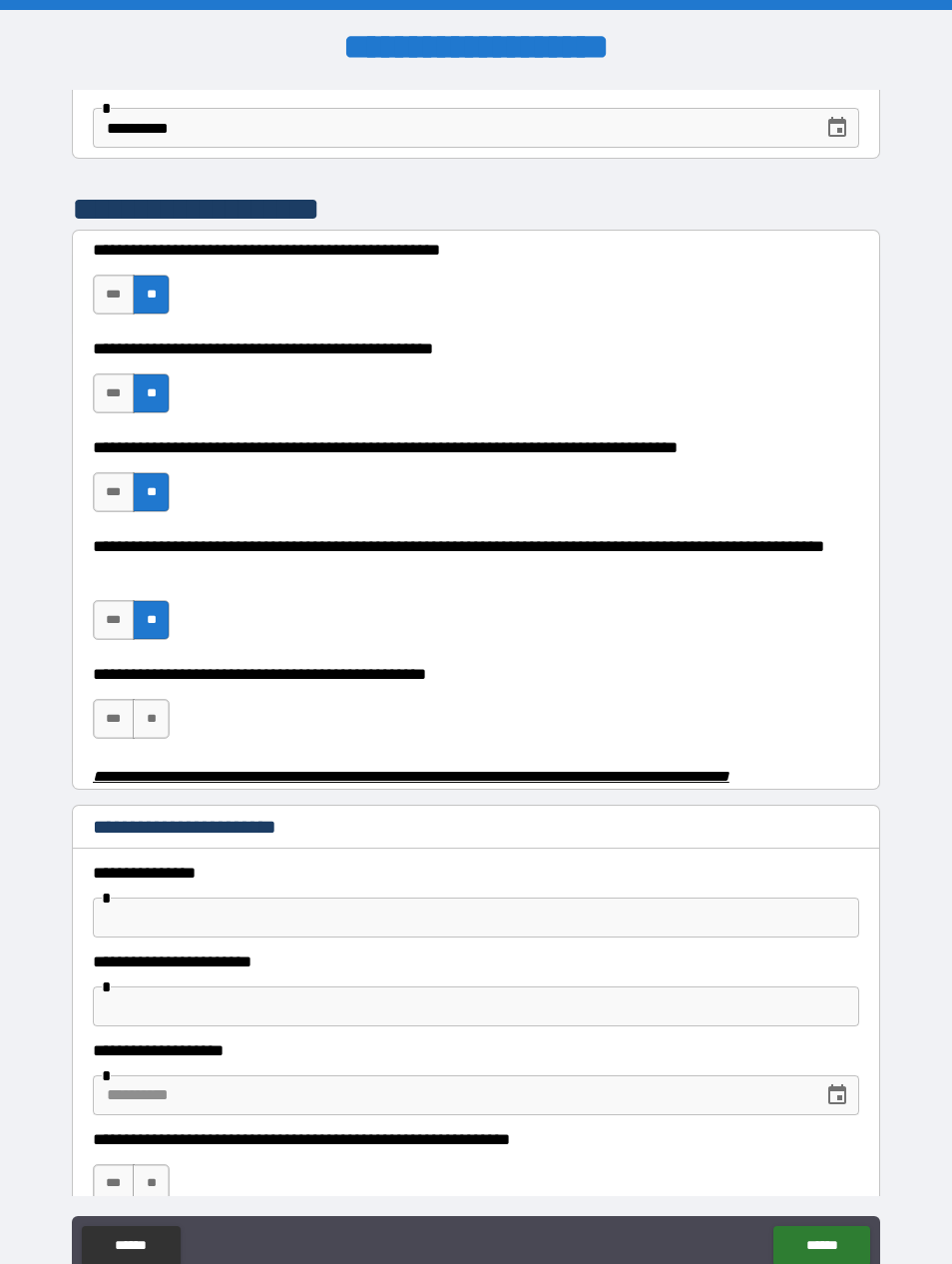 scroll, scrollTop: 348, scrollLeft: 0, axis: vertical 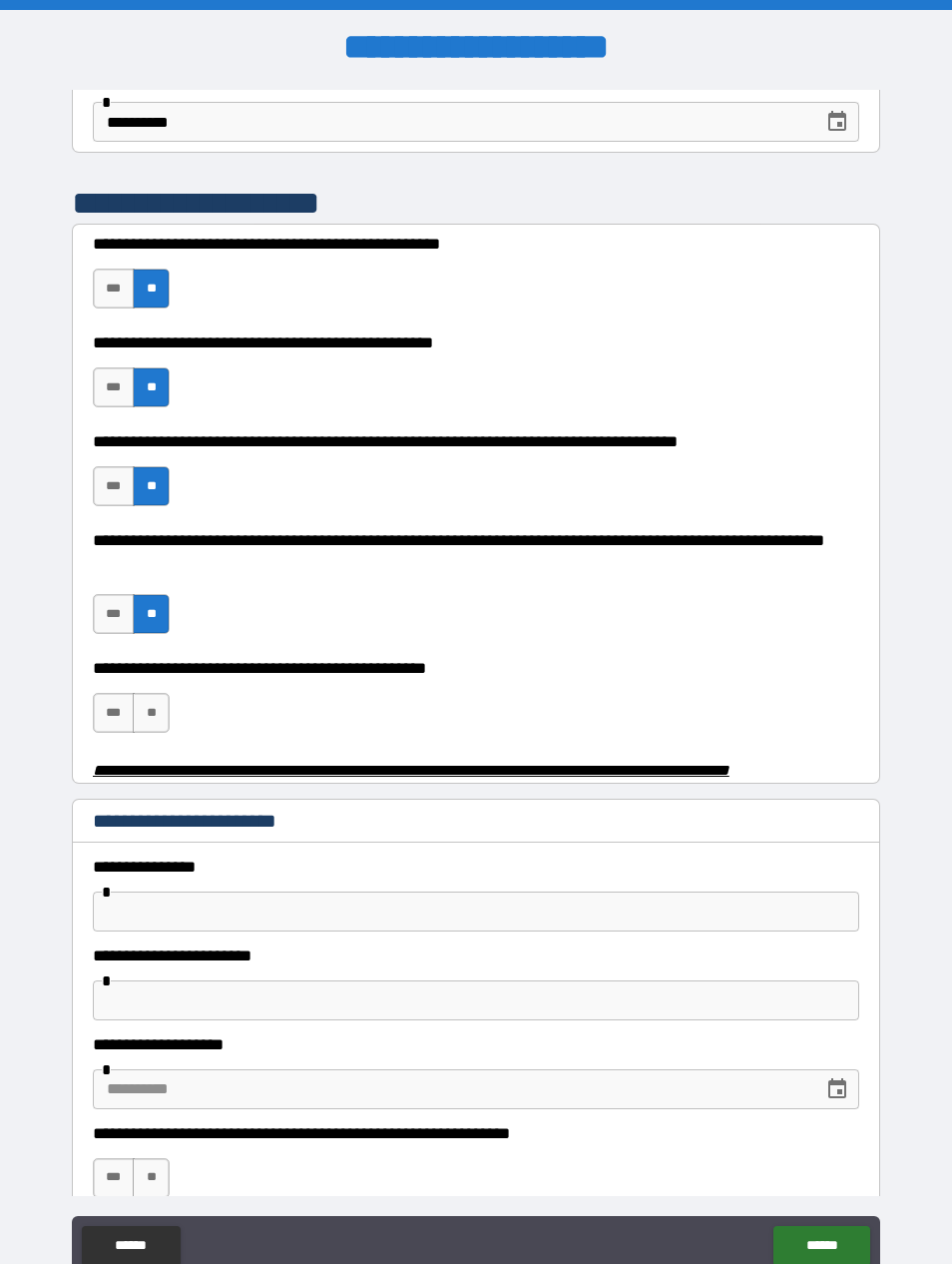 click on "***" at bounding box center (114, 713) 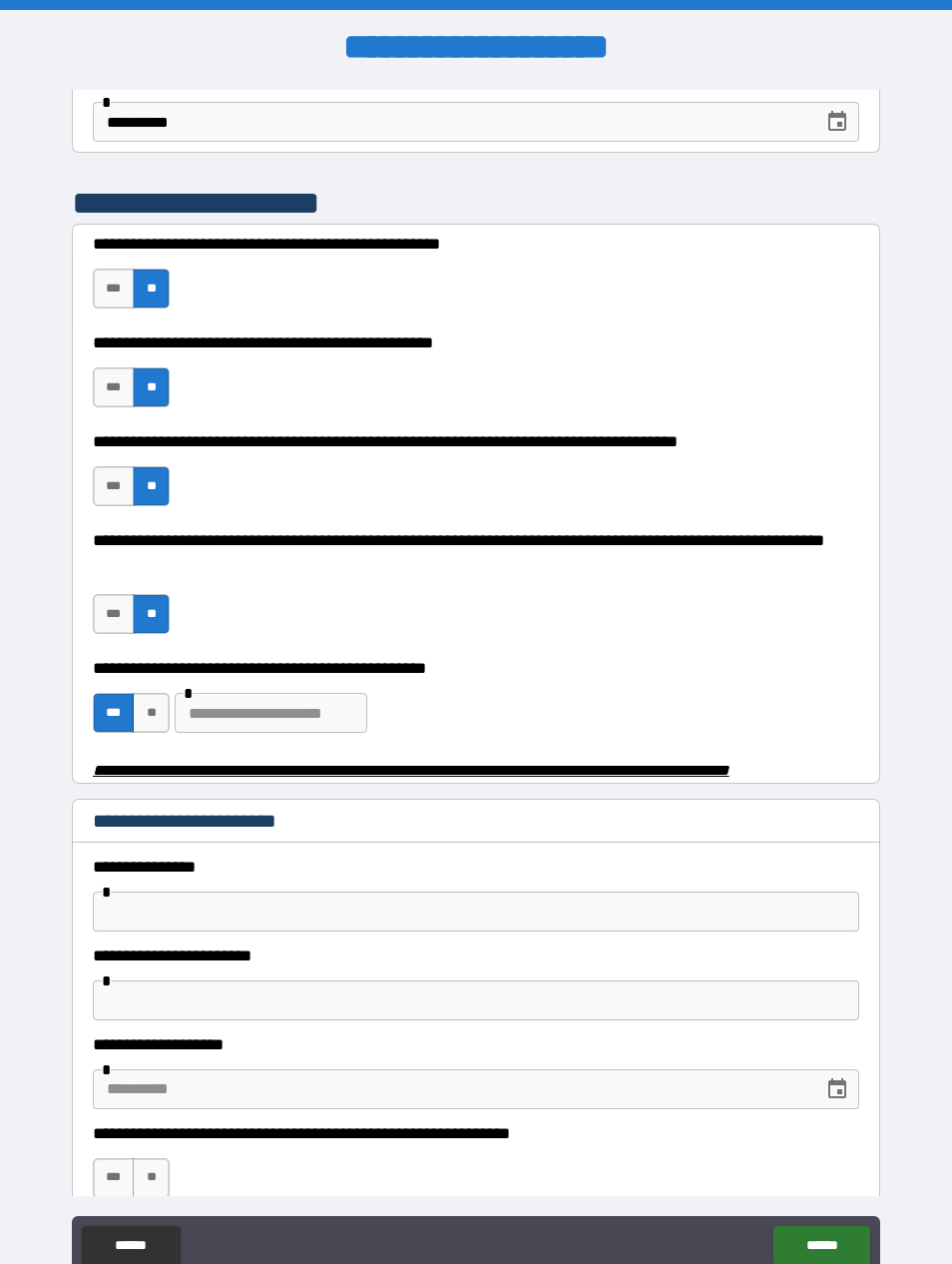 click at bounding box center (270, 713) 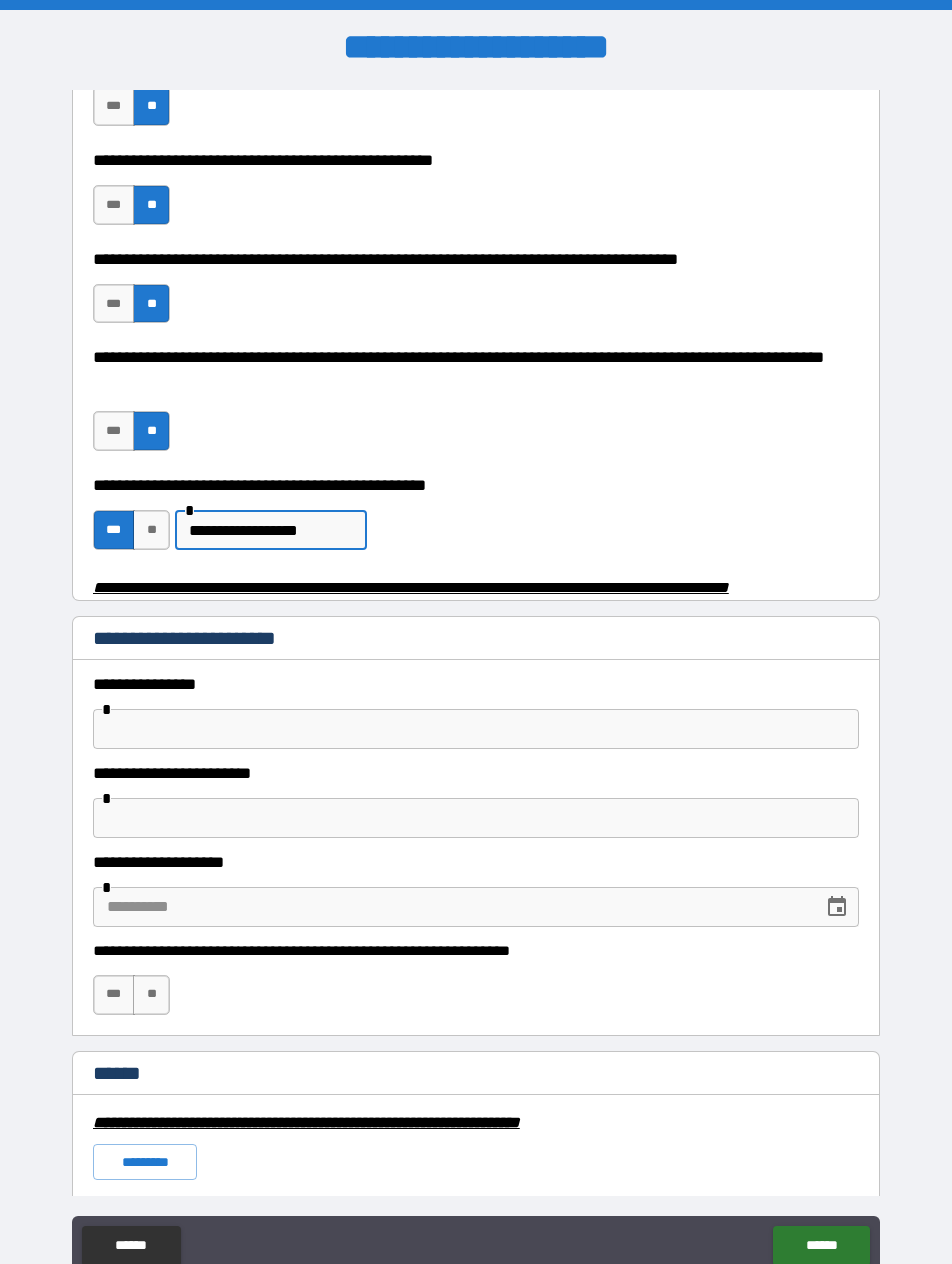 scroll, scrollTop: 554, scrollLeft: 0, axis: vertical 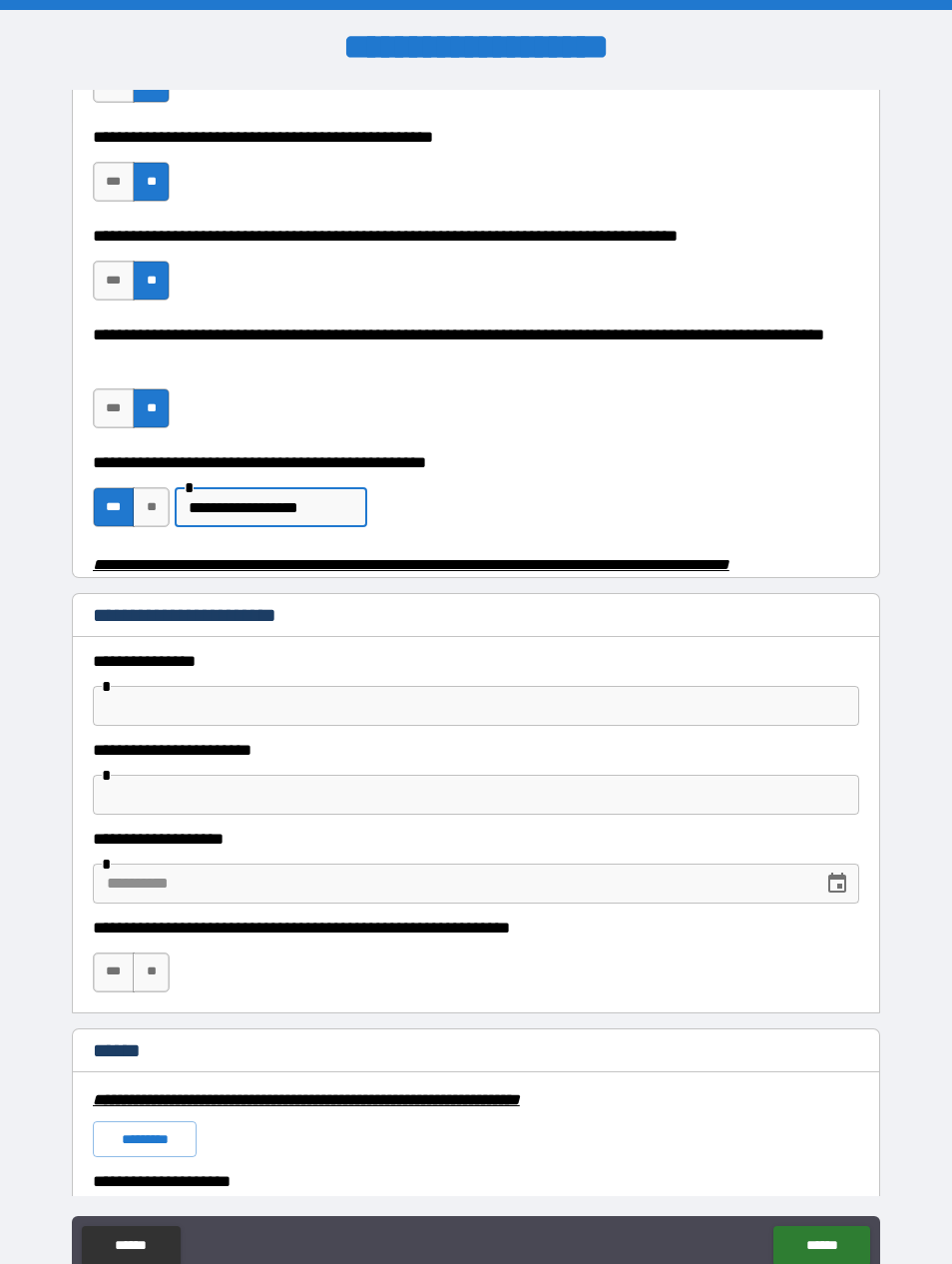 type on "**********" 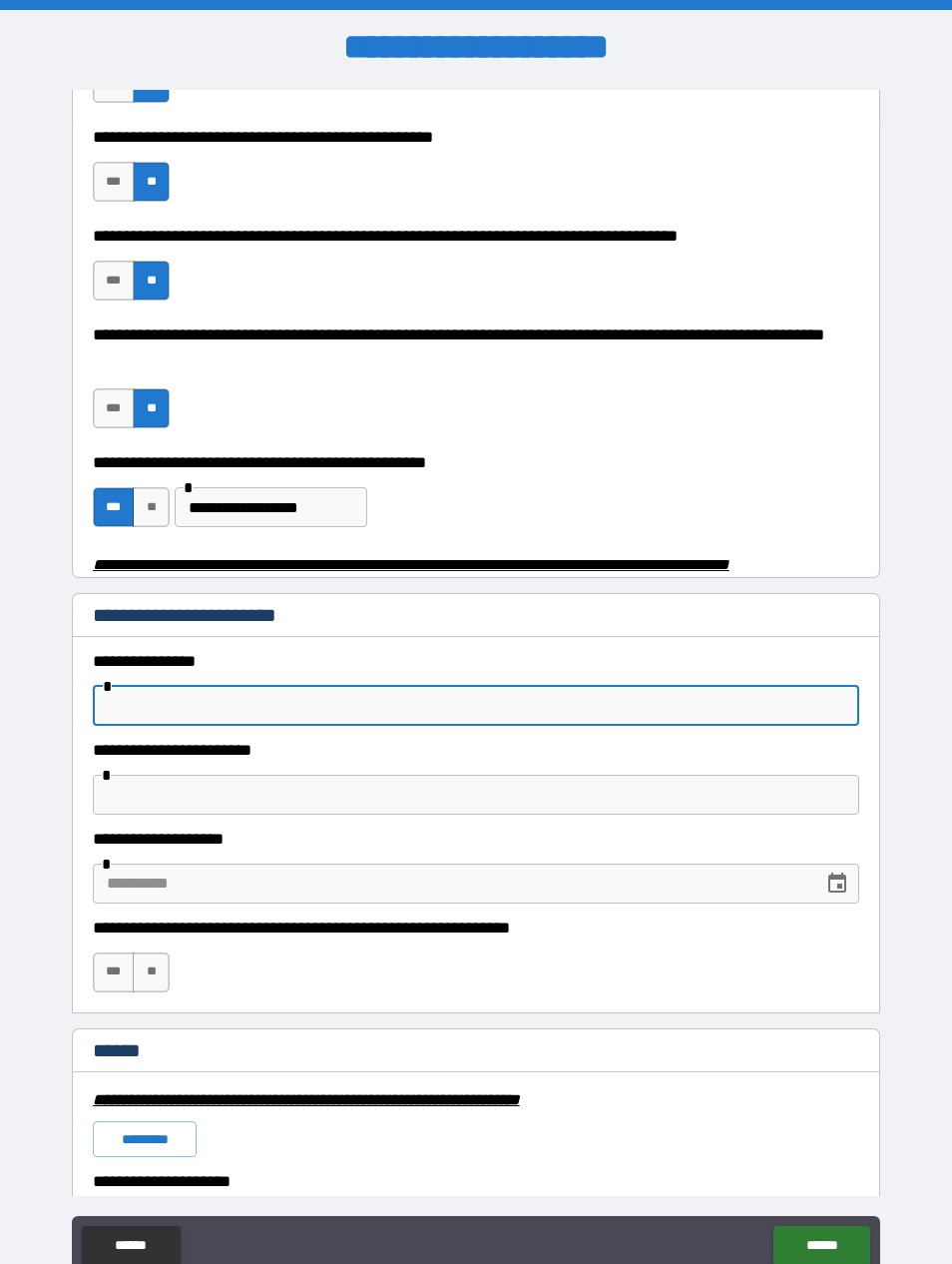 click on "**********" at bounding box center (270, 507) 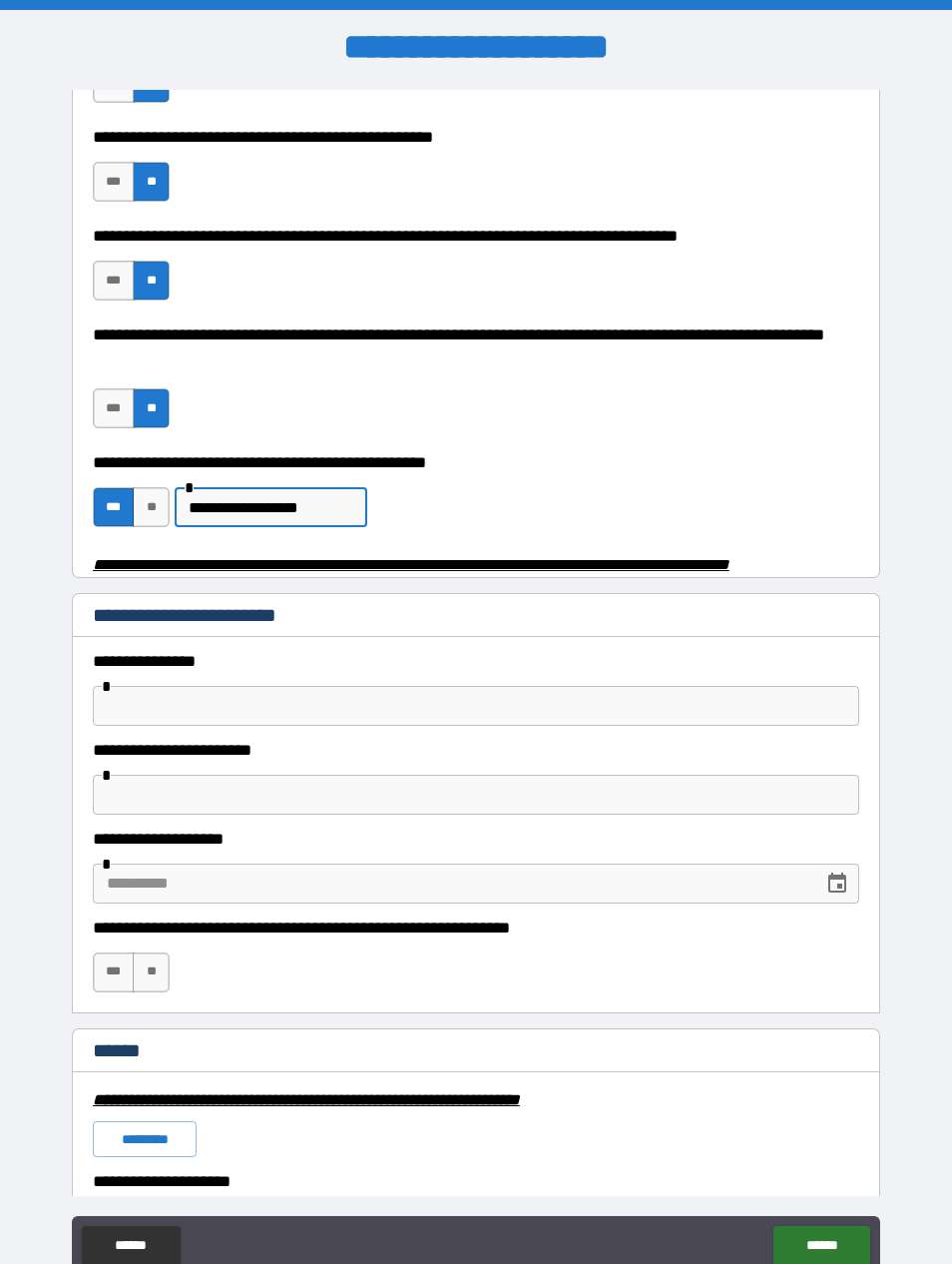 click on "**********" at bounding box center (270, 507) 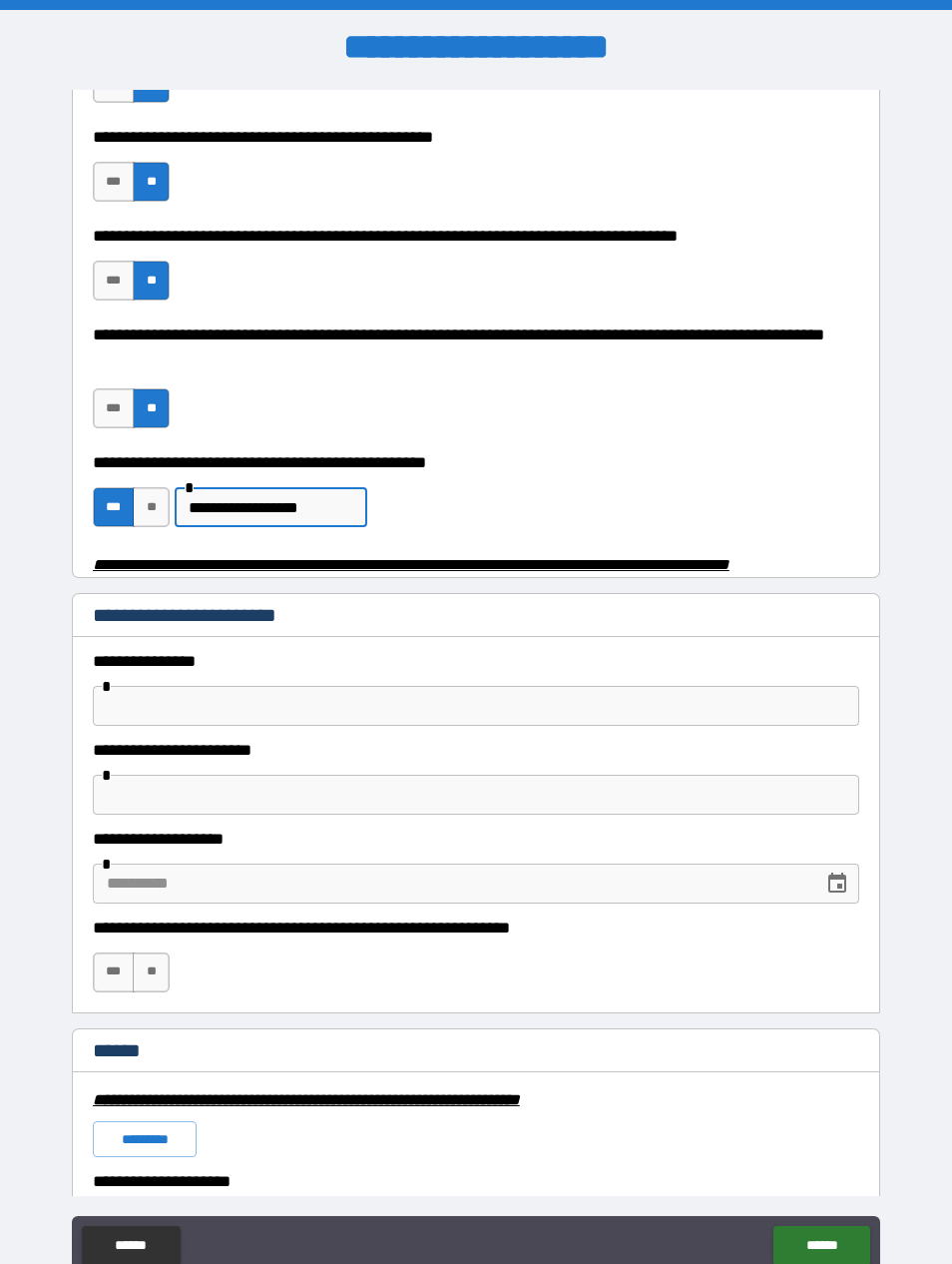 type 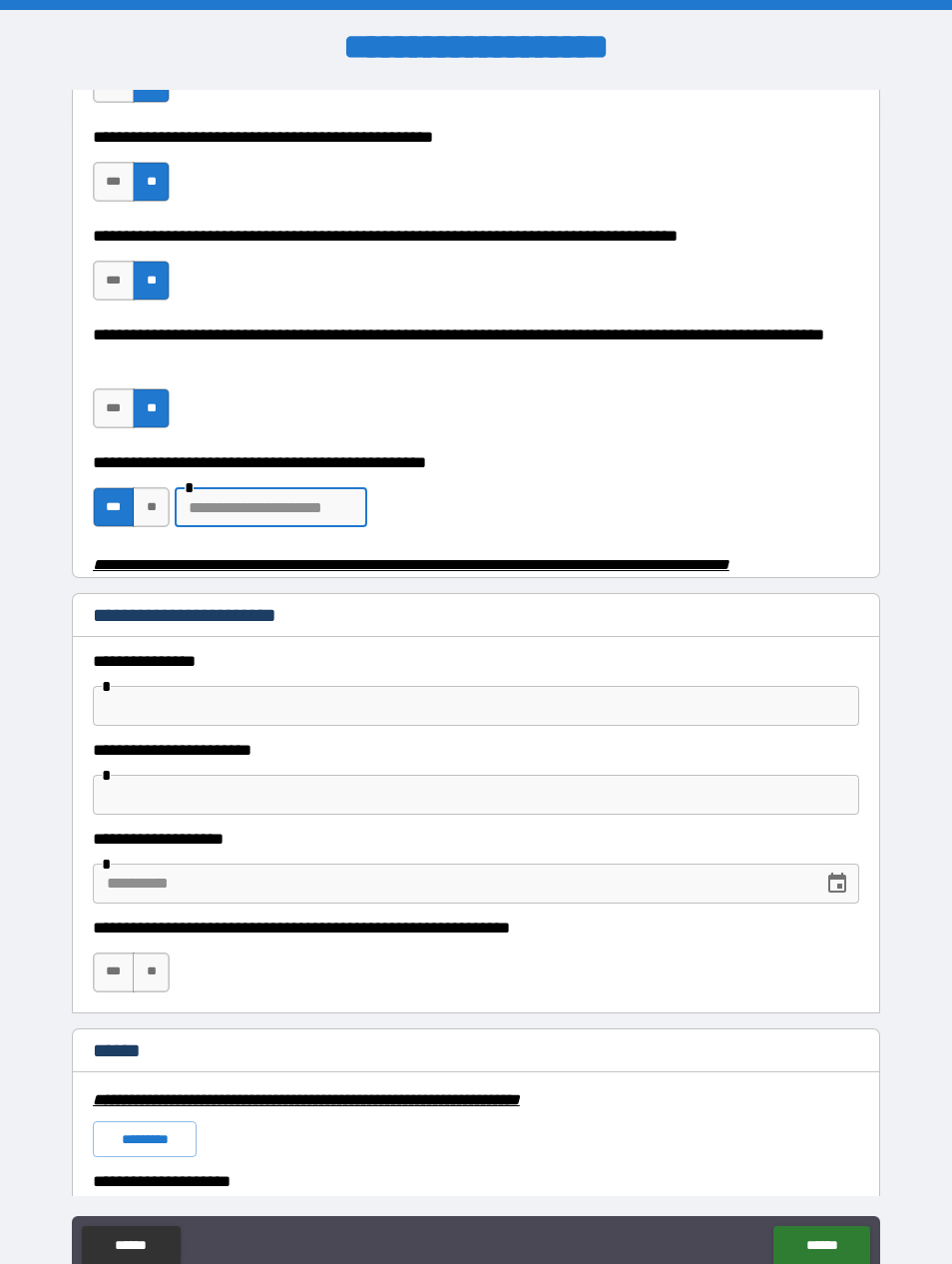 click on "**" at bounding box center [151, 507] 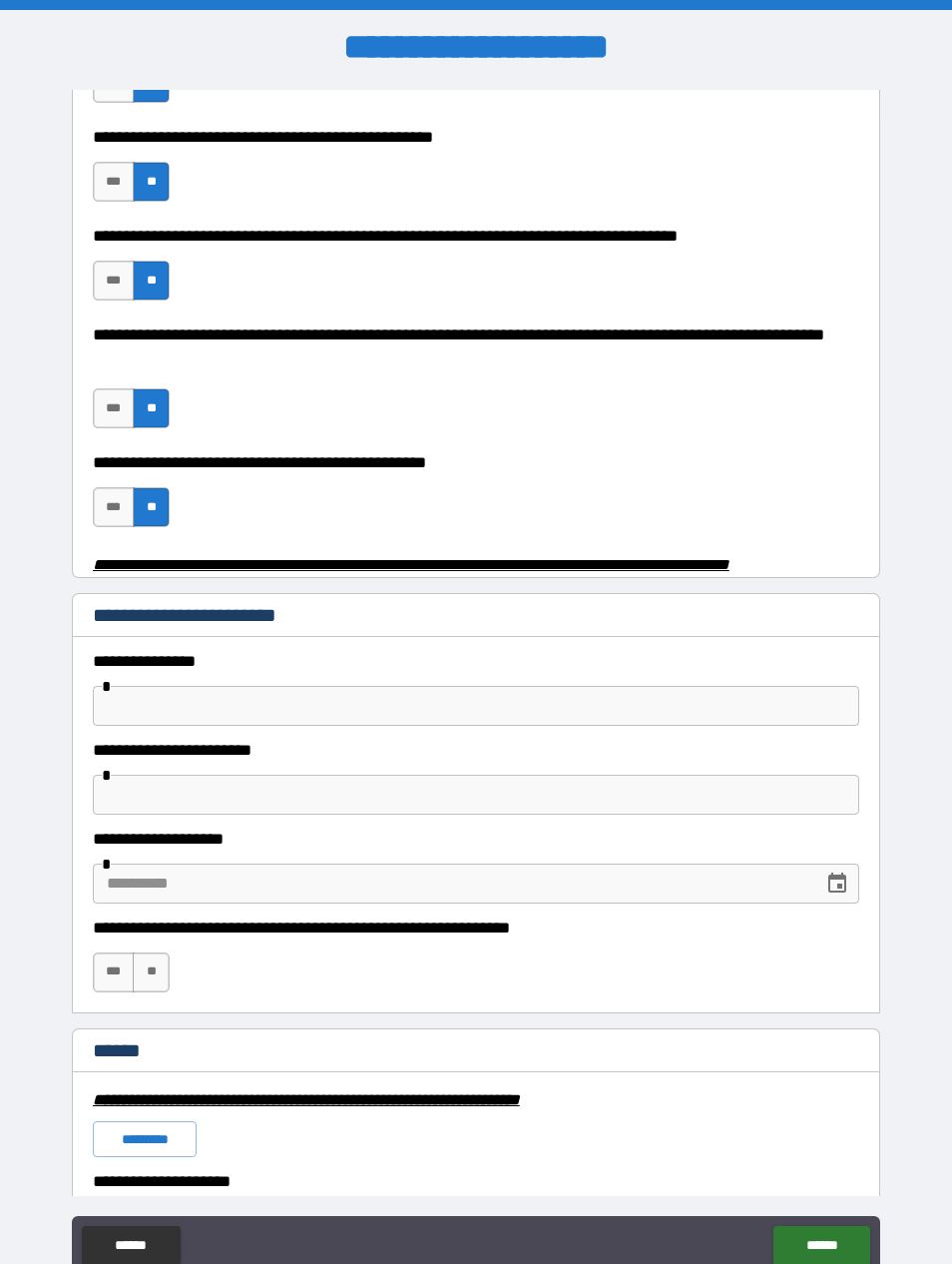 click at bounding box center (476, 706) 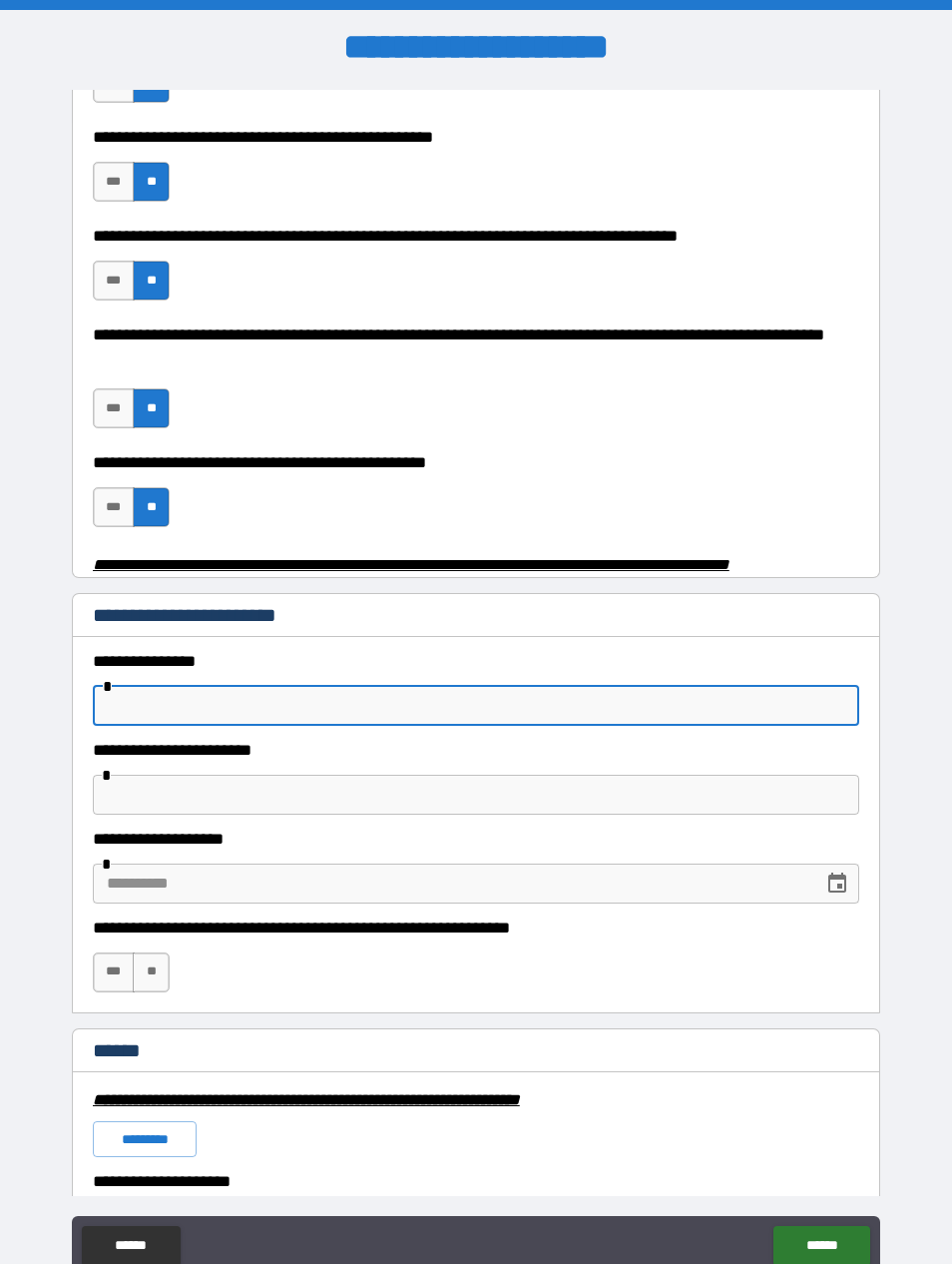 click at bounding box center (476, 706) 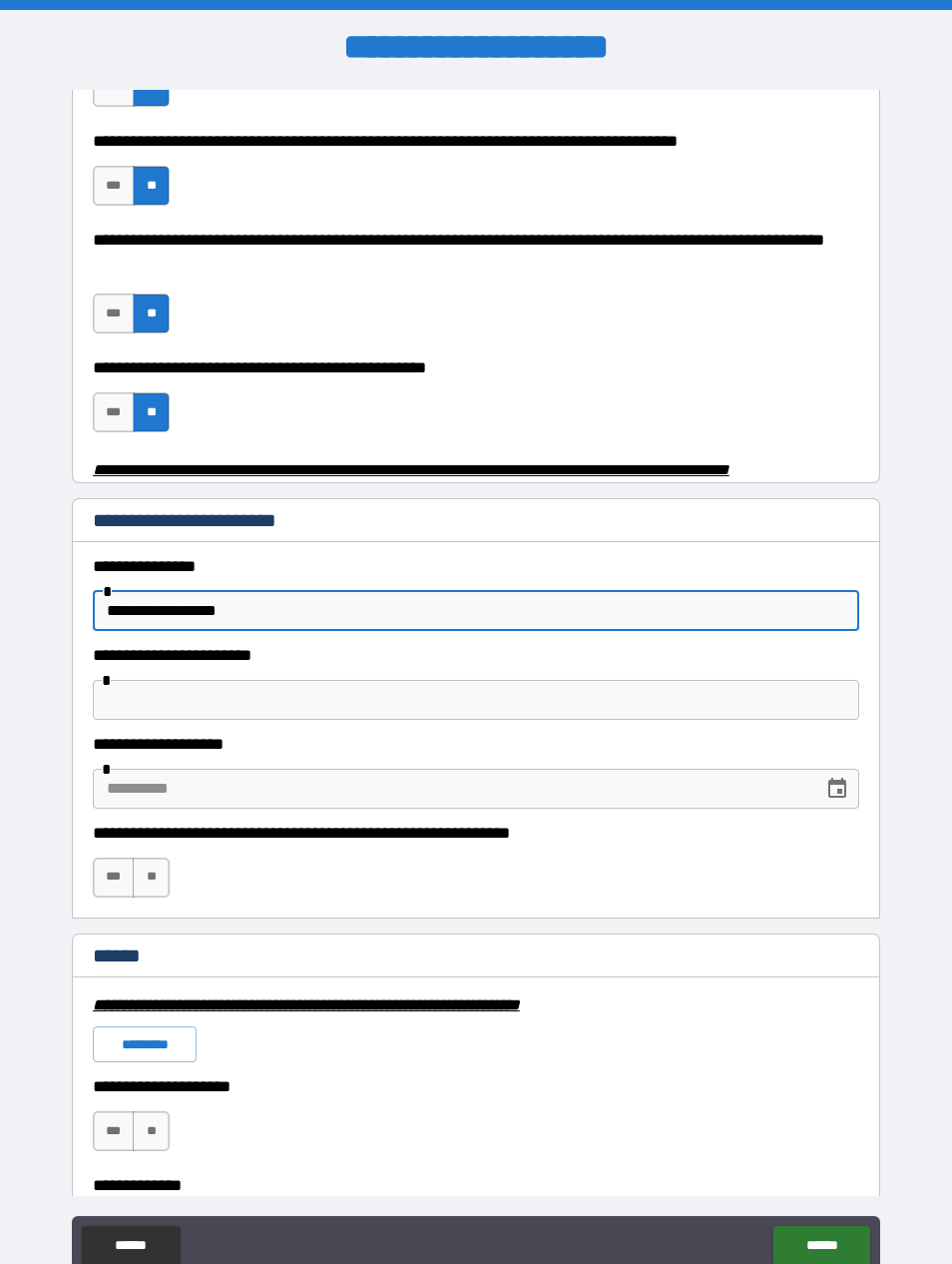 scroll, scrollTop: 654, scrollLeft: 0, axis: vertical 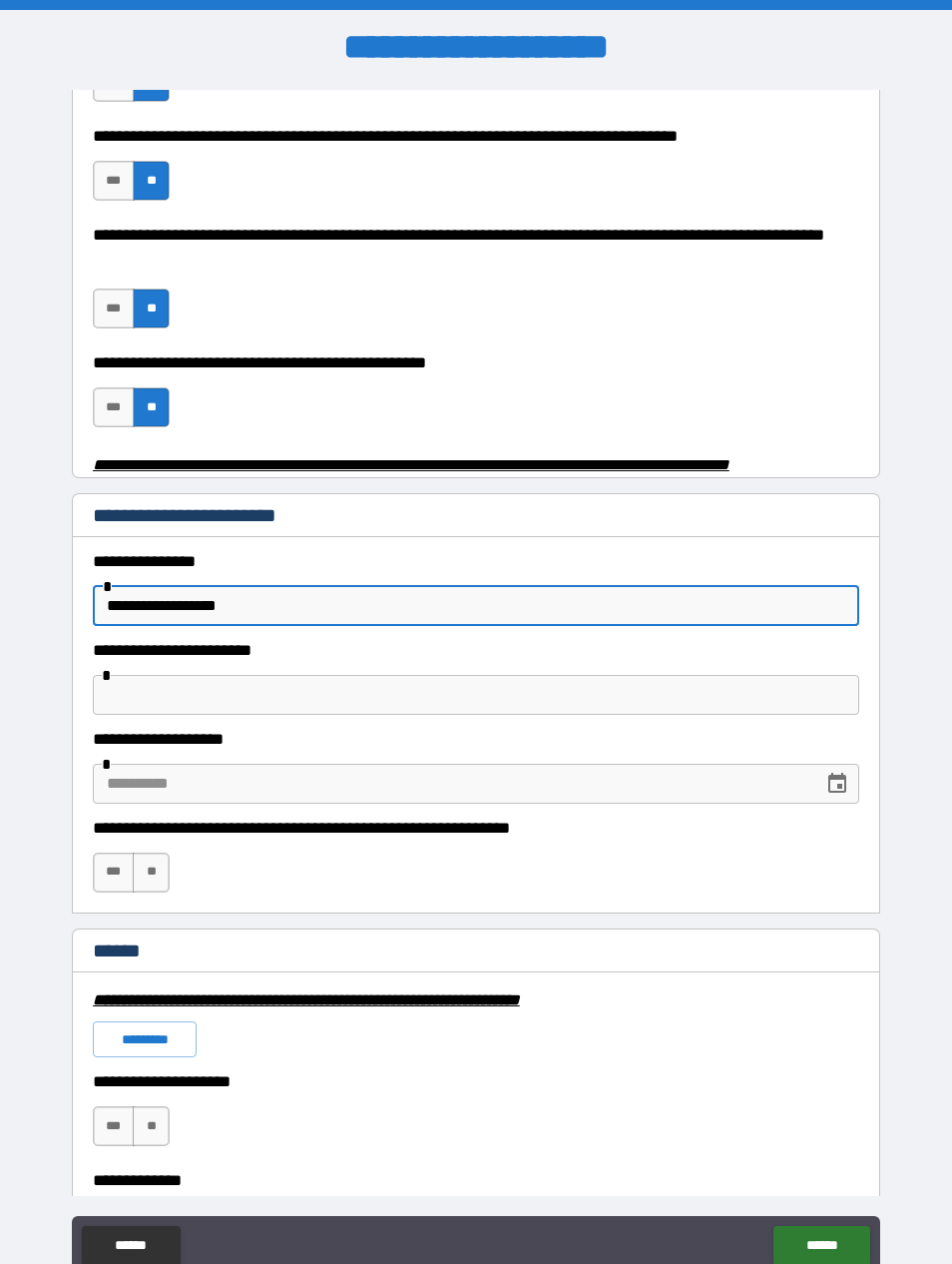 type on "**********" 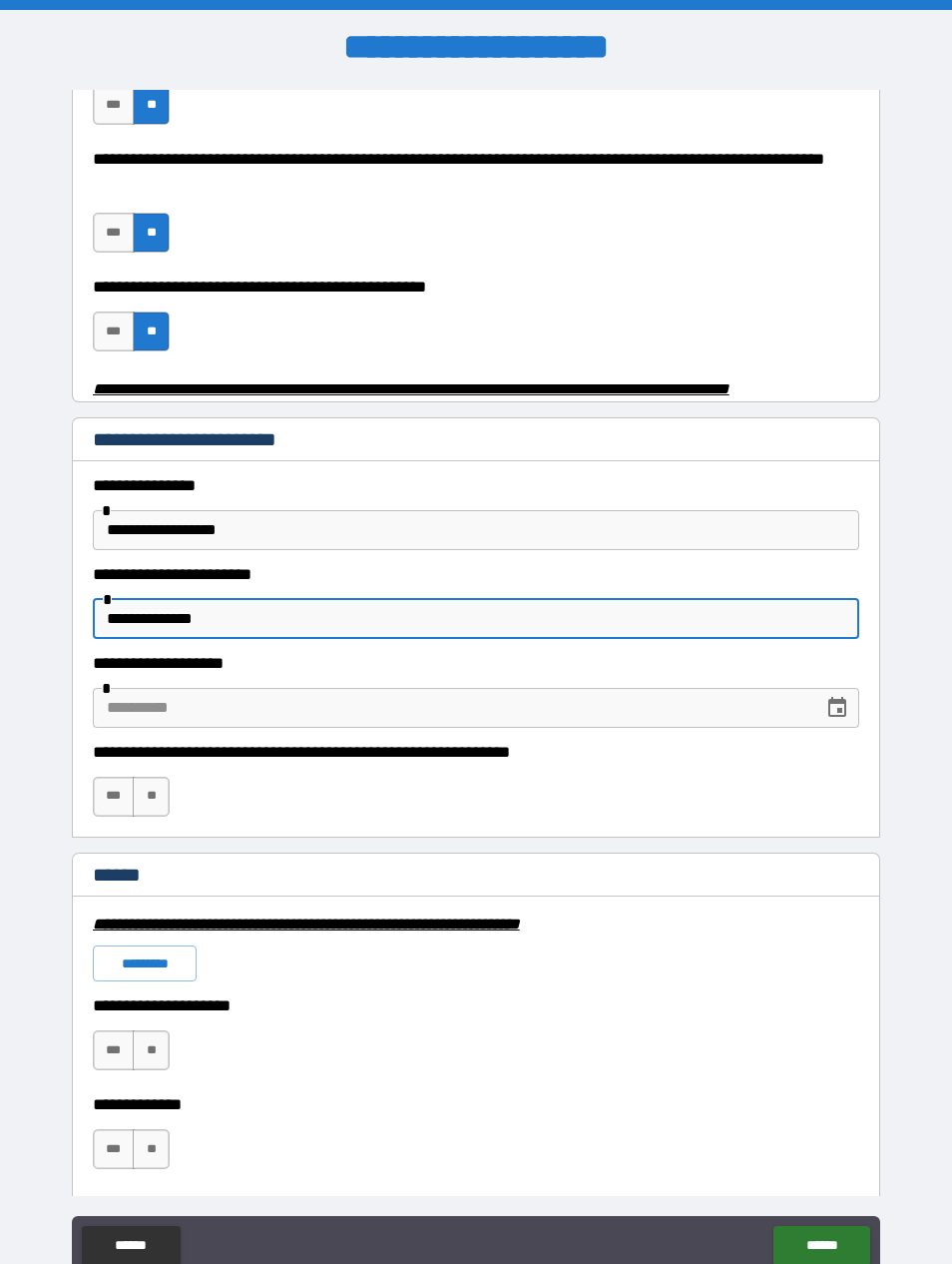 scroll, scrollTop: 745, scrollLeft: 0, axis: vertical 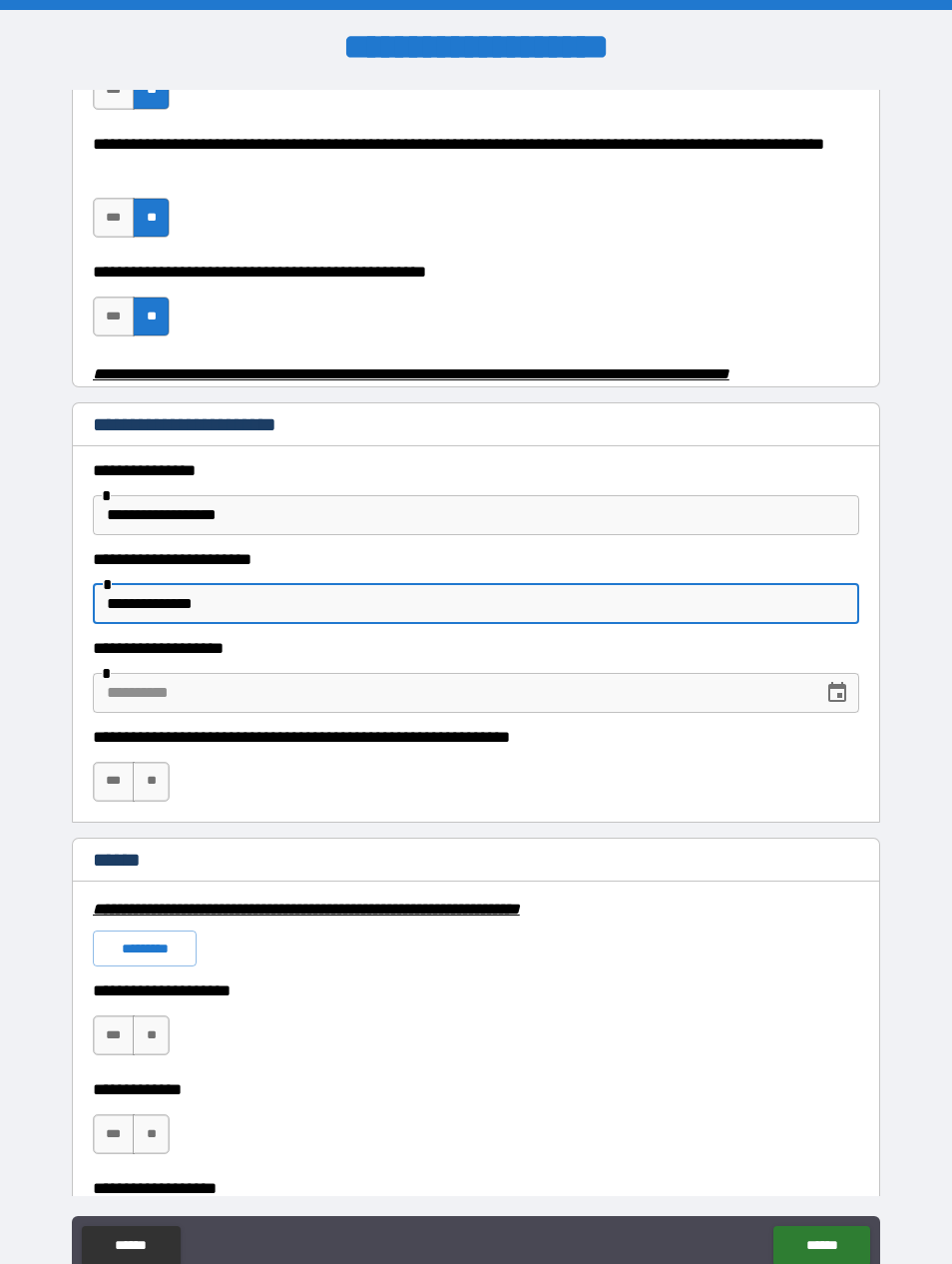 type on "**********" 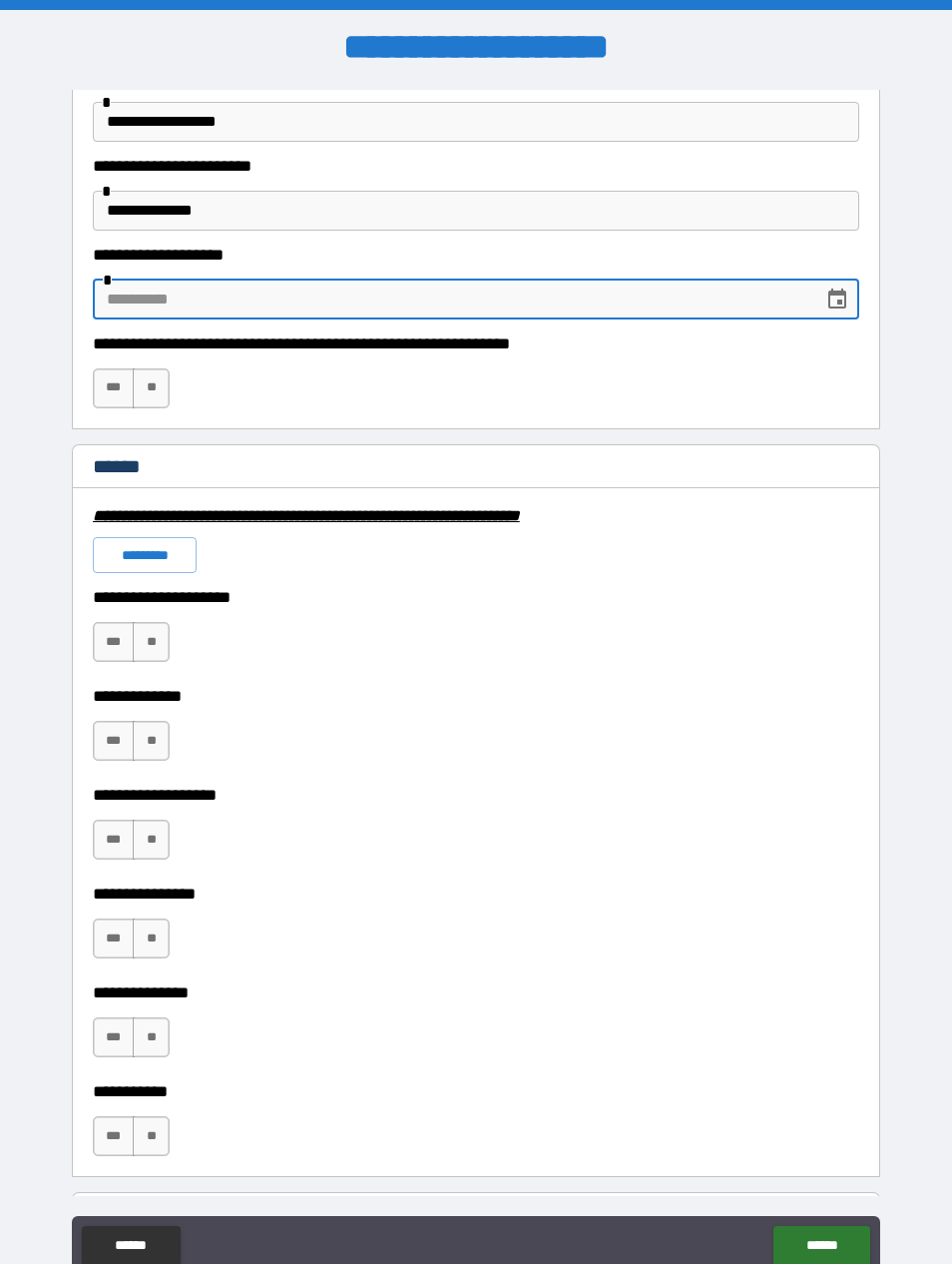 scroll, scrollTop: 1226, scrollLeft: 0, axis: vertical 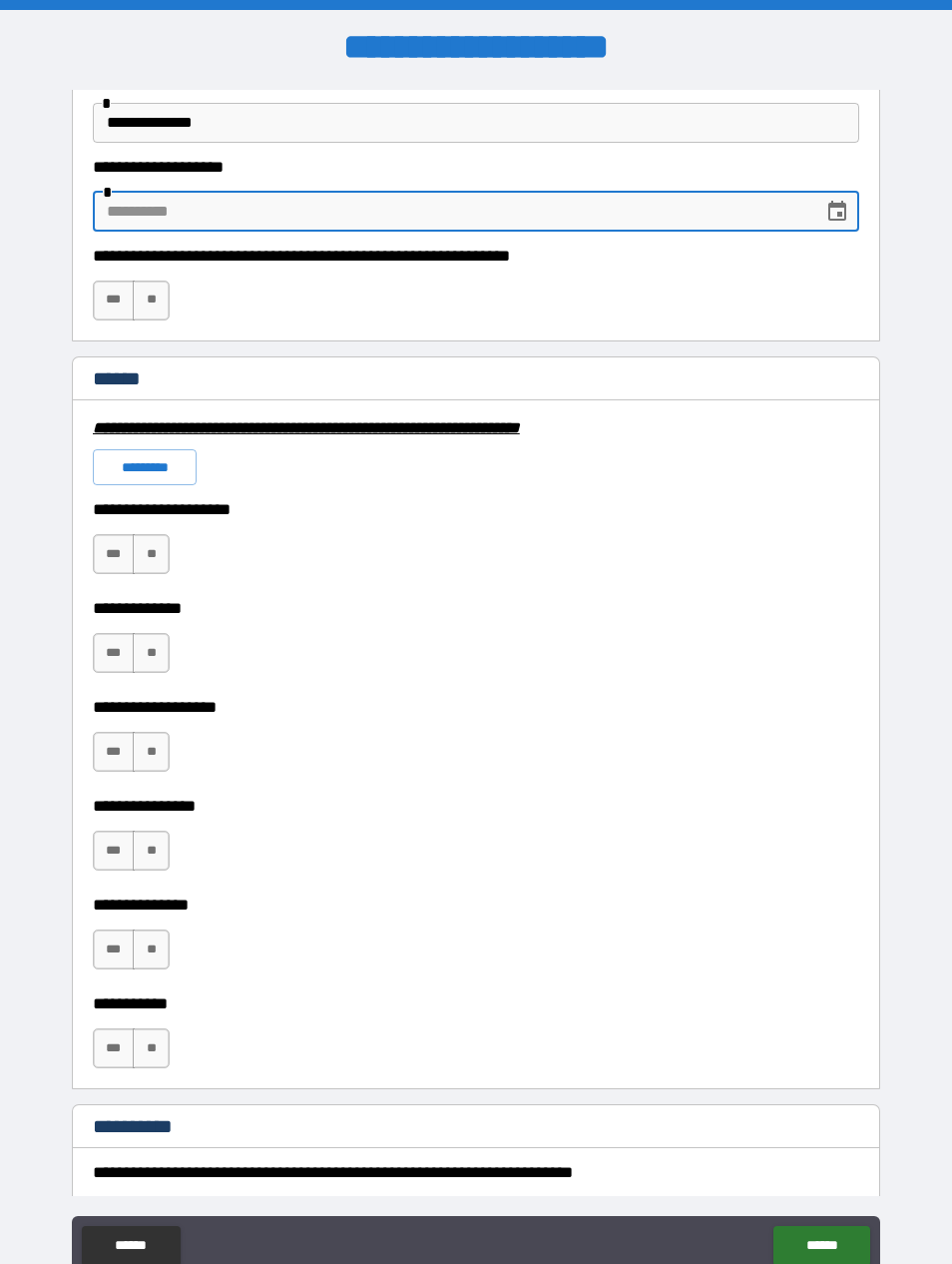 click on "***" at bounding box center [114, 554] 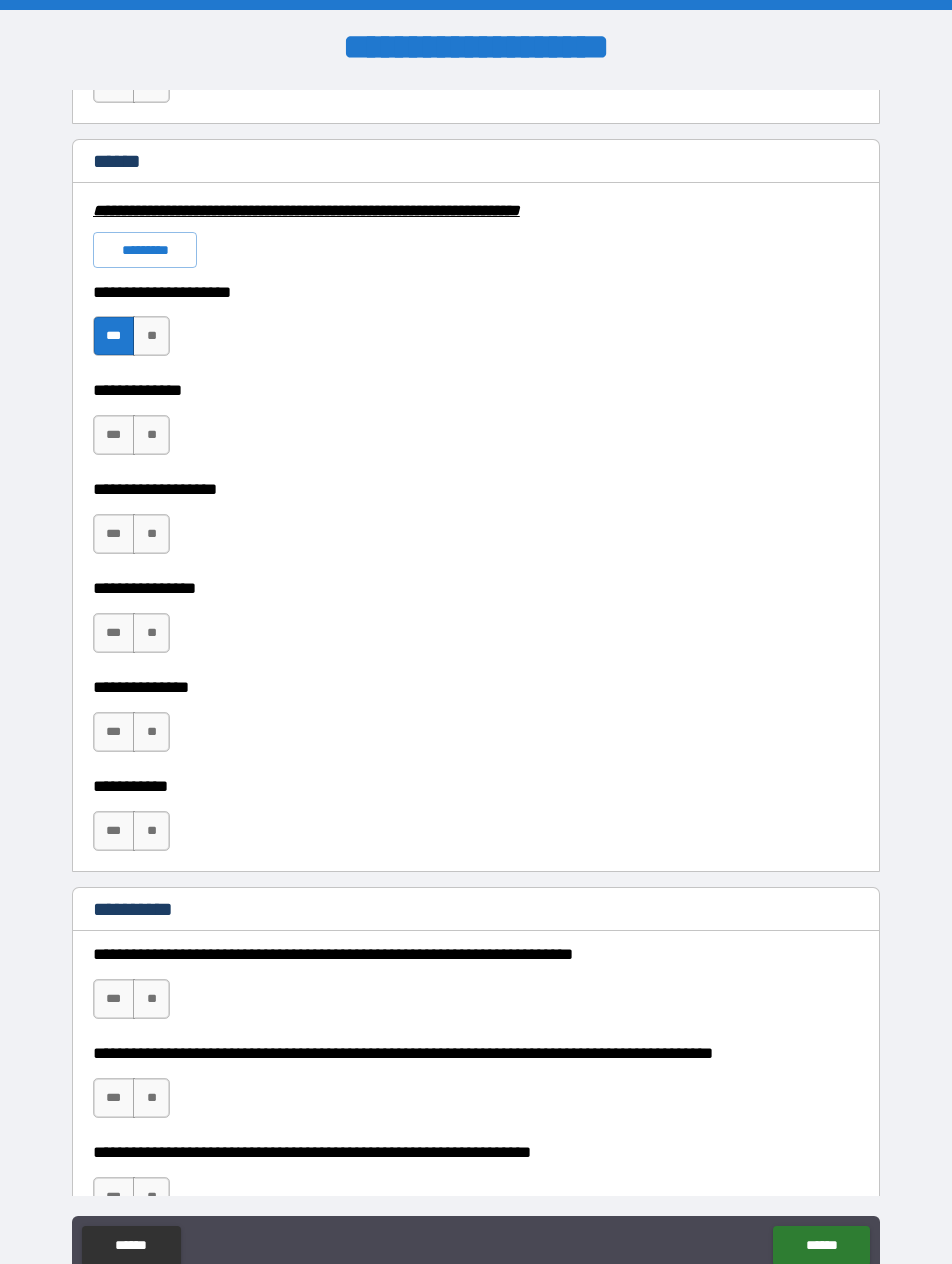 scroll, scrollTop: 1446, scrollLeft: 0, axis: vertical 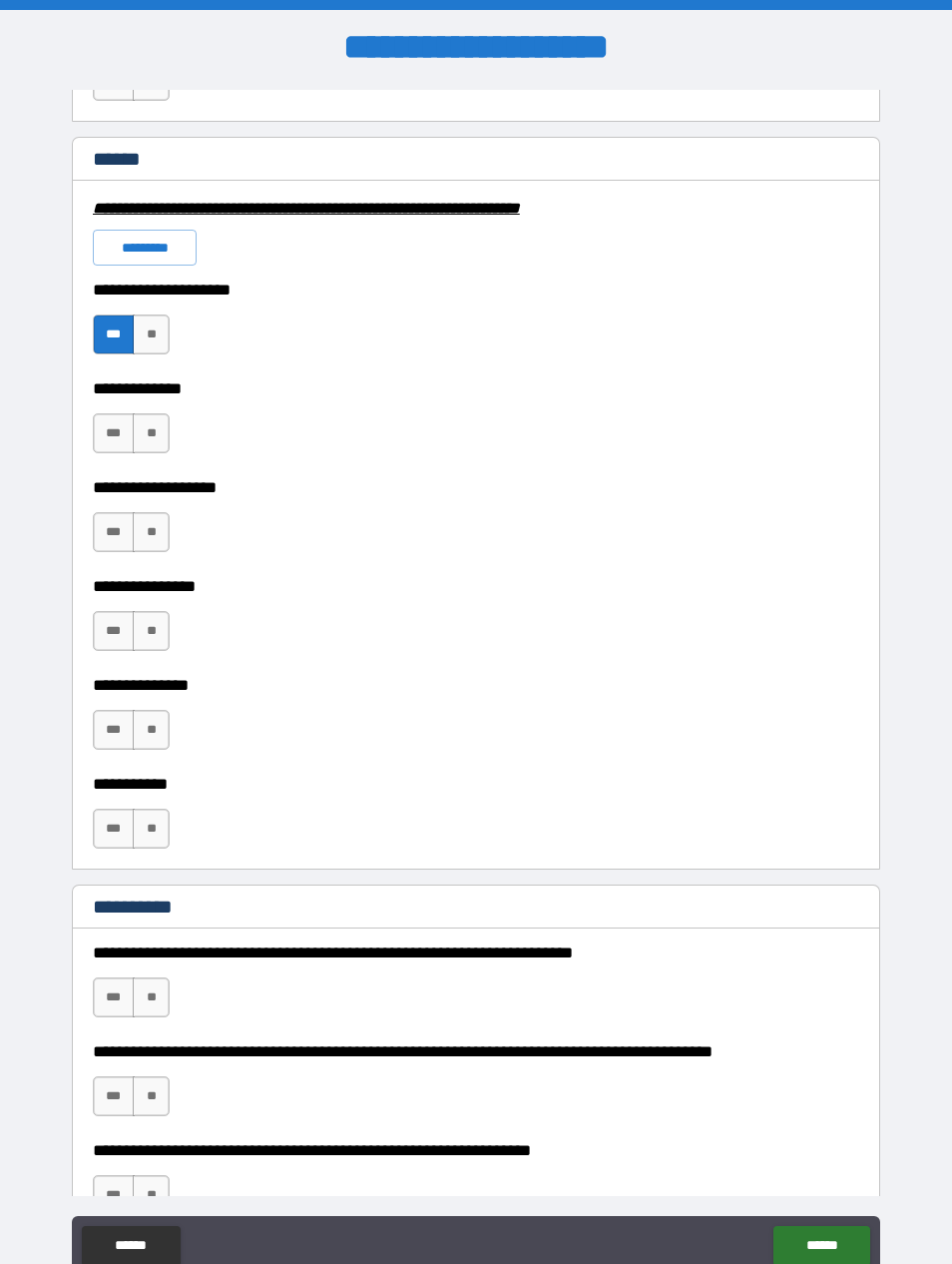click on "**" at bounding box center (151, 433) 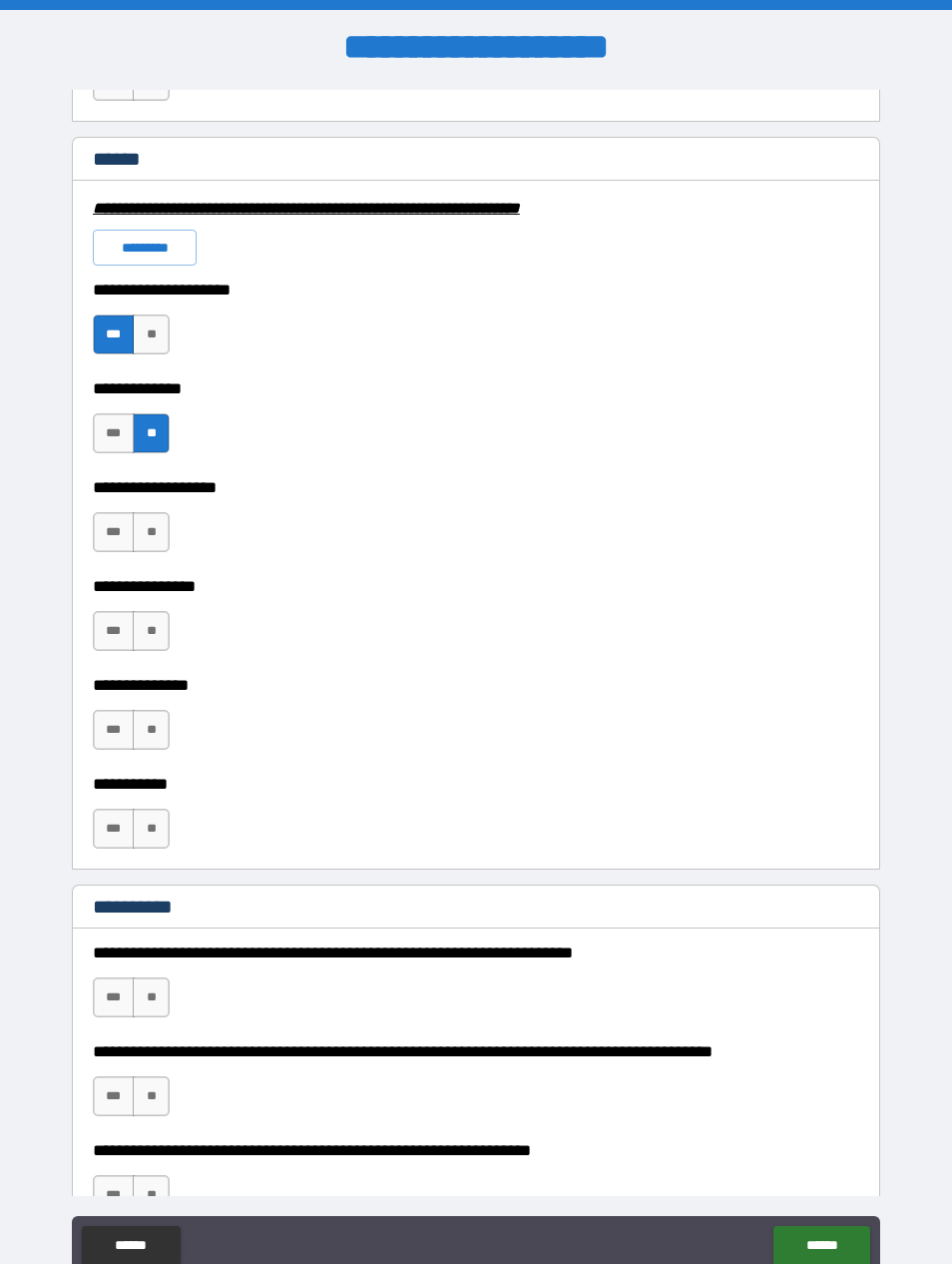 click on "**" at bounding box center (151, 532) 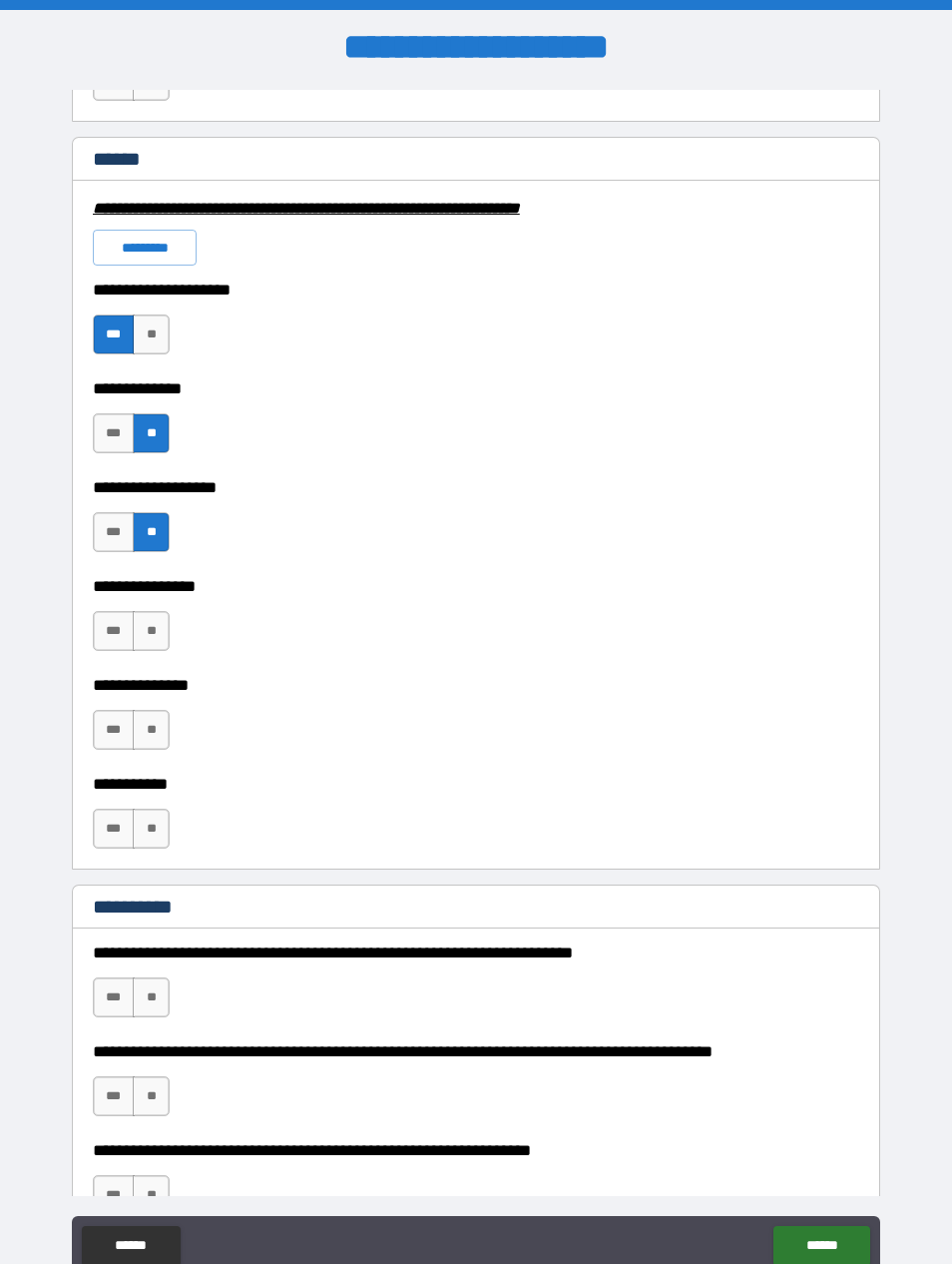 click on "**" at bounding box center (151, 631) 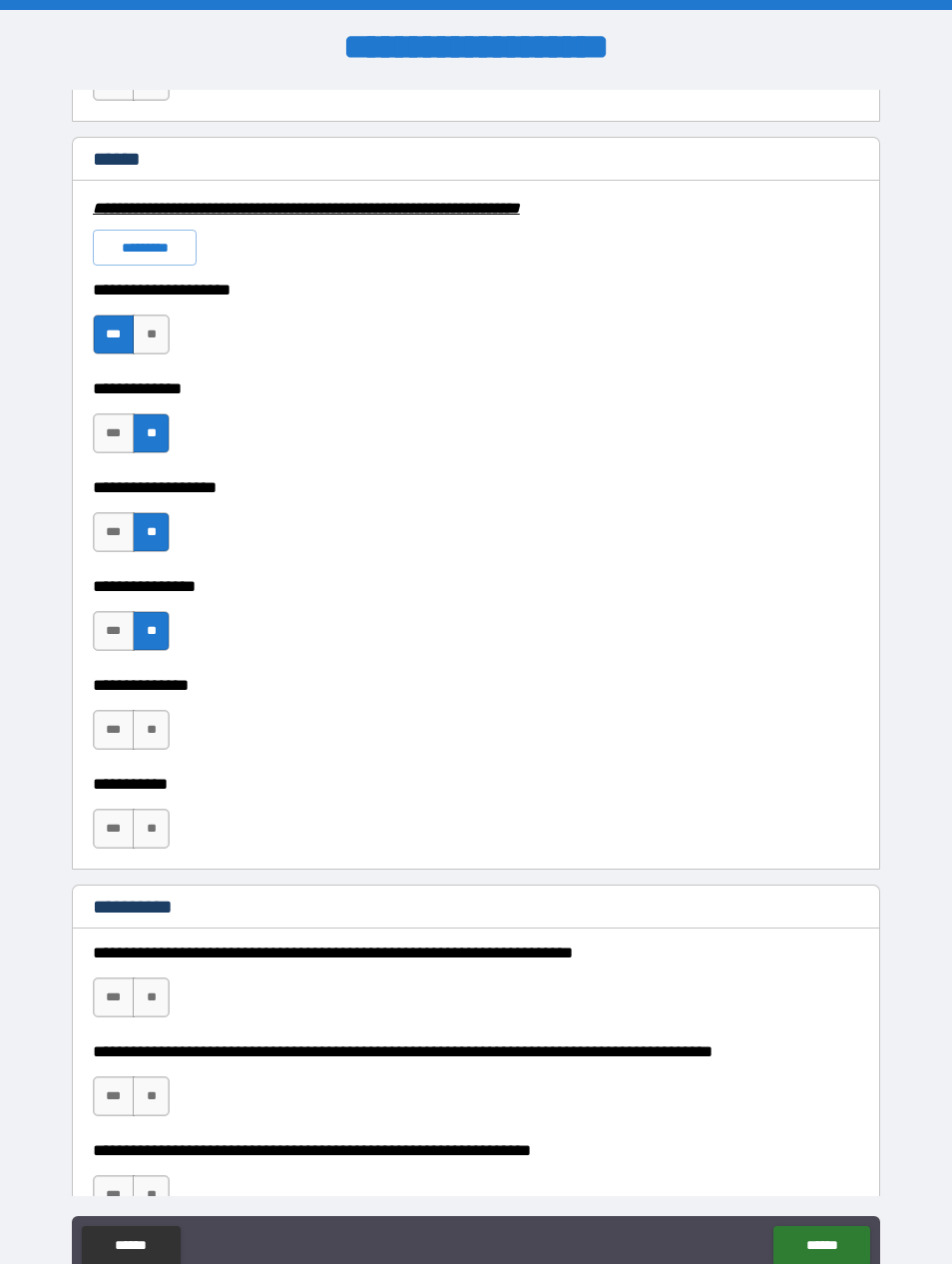 click on "***" at bounding box center [114, 730] 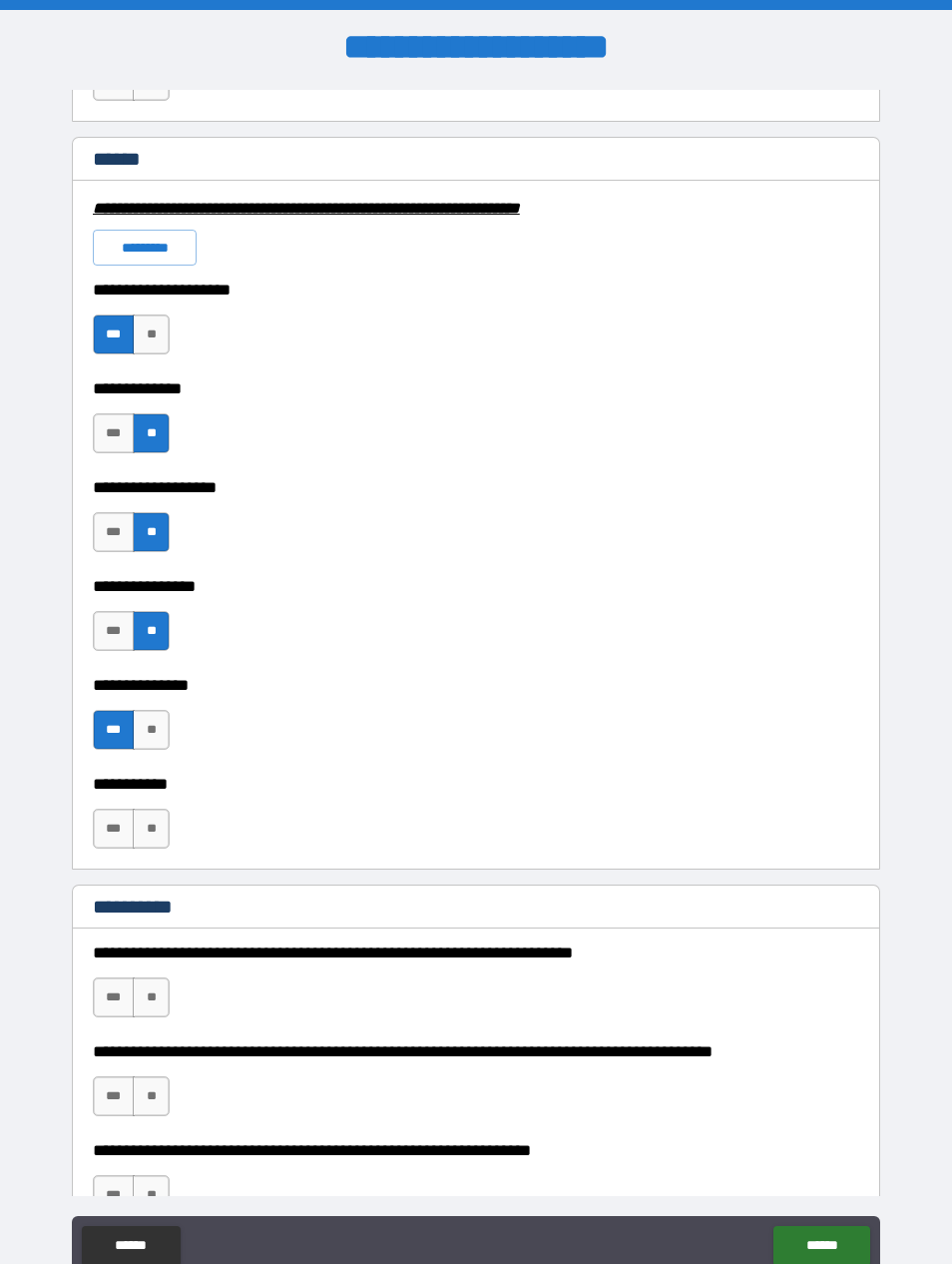 click on "**" at bounding box center (151, 829) 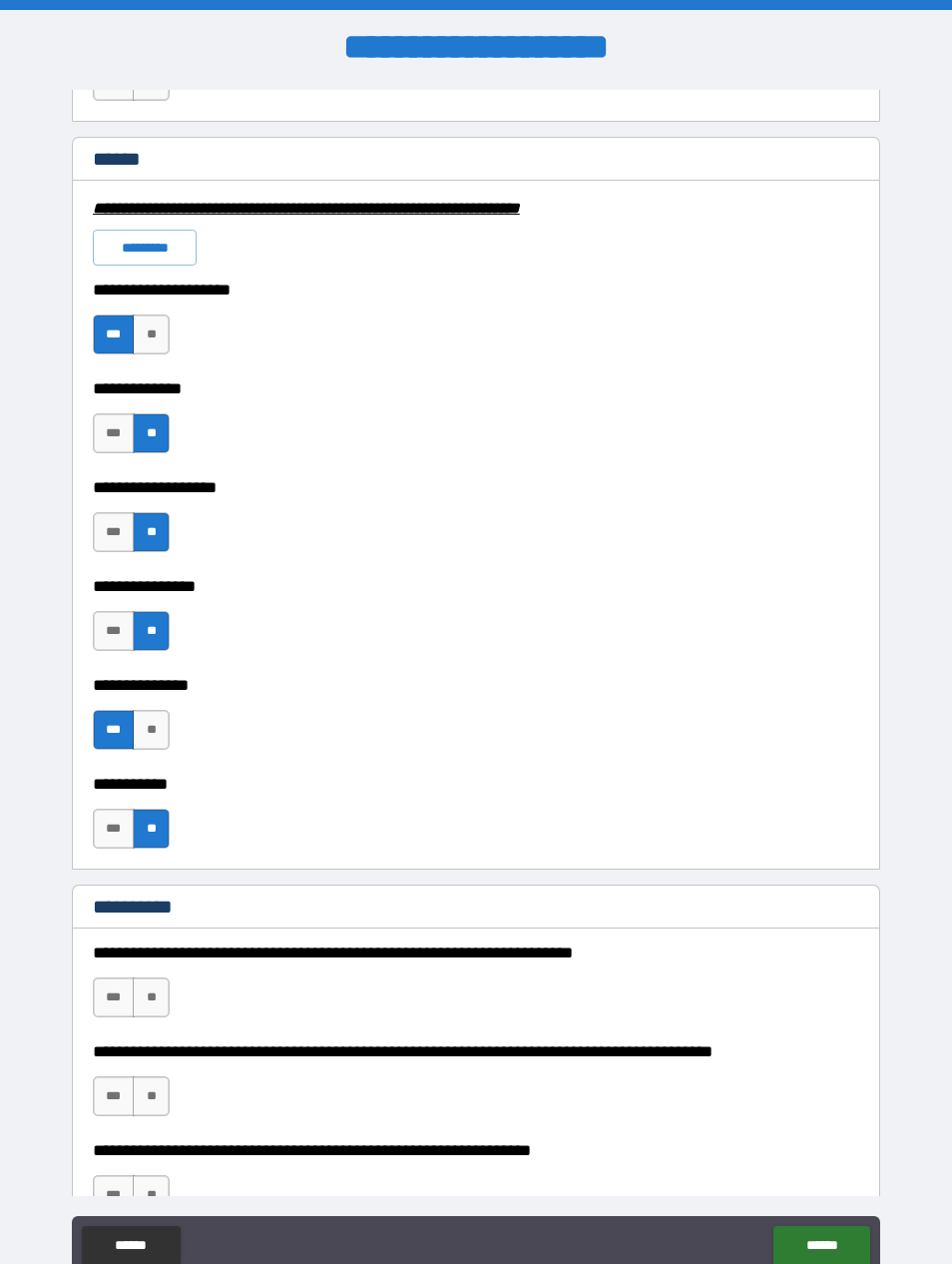 click on "***" at bounding box center (114, 829) 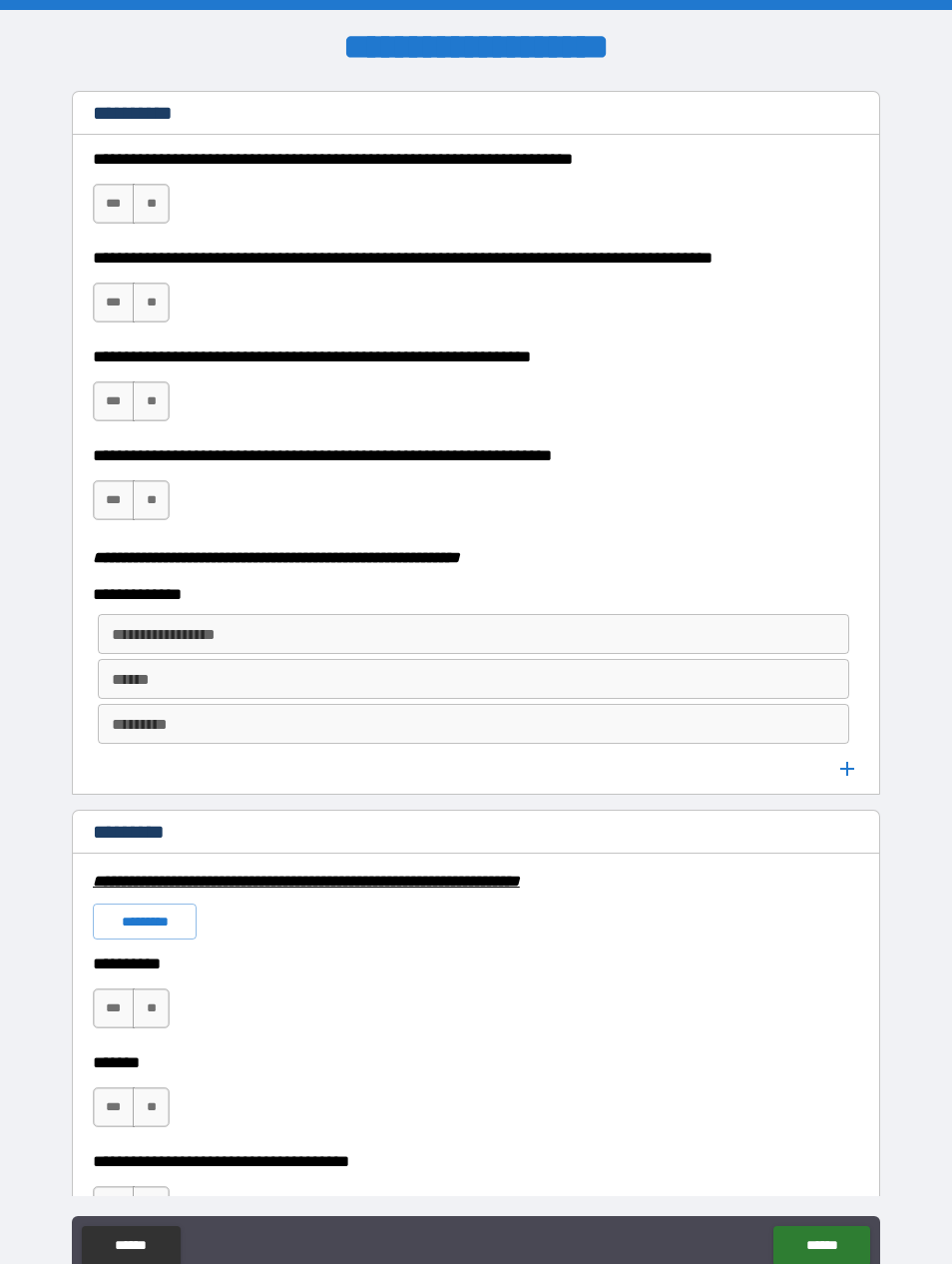 scroll, scrollTop: 2224, scrollLeft: 0, axis: vertical 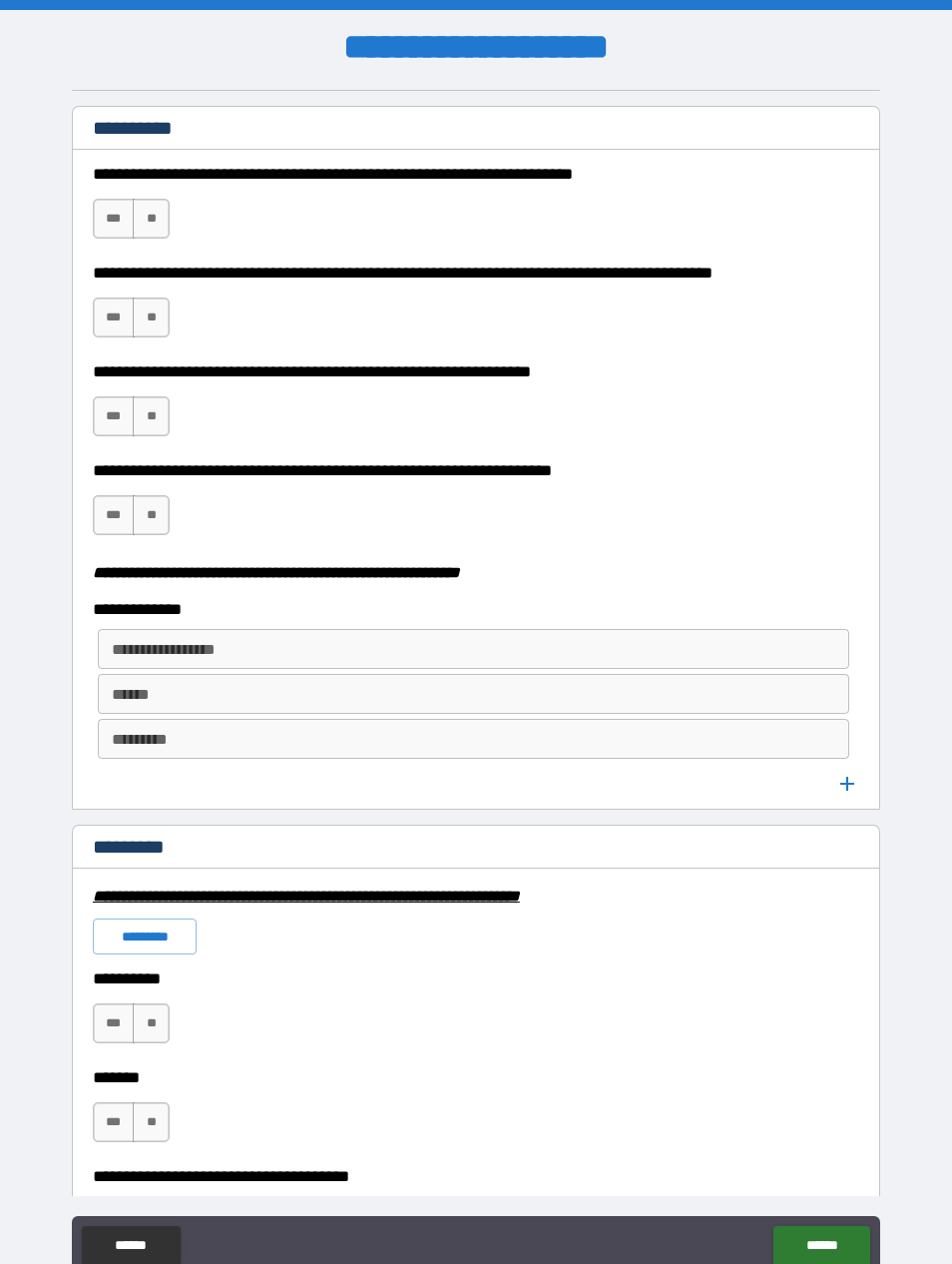 click on "**" at bounding box center (151, 219) 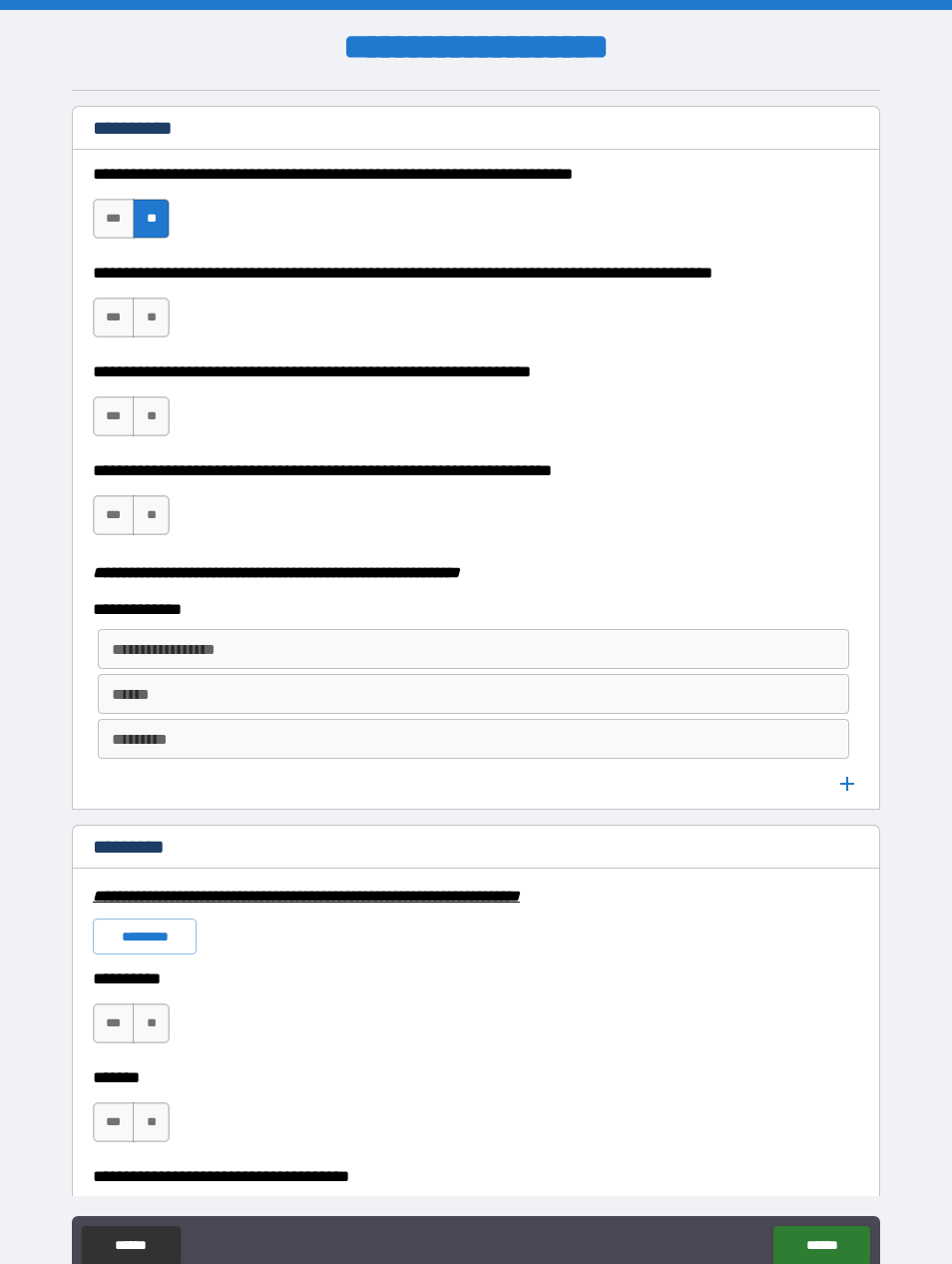 click on "**" at bounding box center [151, 317] 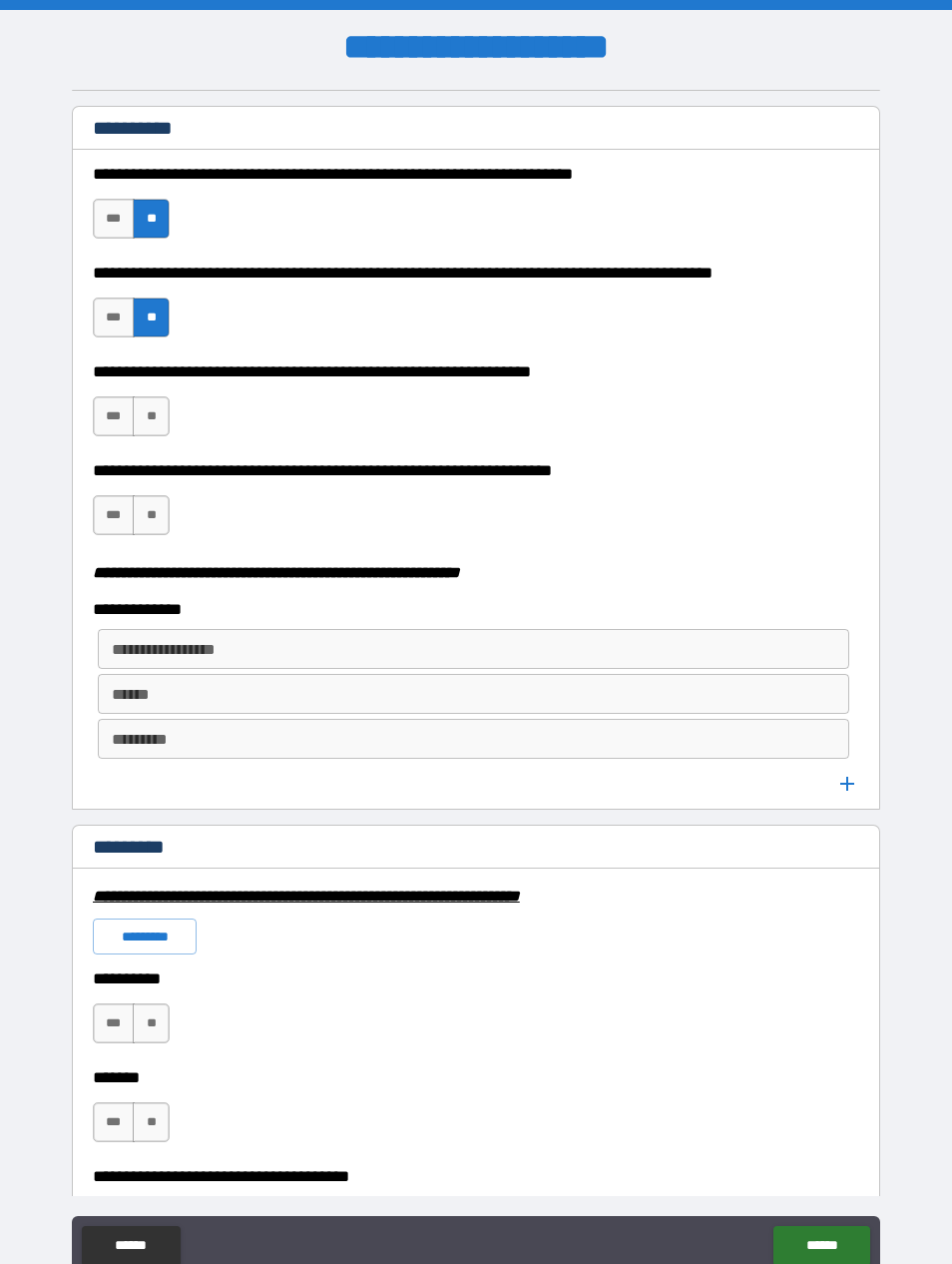 click on "**" at bounding box center (151, 416) 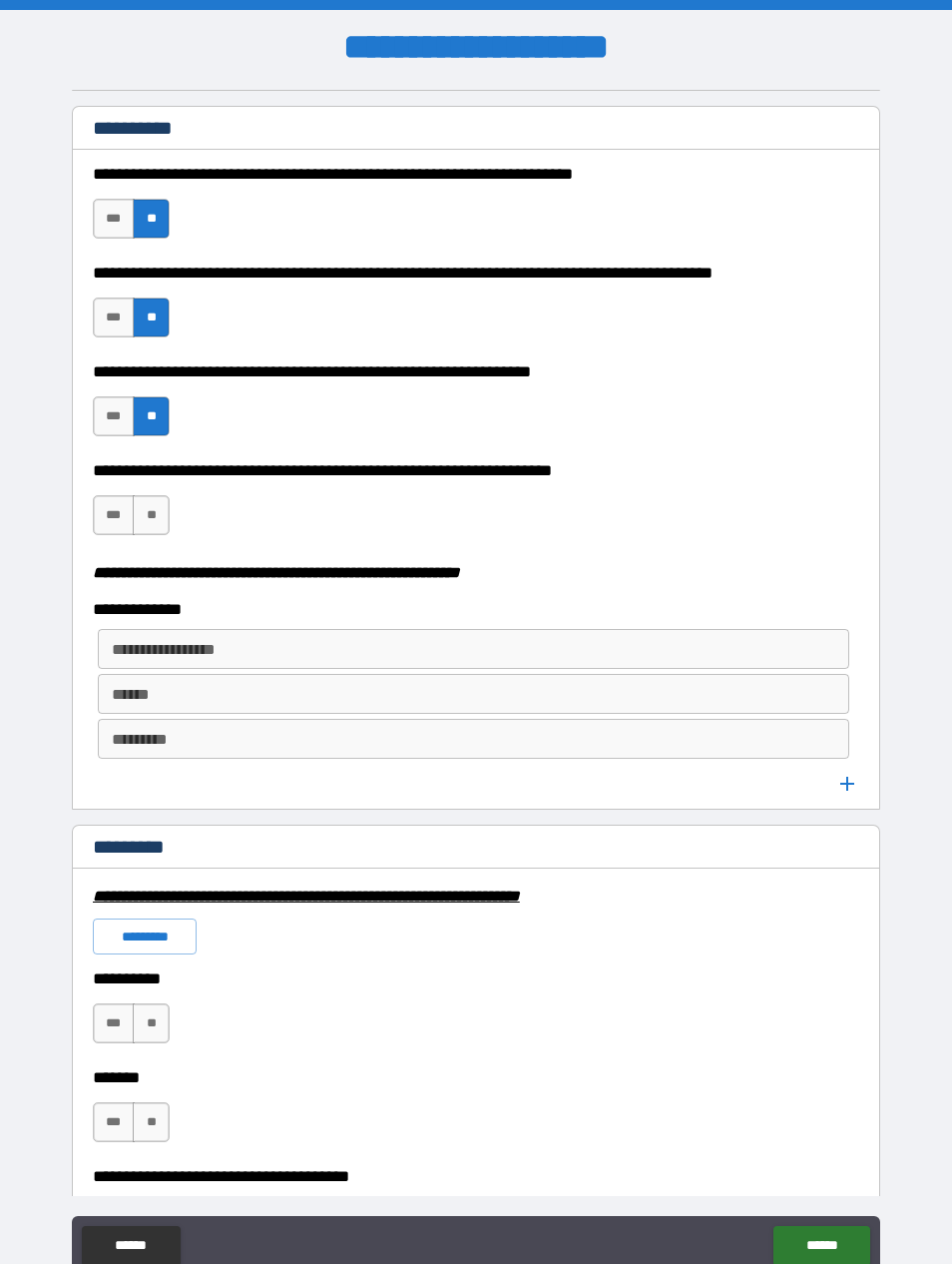 click on "**" at bounding box center (151, 515) 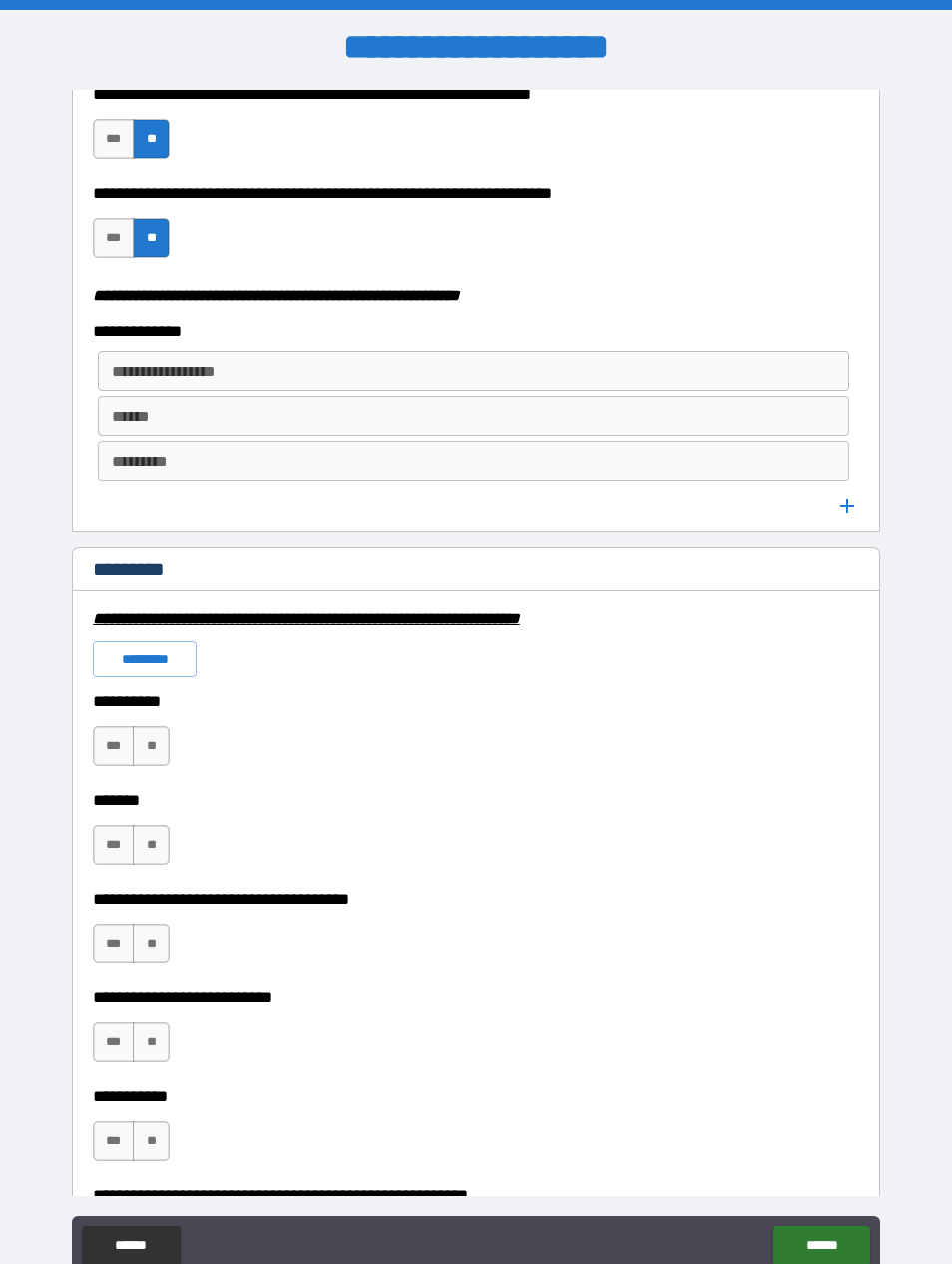 scroll, scrollTop: 2524, scrollLeft: 0, axis: vertical 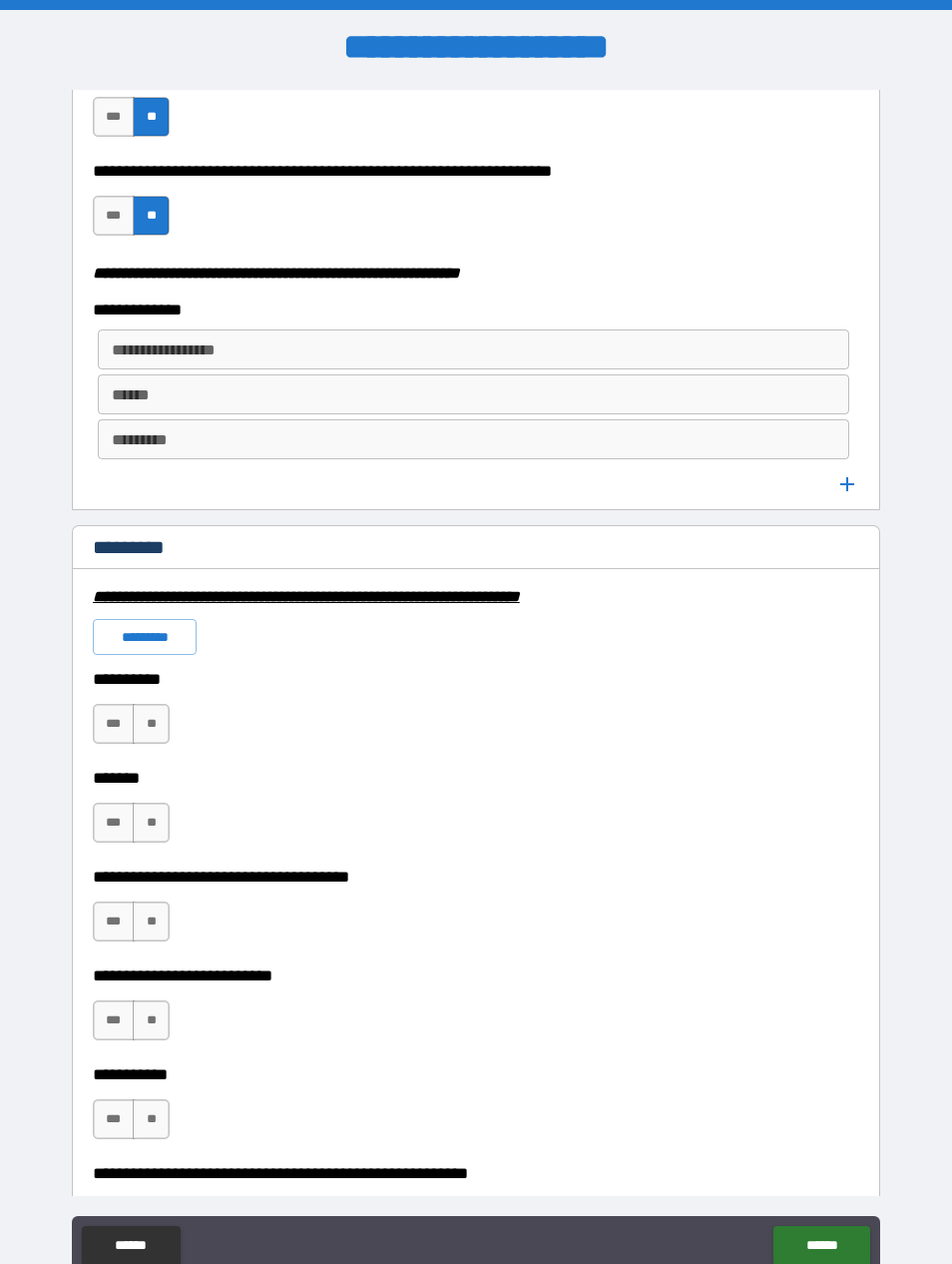 click on "**********" at bounding box center (472, 349) 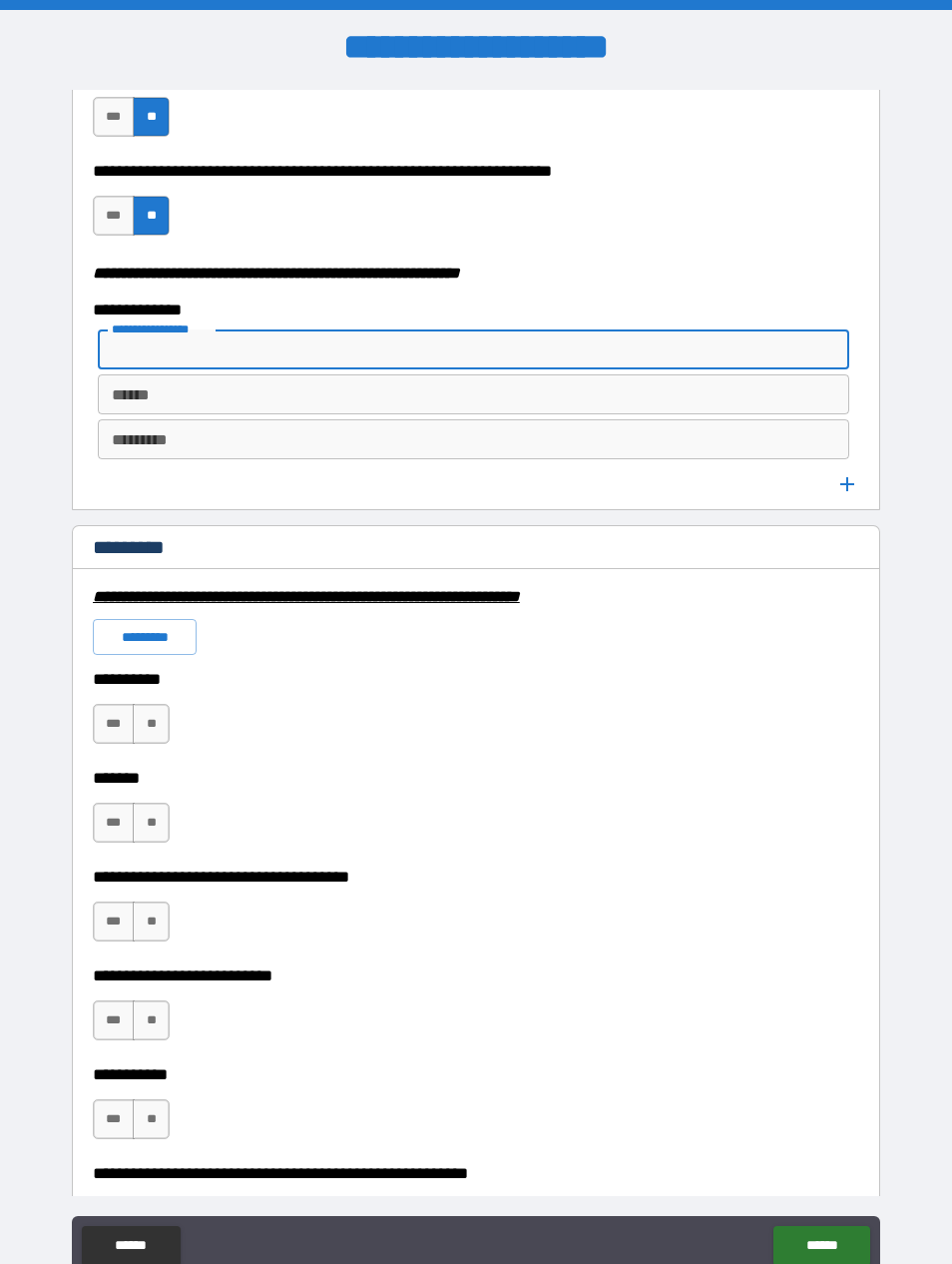 click on "**********" at bounding box center [276, 273] 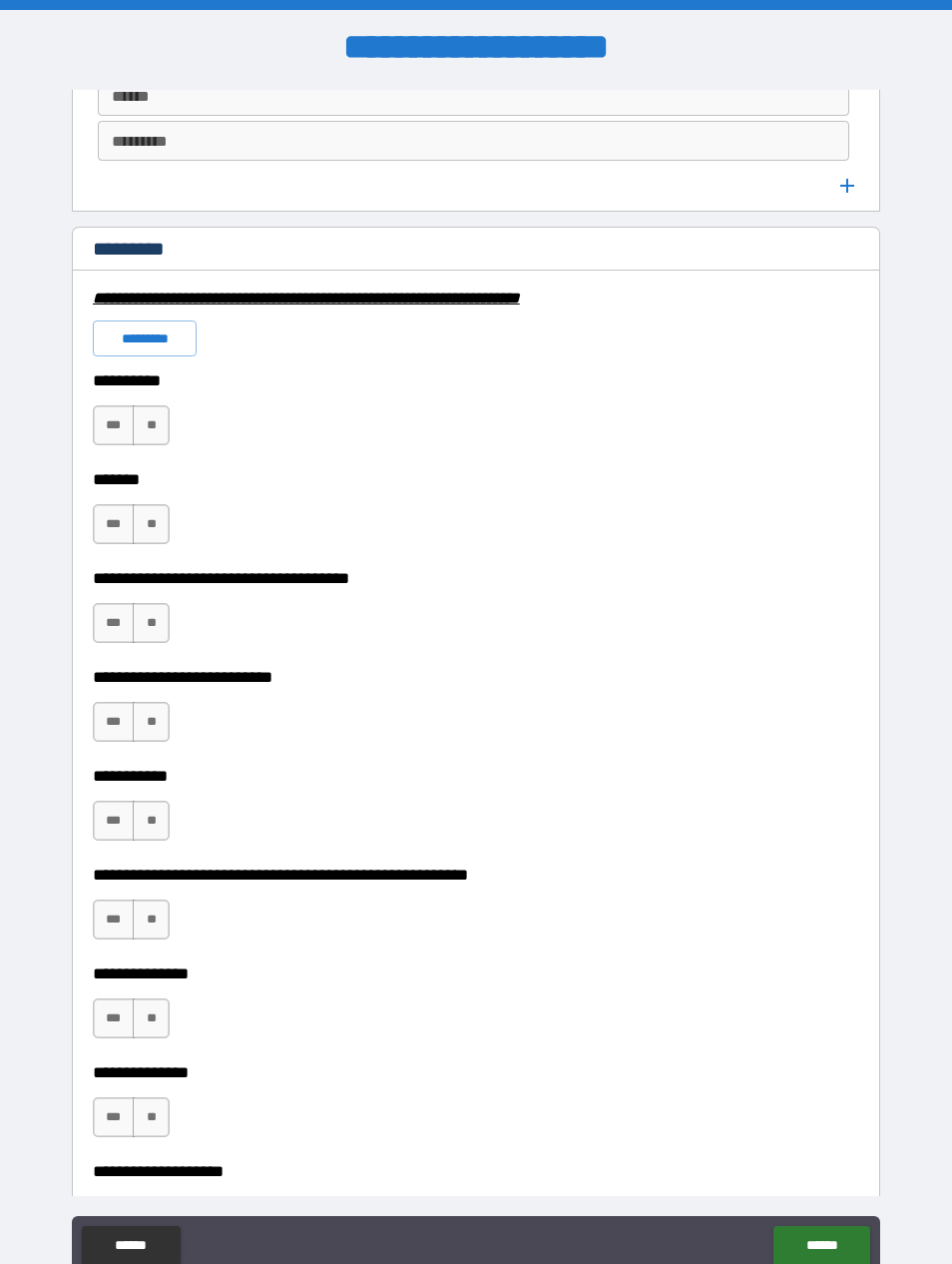 scroll, scrollTop: 2829, scrollLeft: 0, axis: vertical 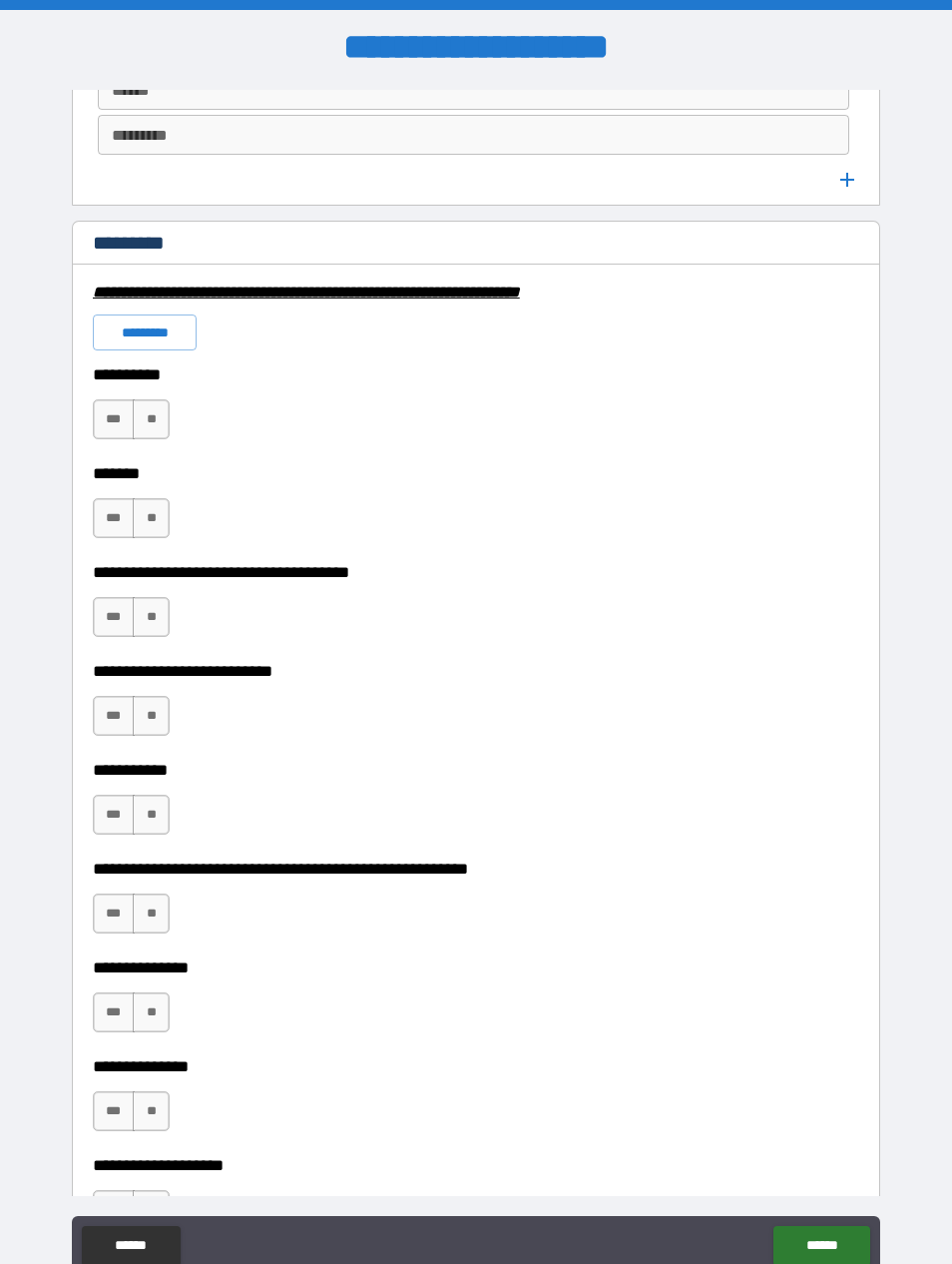 click on "**" at bounding box center (151, 419) 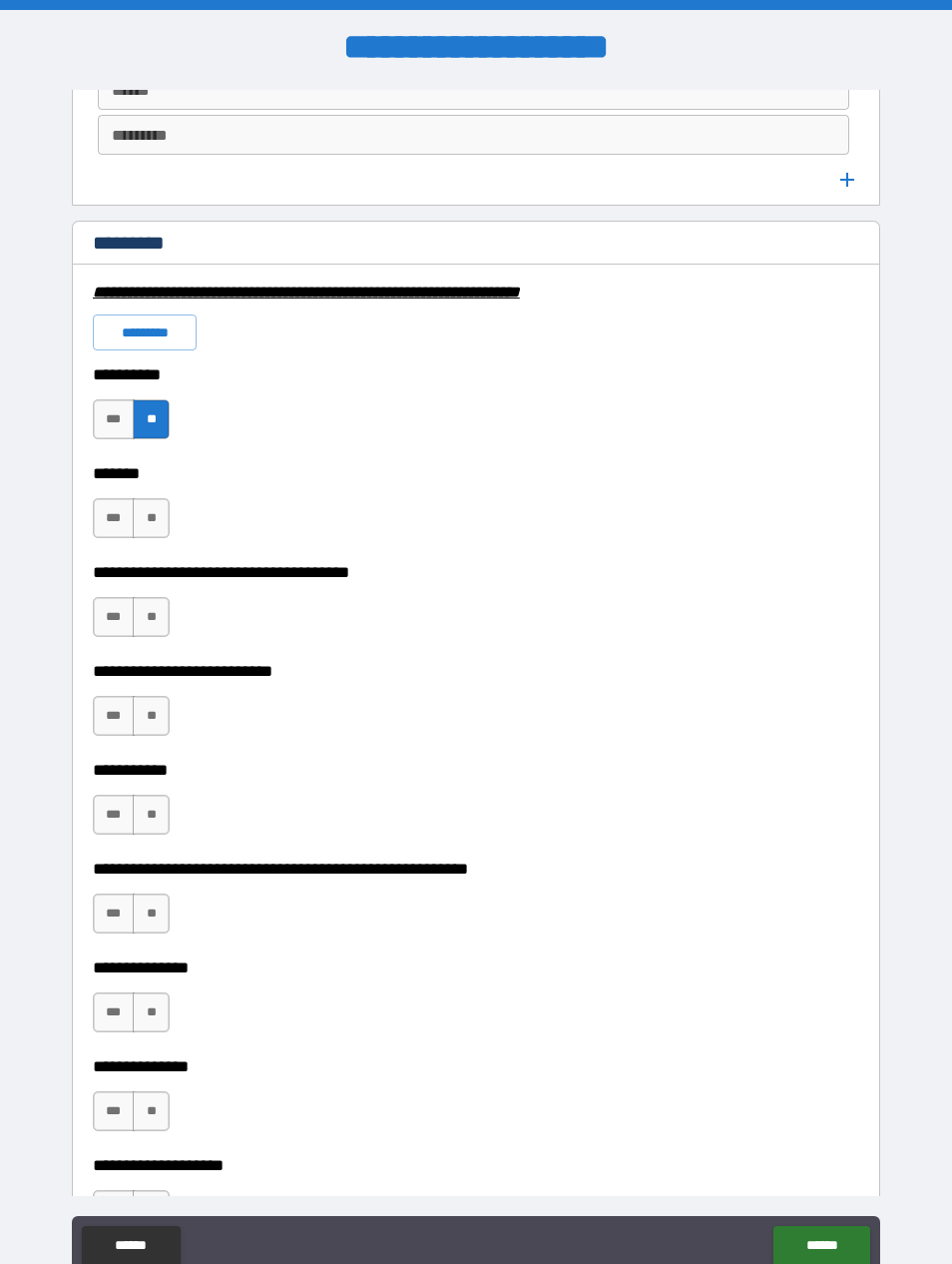 click on "**" at bounding box center [151, 518] 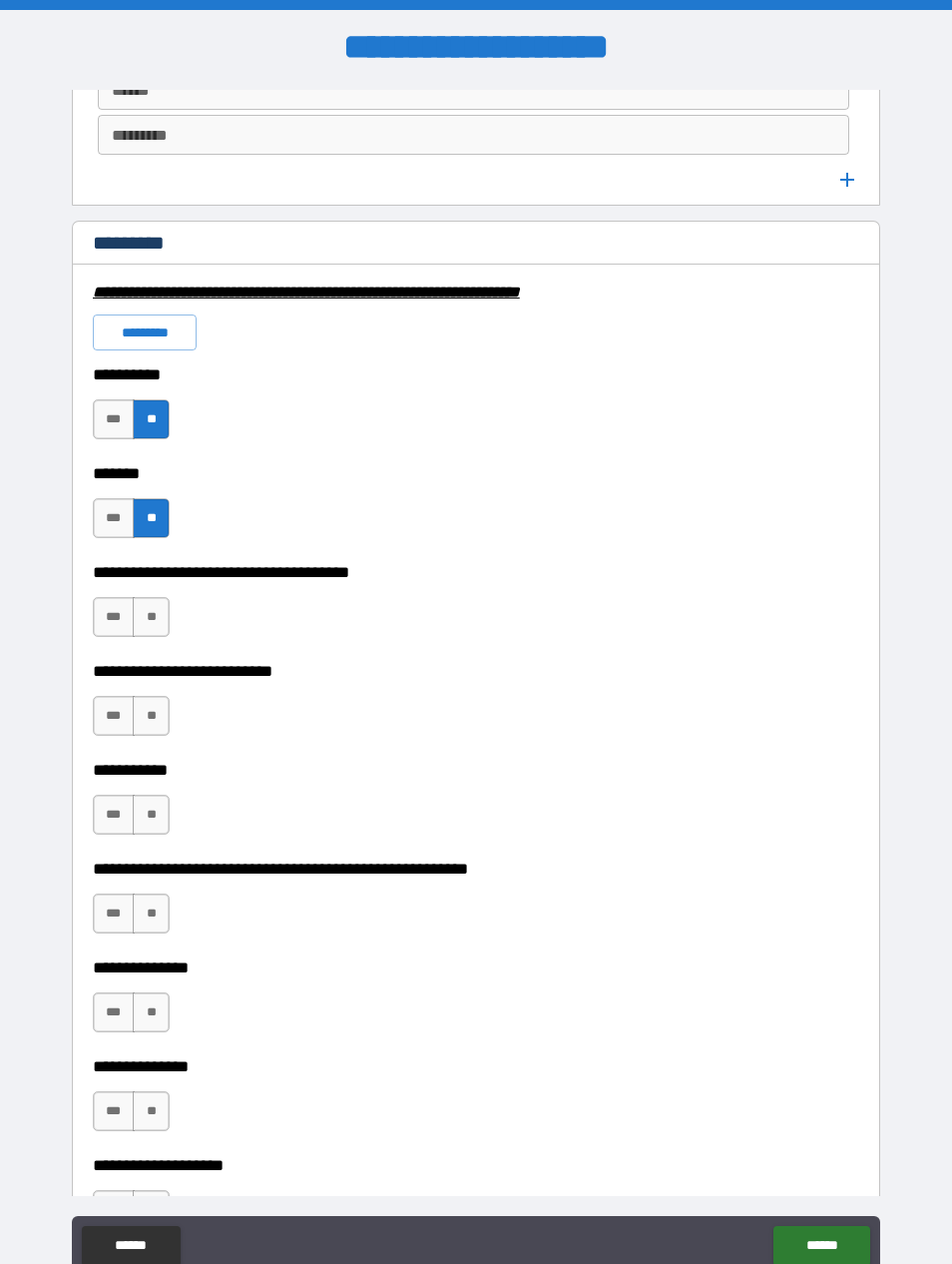 click on "**" at bounding box center (151, 617) 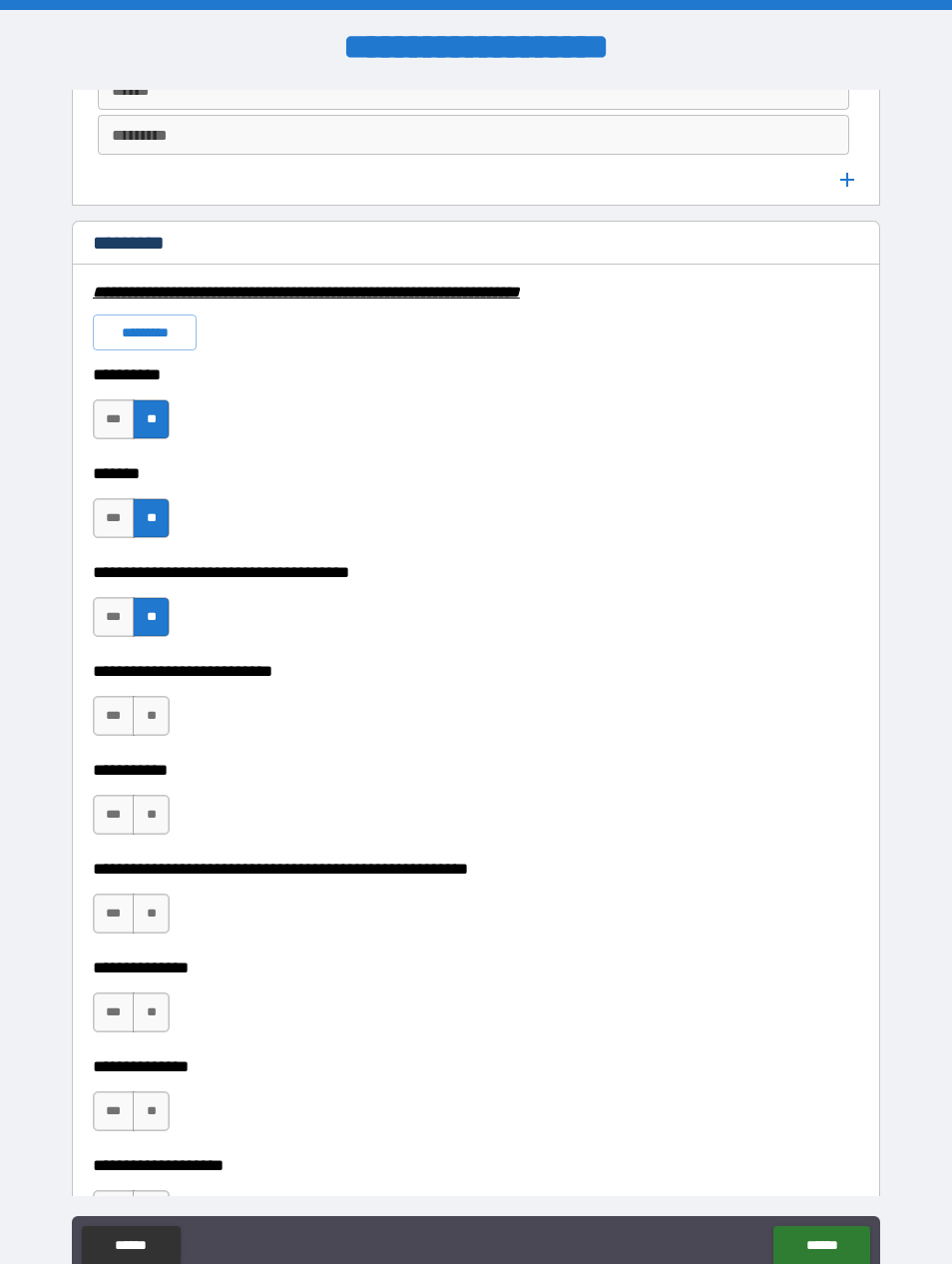 click on "**" at bounding box center [151, 716] 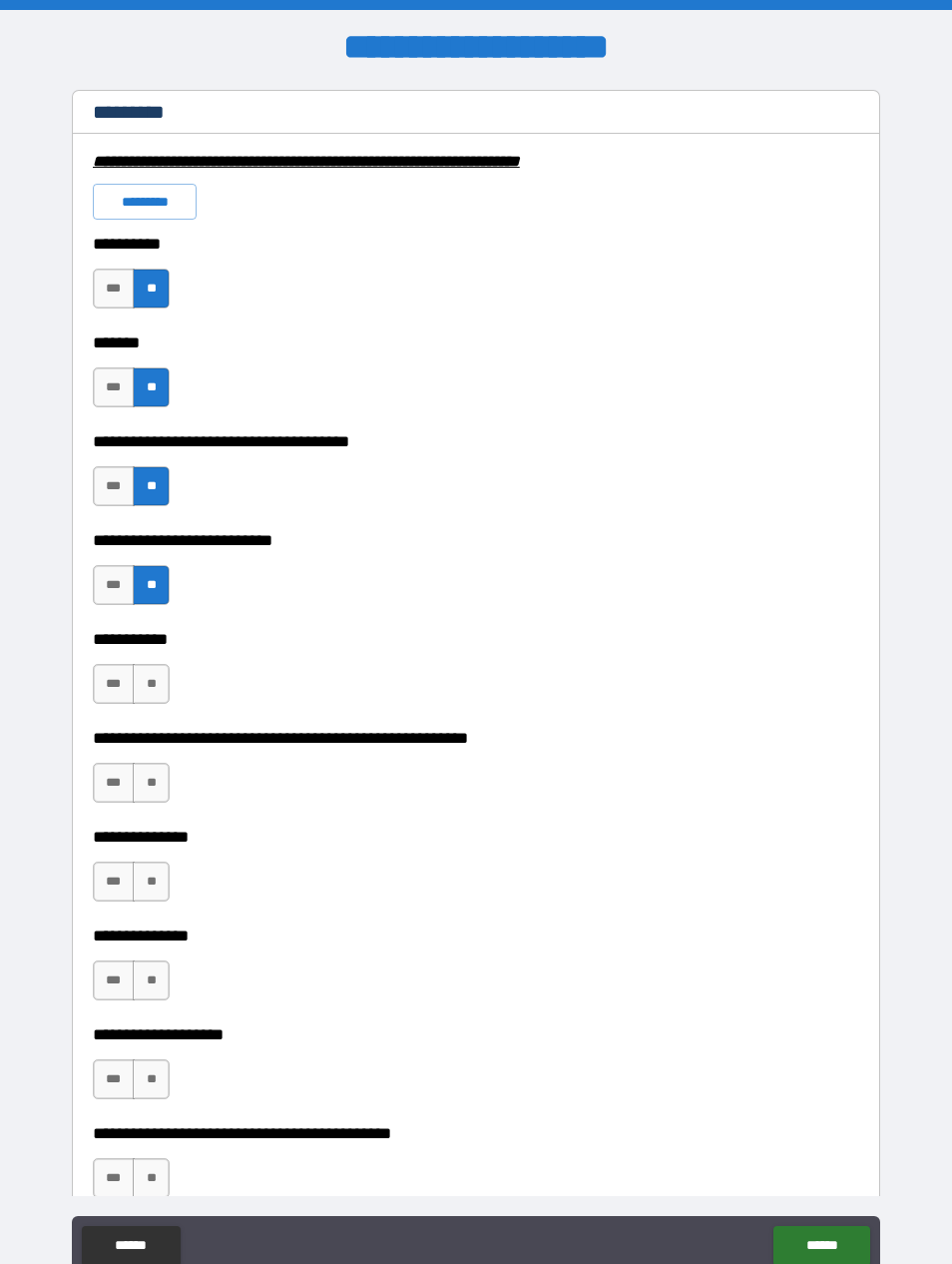 scroll, scrollTop: 3046, scrollLeft: 0, axis: vertical 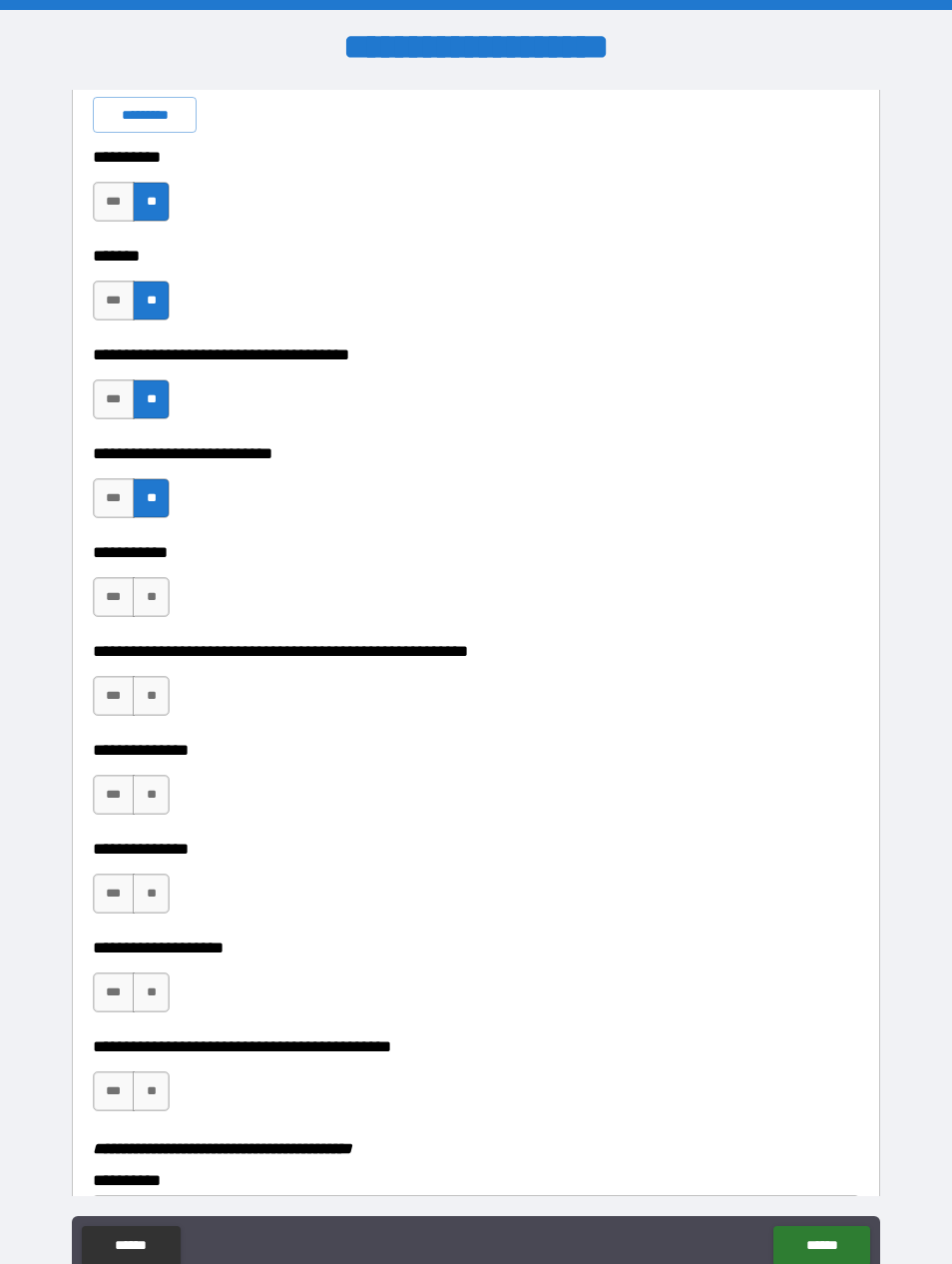 click on "**" at bounding box center [151, 597] 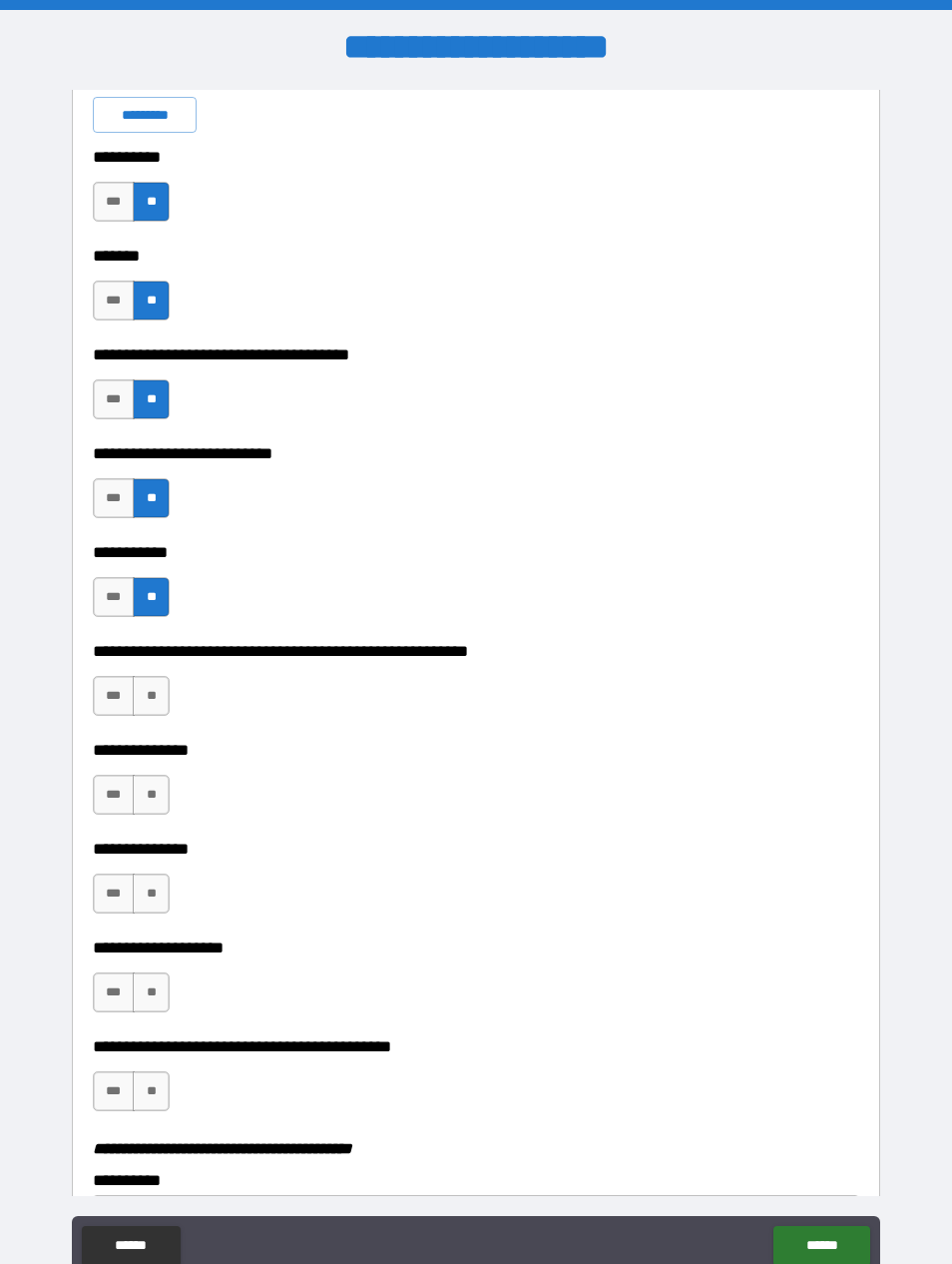 click on "**" at bounding box center [151, 696] 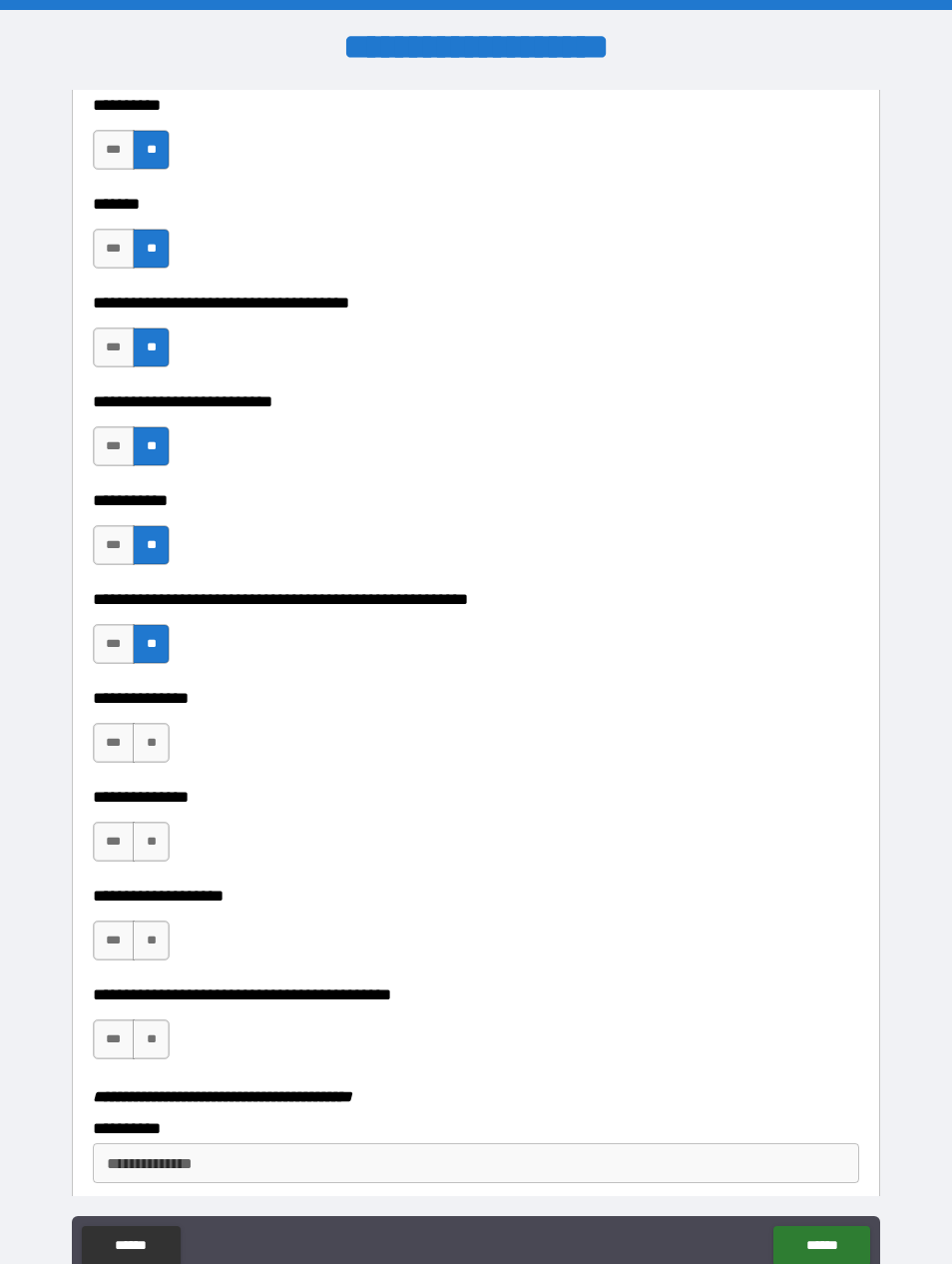 scroll, scrollTop: 3102, scrollLeft: 0, axis: vertical 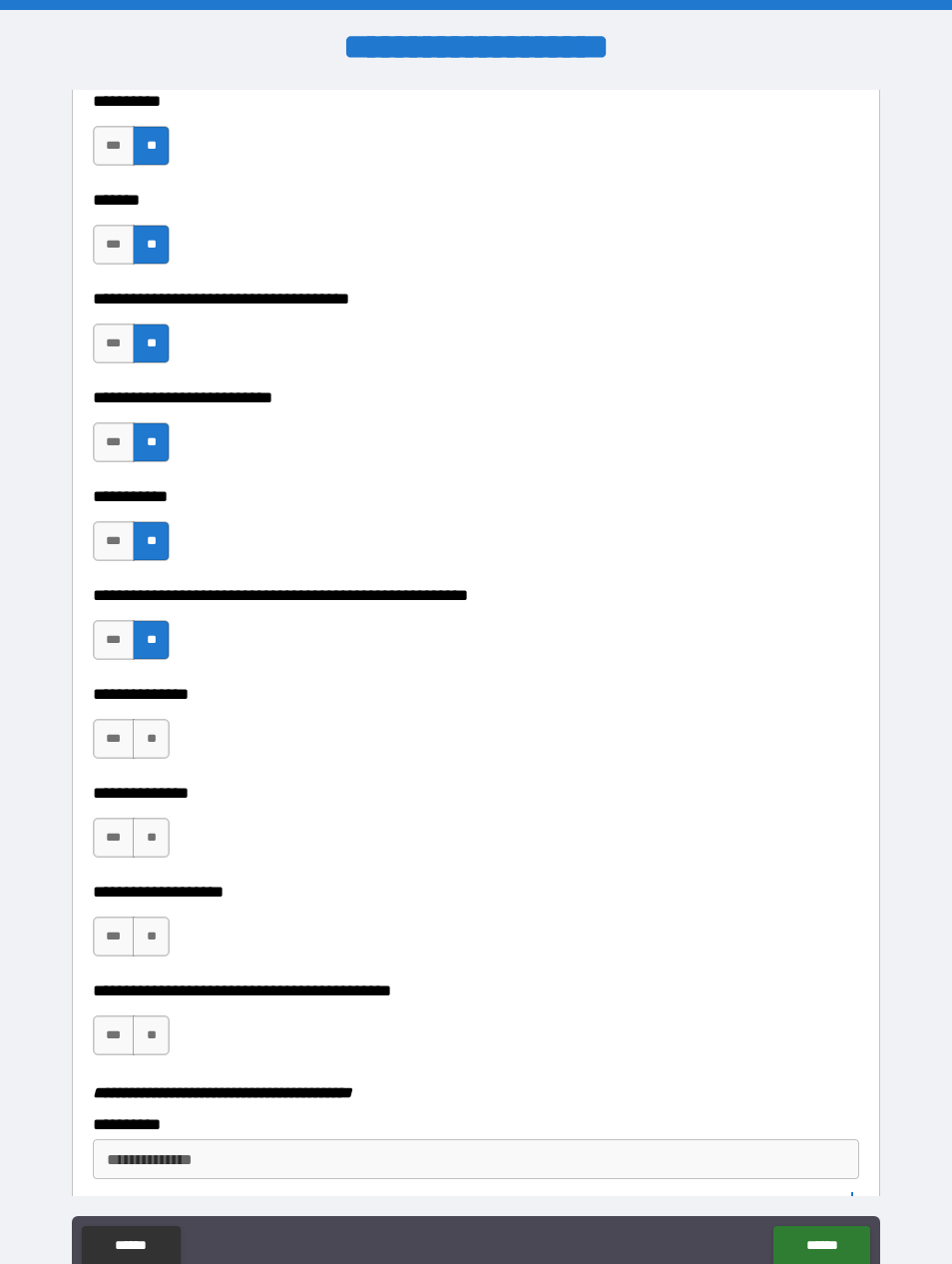 click on "***" at bounding box center [114, 739] 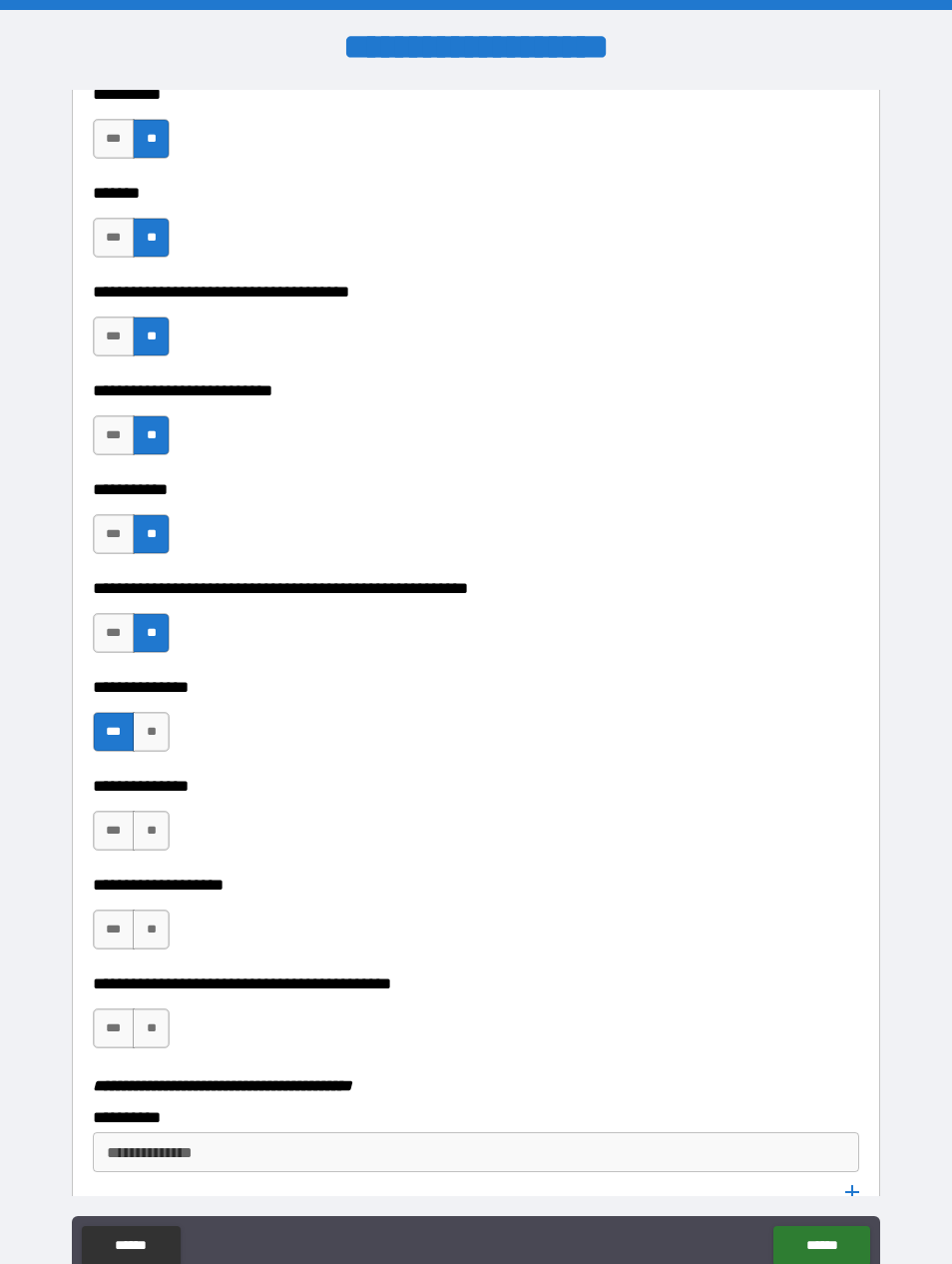 scroll, scrollTop: 3114, scrollLeft: 0, axis: vertical 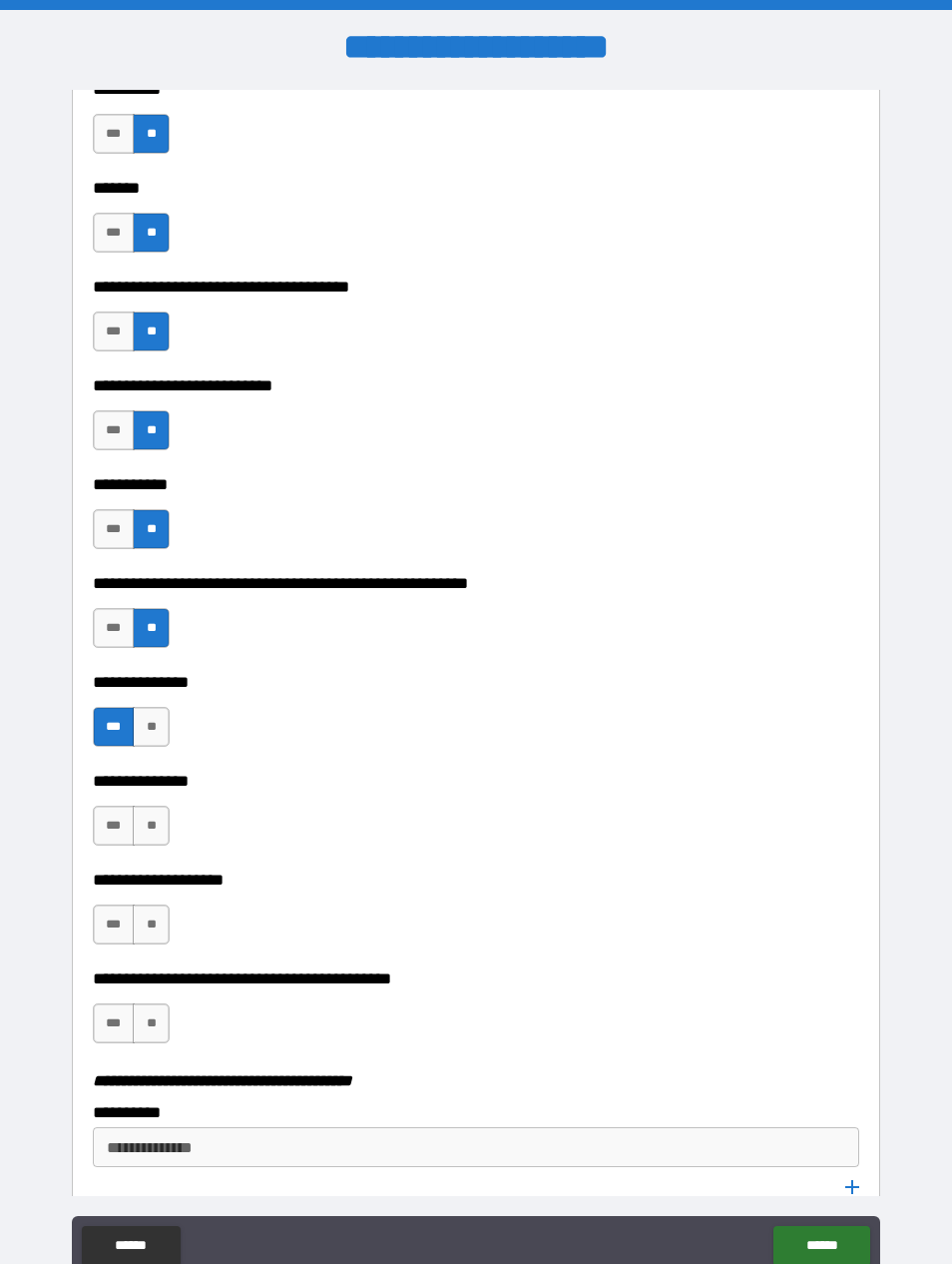 click on "***" at bounding box center (114, 826) 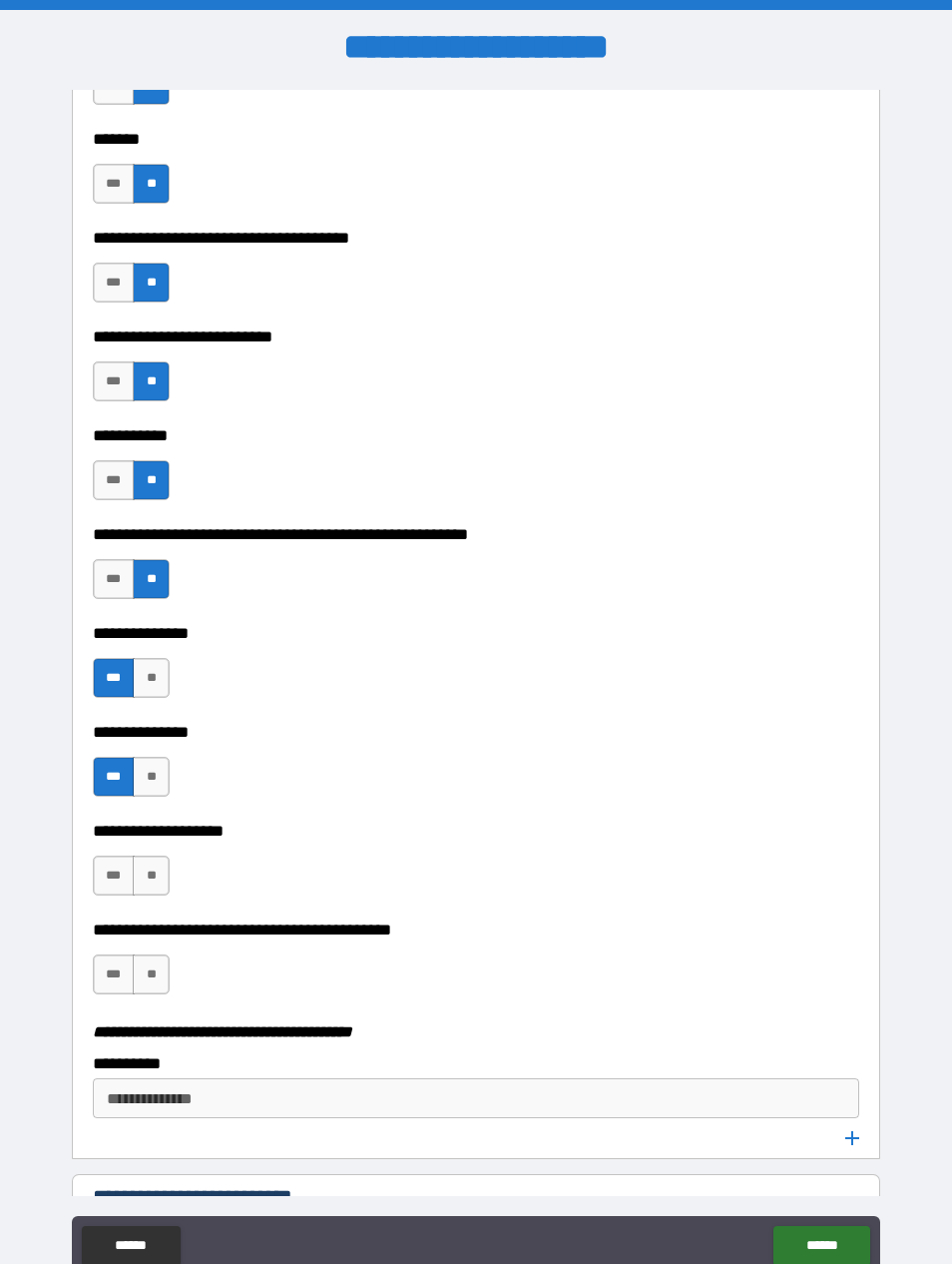 scroll, scrollTop: 3173, scrollLeft: 0, axis: vertical 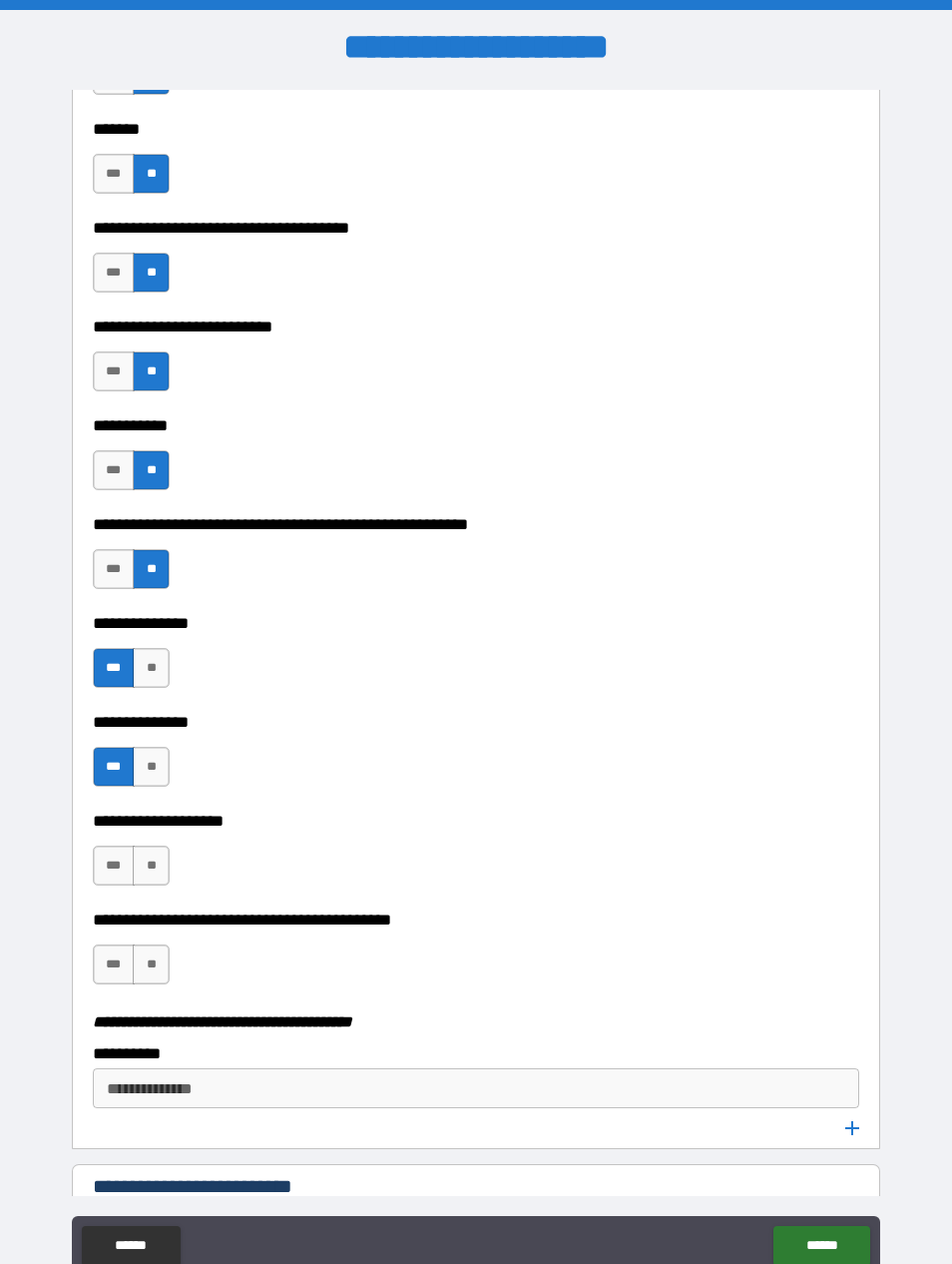 click on "***" at bounding box center (114, 866) 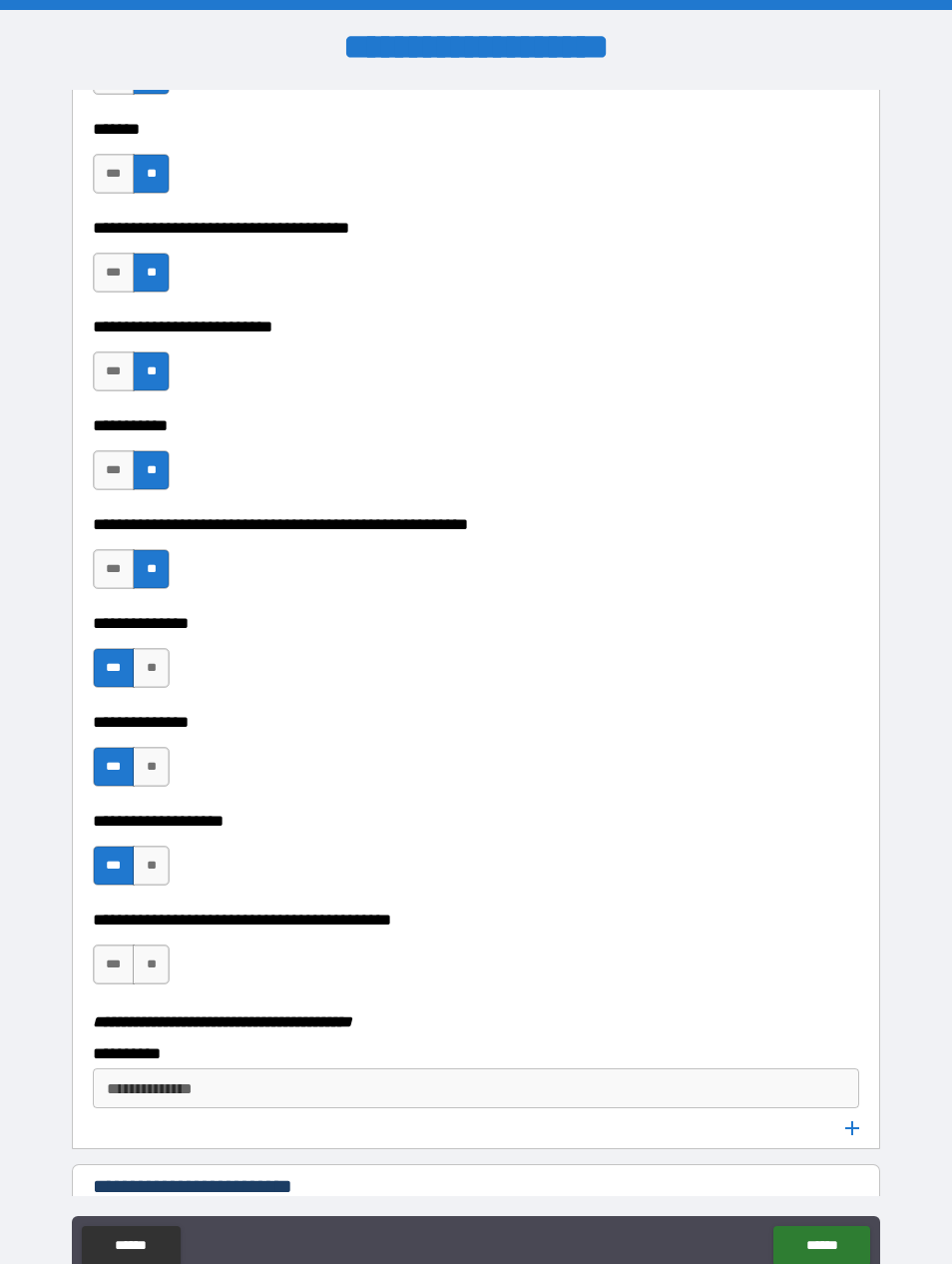 click on "**" at bounding box center [151, 767] 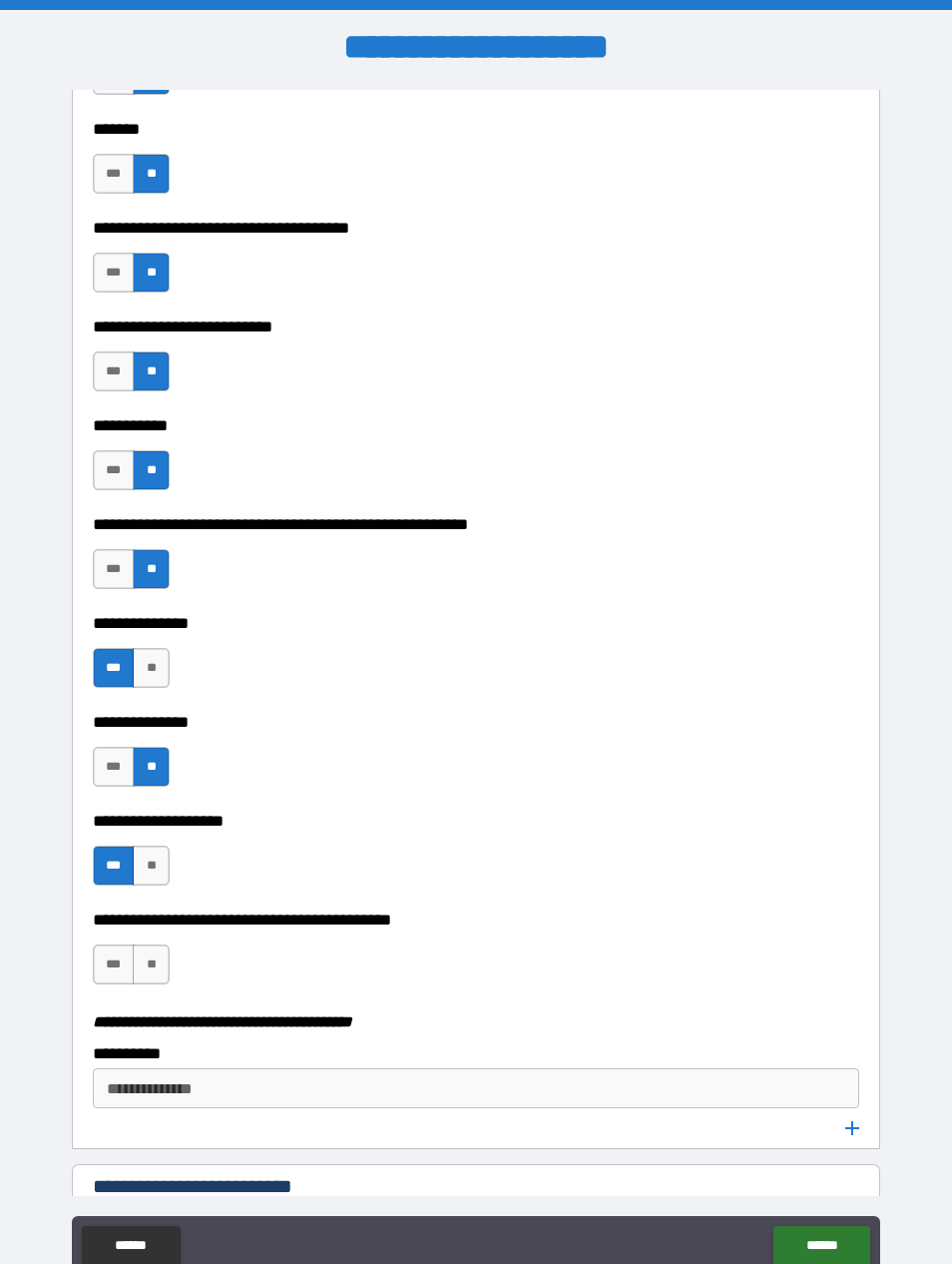 click on "***" at bounding box center (114, 767) 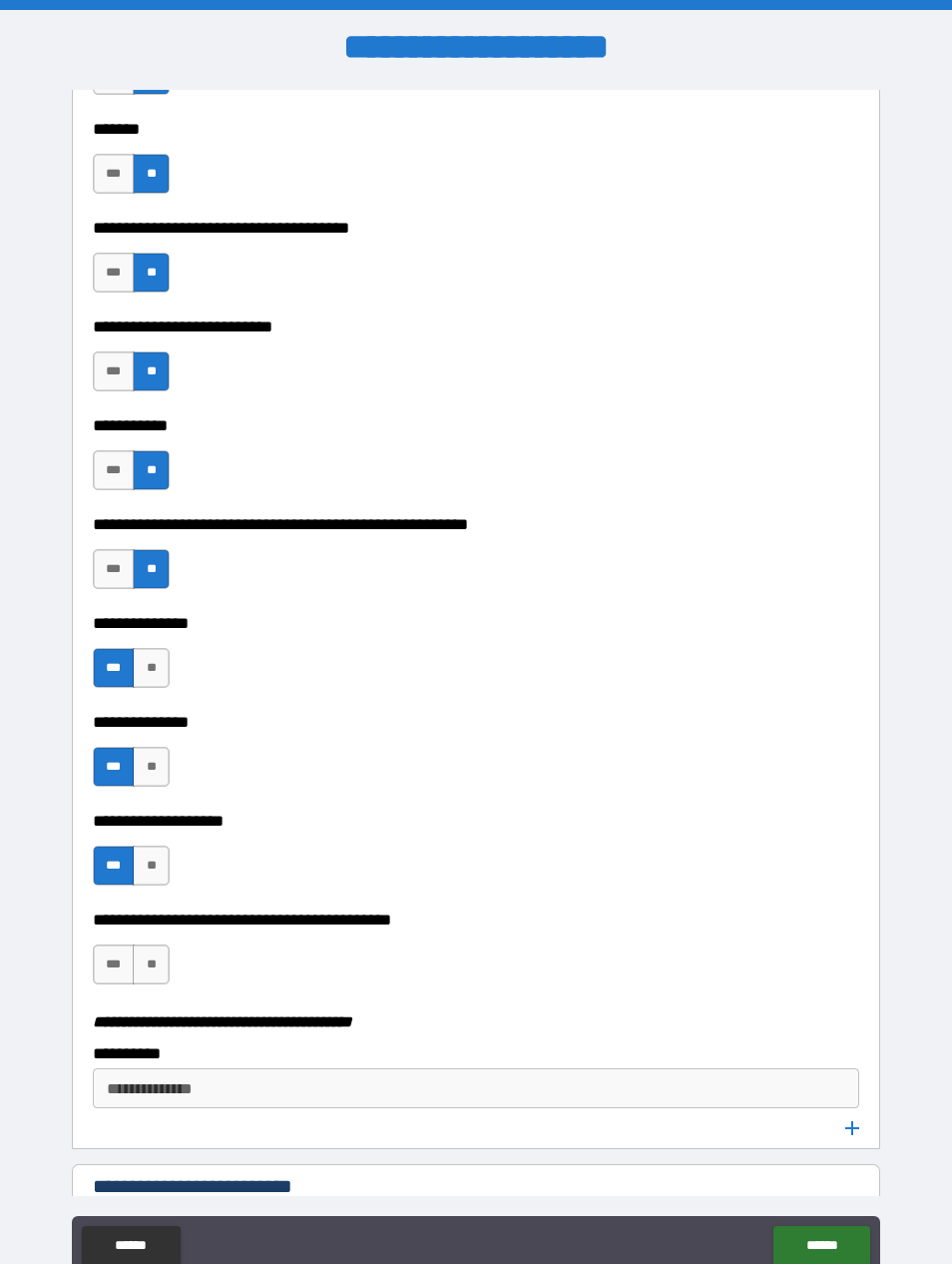scroll, scrollTop: 3333, scrollLeft: 0, axis: vertical 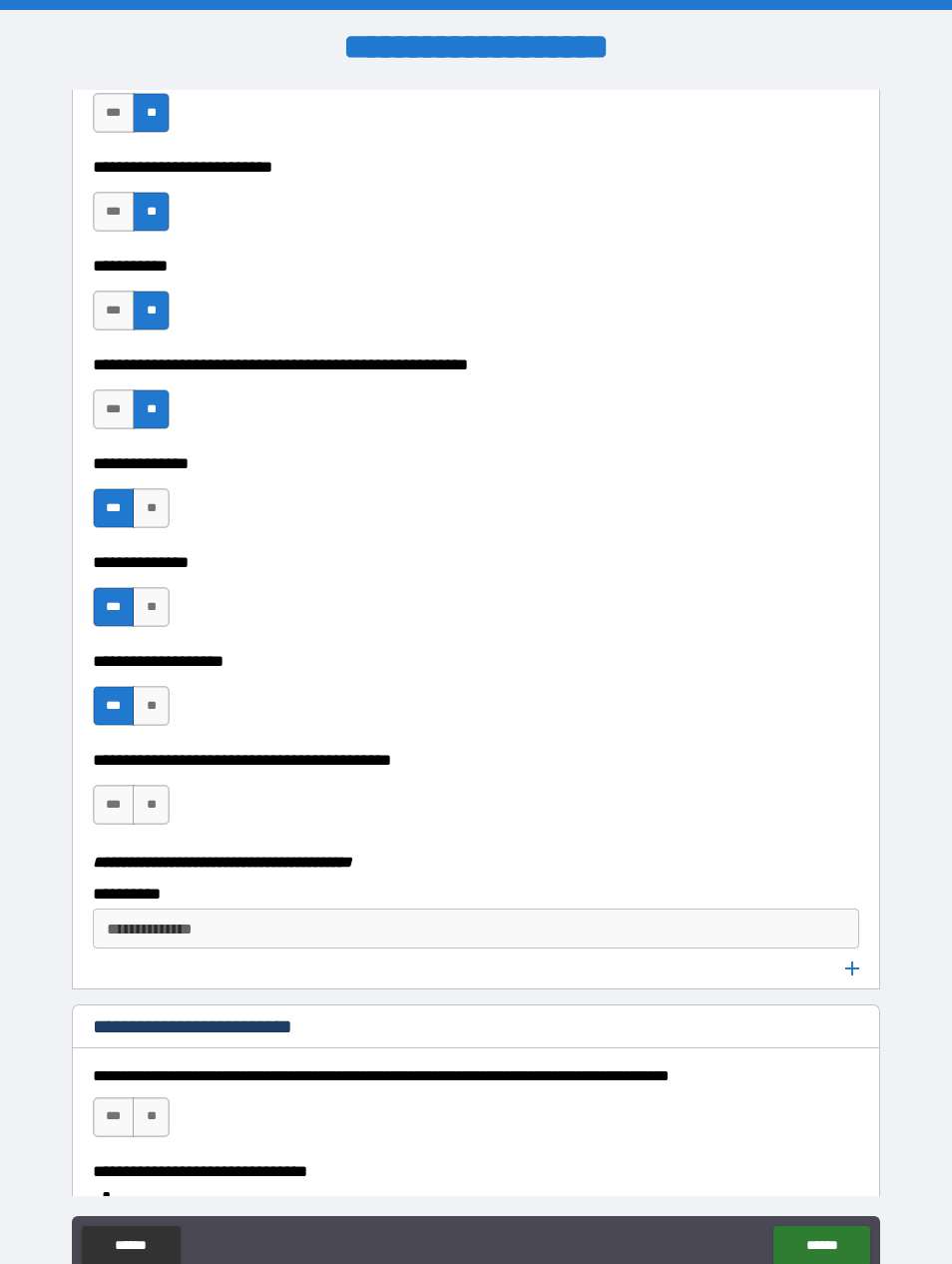 click on "***" at bounding box center (114, 805) 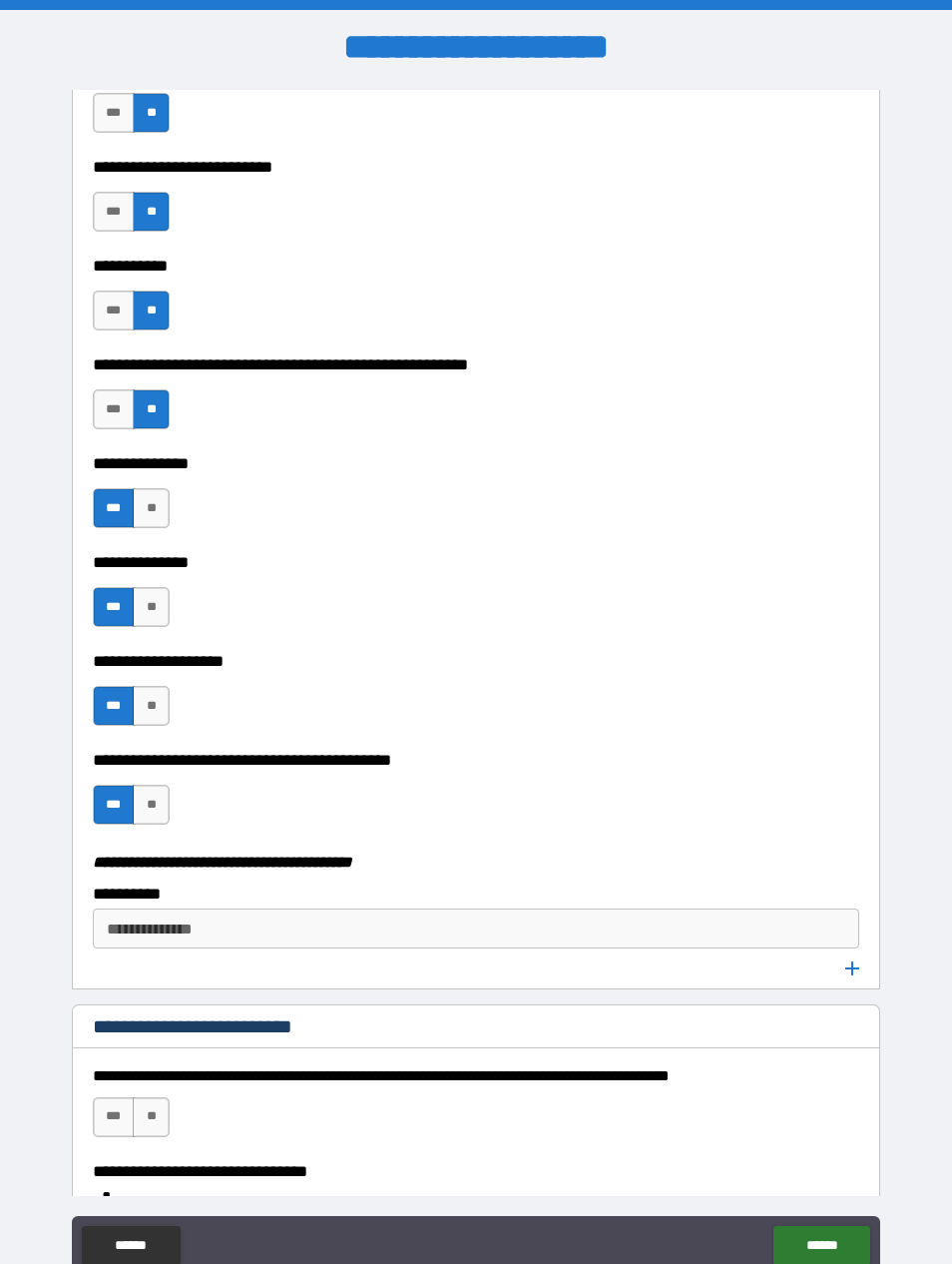 click on "**" at bounding box center (151, 805) 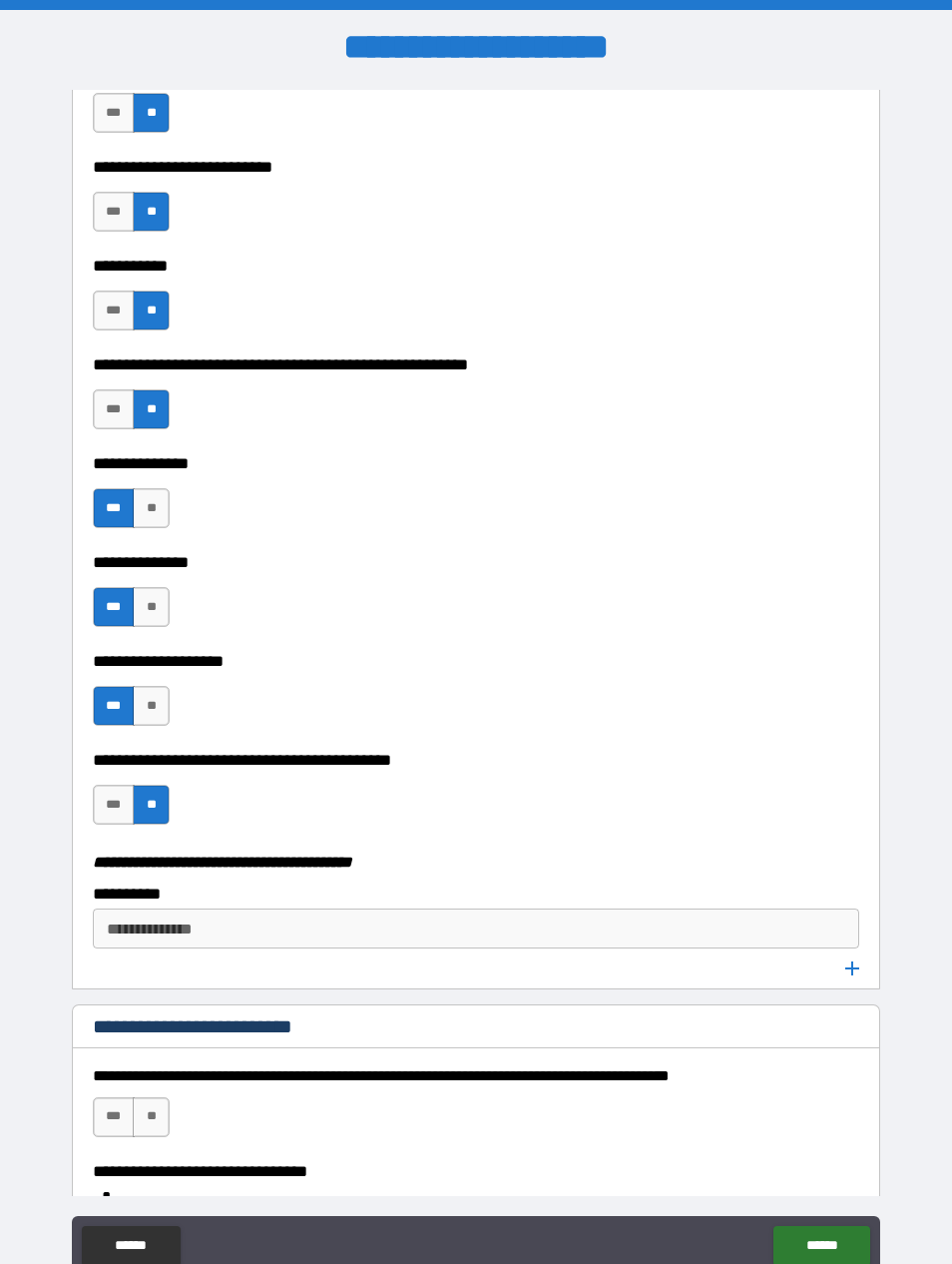 click on "**********" at bounding box center [474, 929] 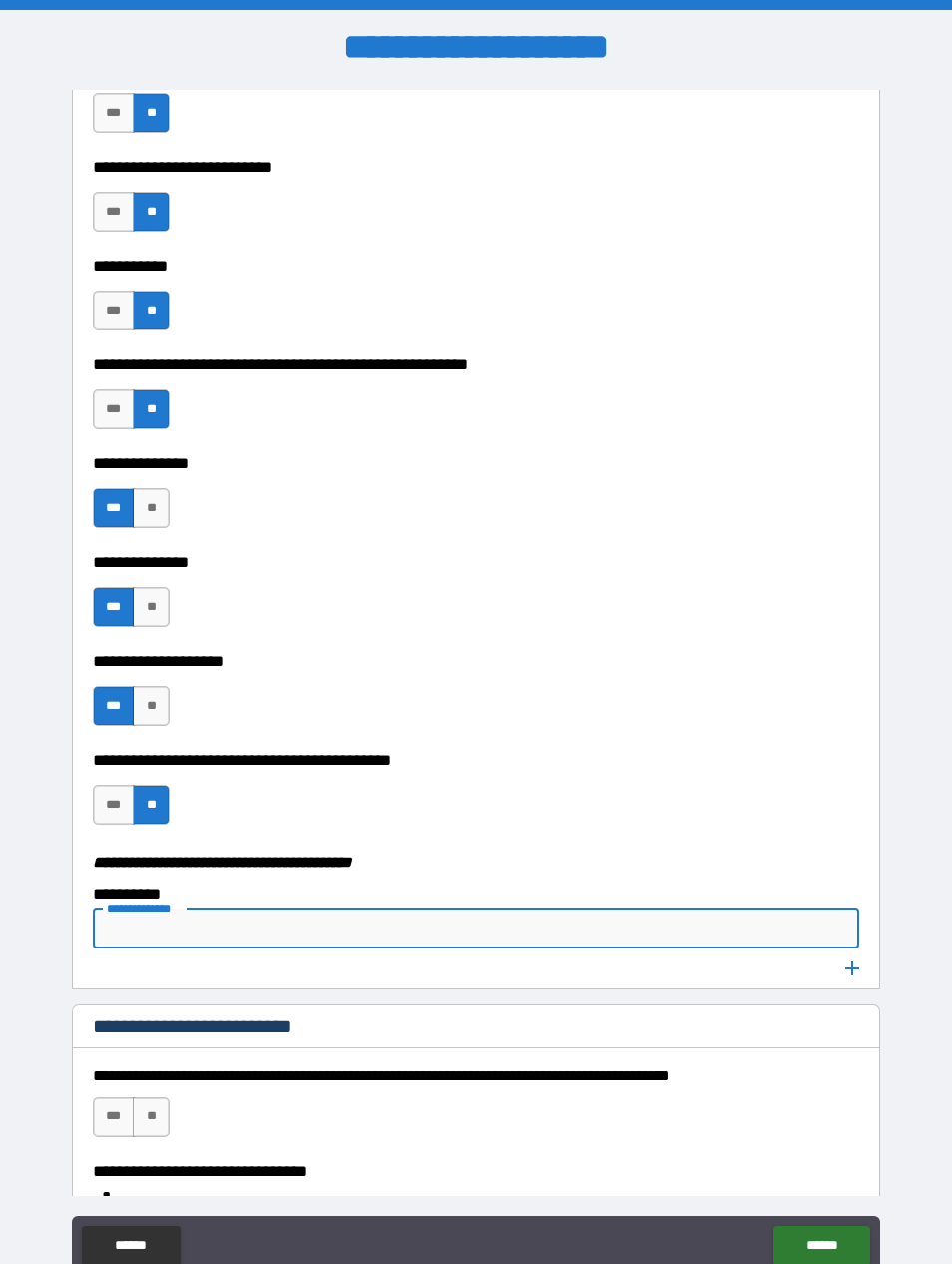scroll, scrollTop: 65, scrollLeft: 0, axis: vertical 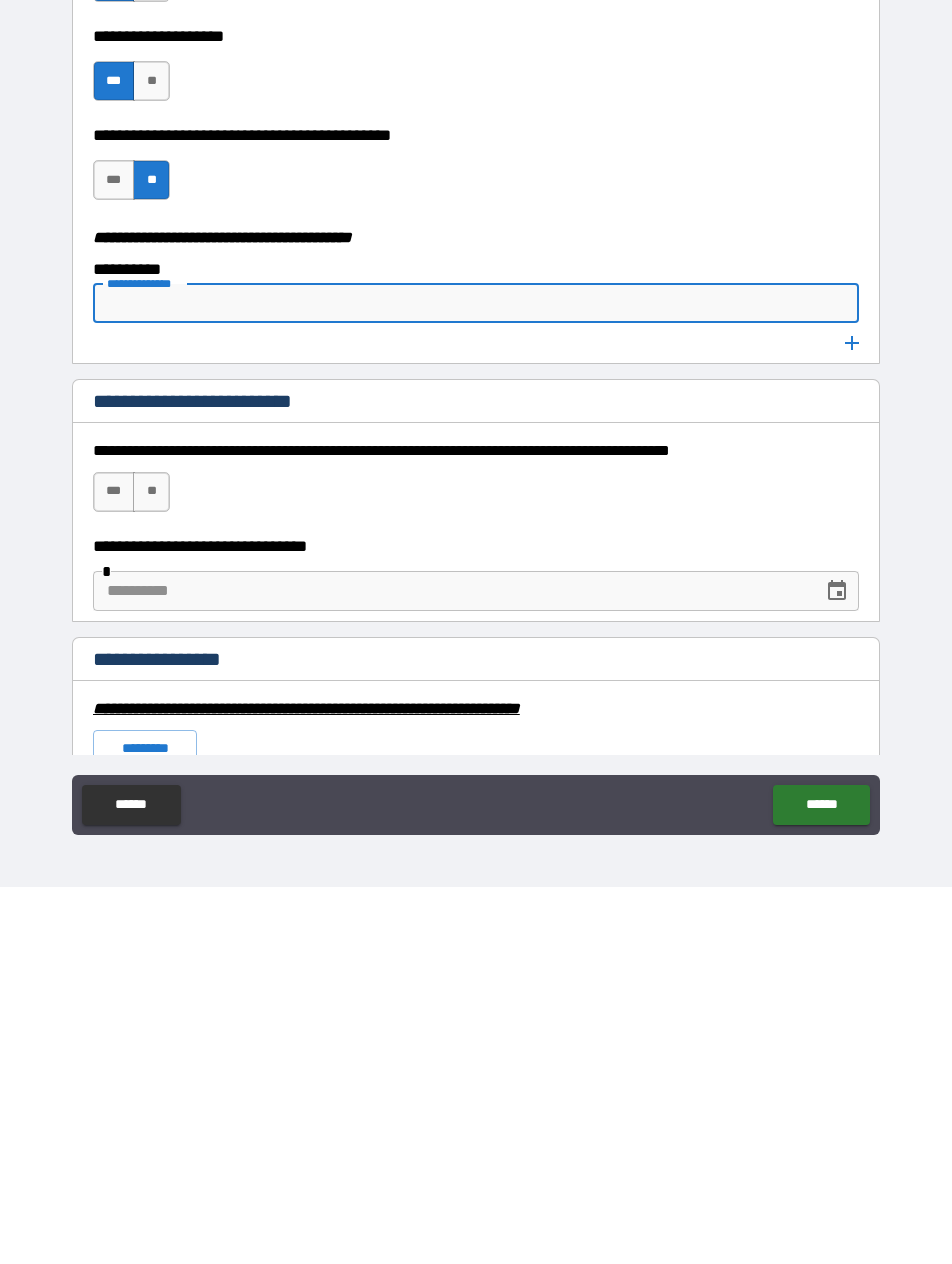 click on "**********" at bounding box center (476, 860) 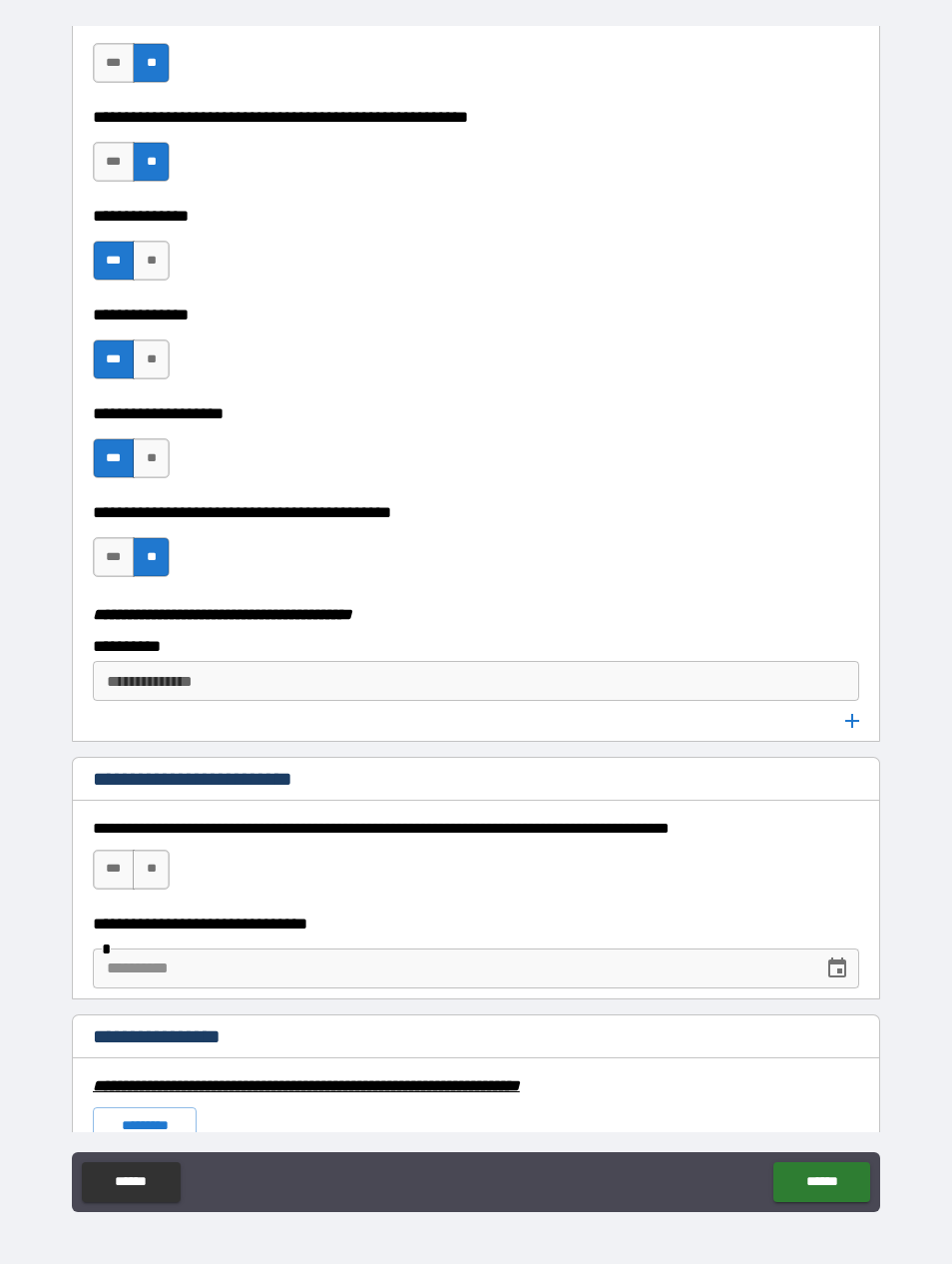 click on "**" at bounding box center (151, 870) 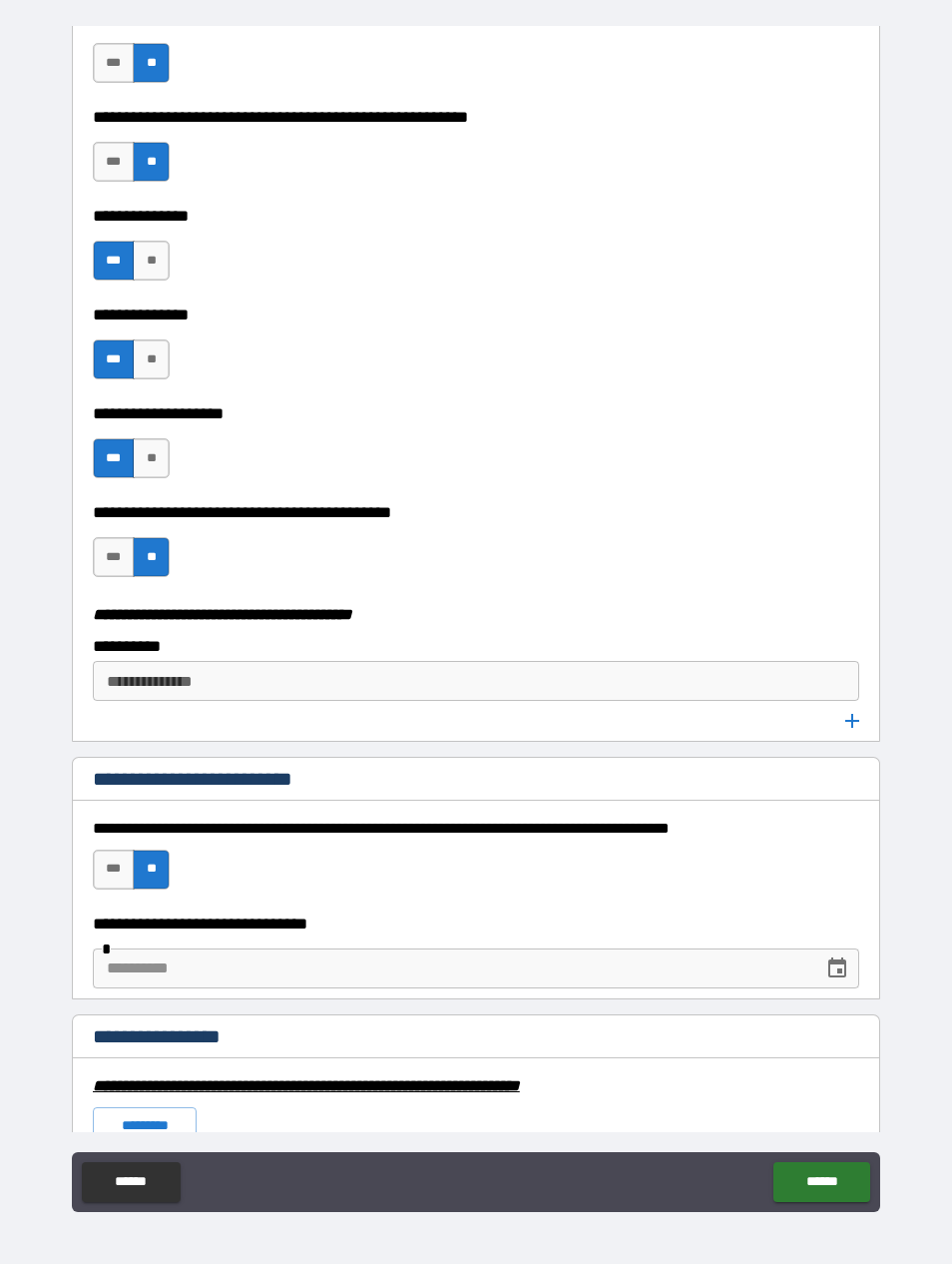 click at bounding box center (451, 968) 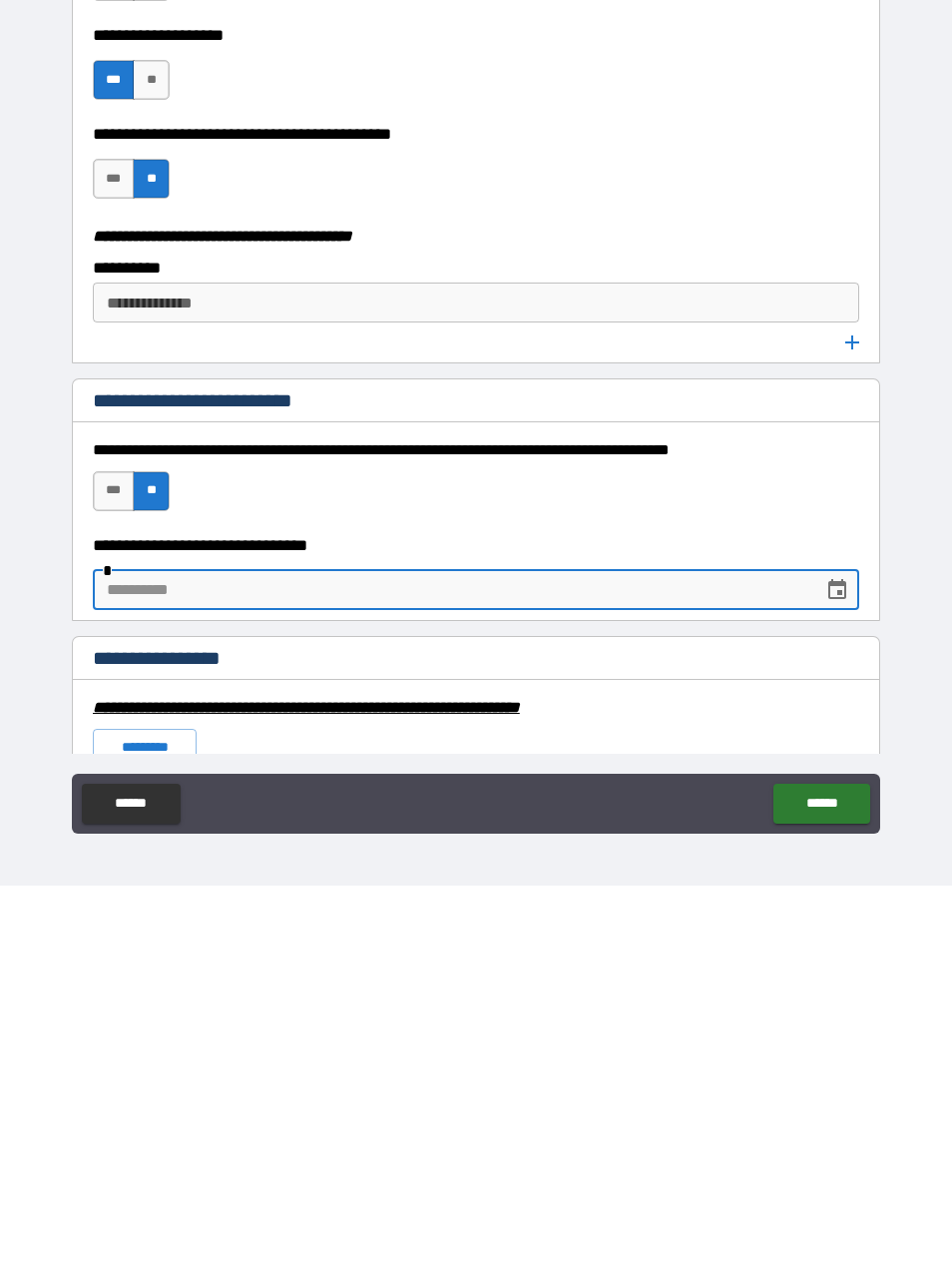 scroll, scrollTop: 65, scrollLeft: 0, axis: vertical 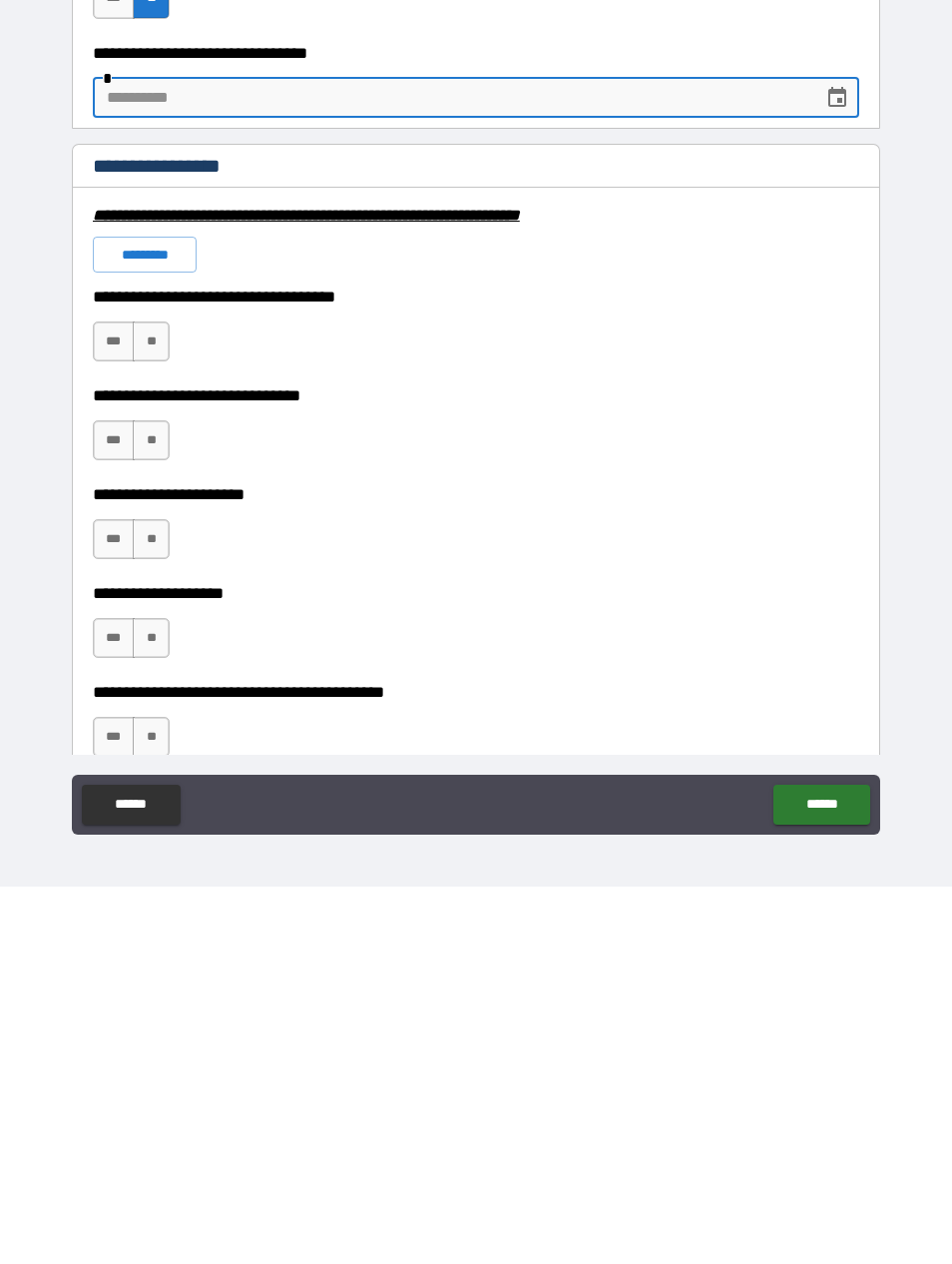 click on "**********" at bounding box center [476, 956] 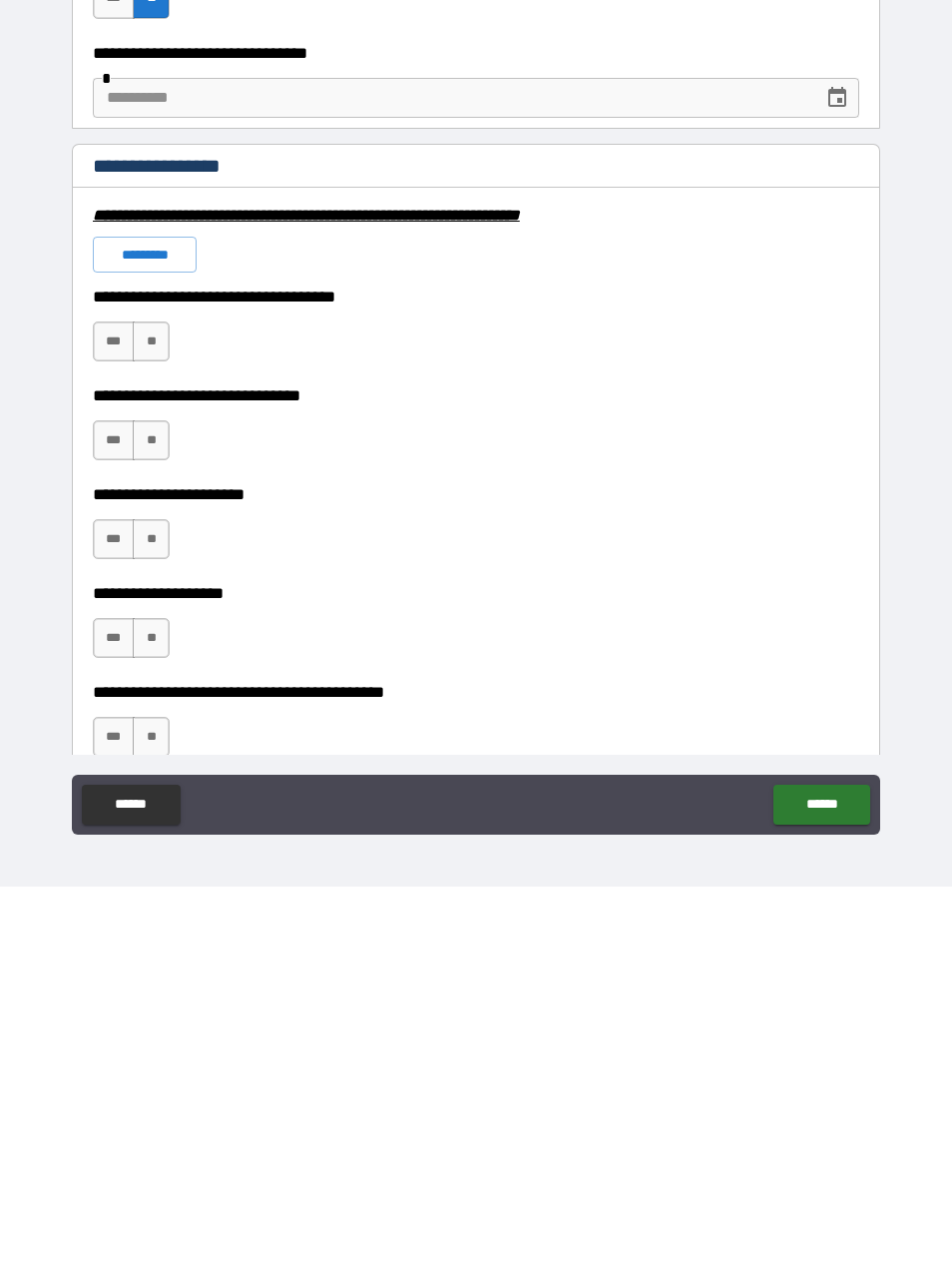 scroll, scrollTop: 64, scrollLeft: 0, axis: vertical 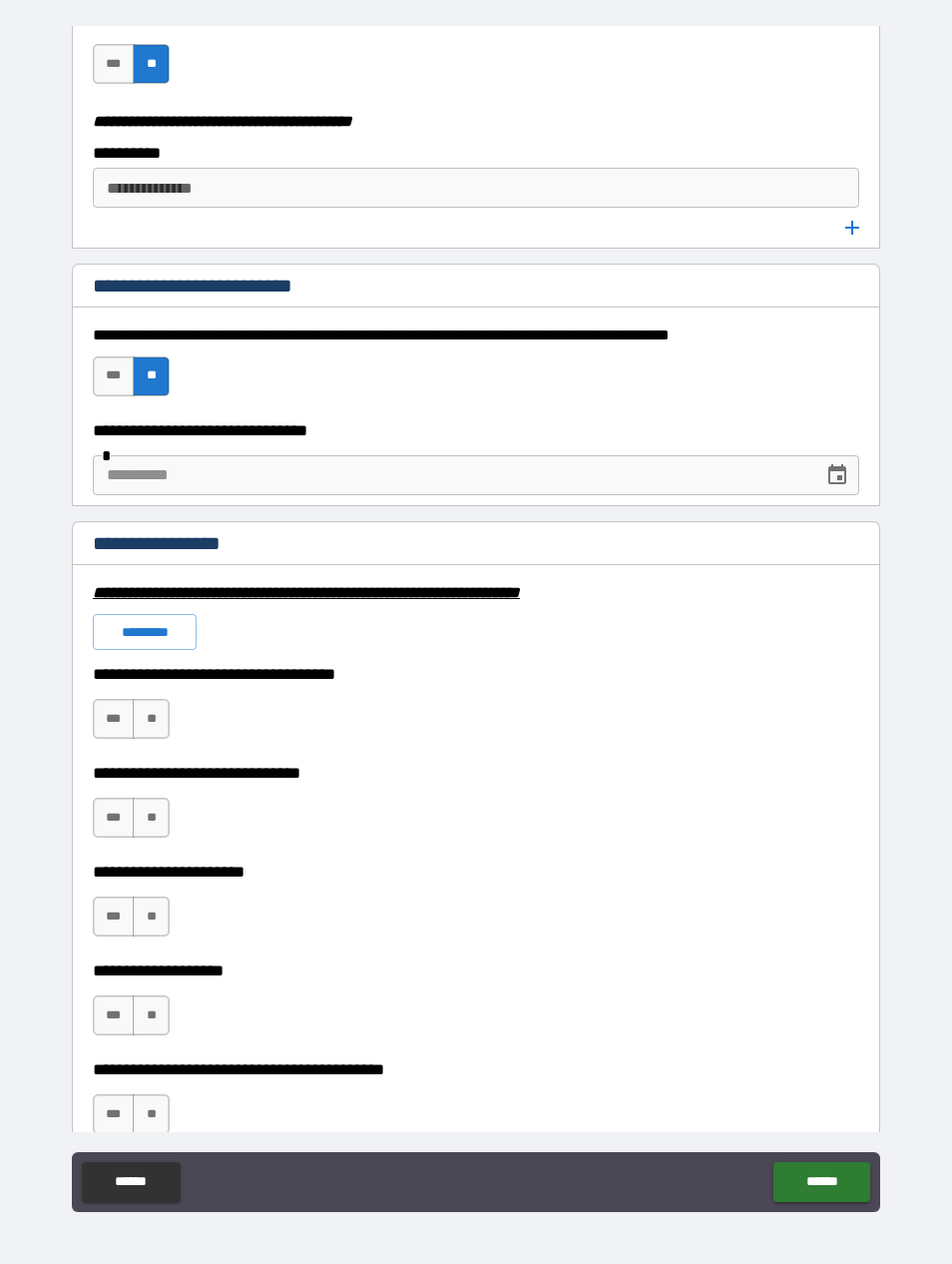 click on "**" at bounding box center (151, 719) 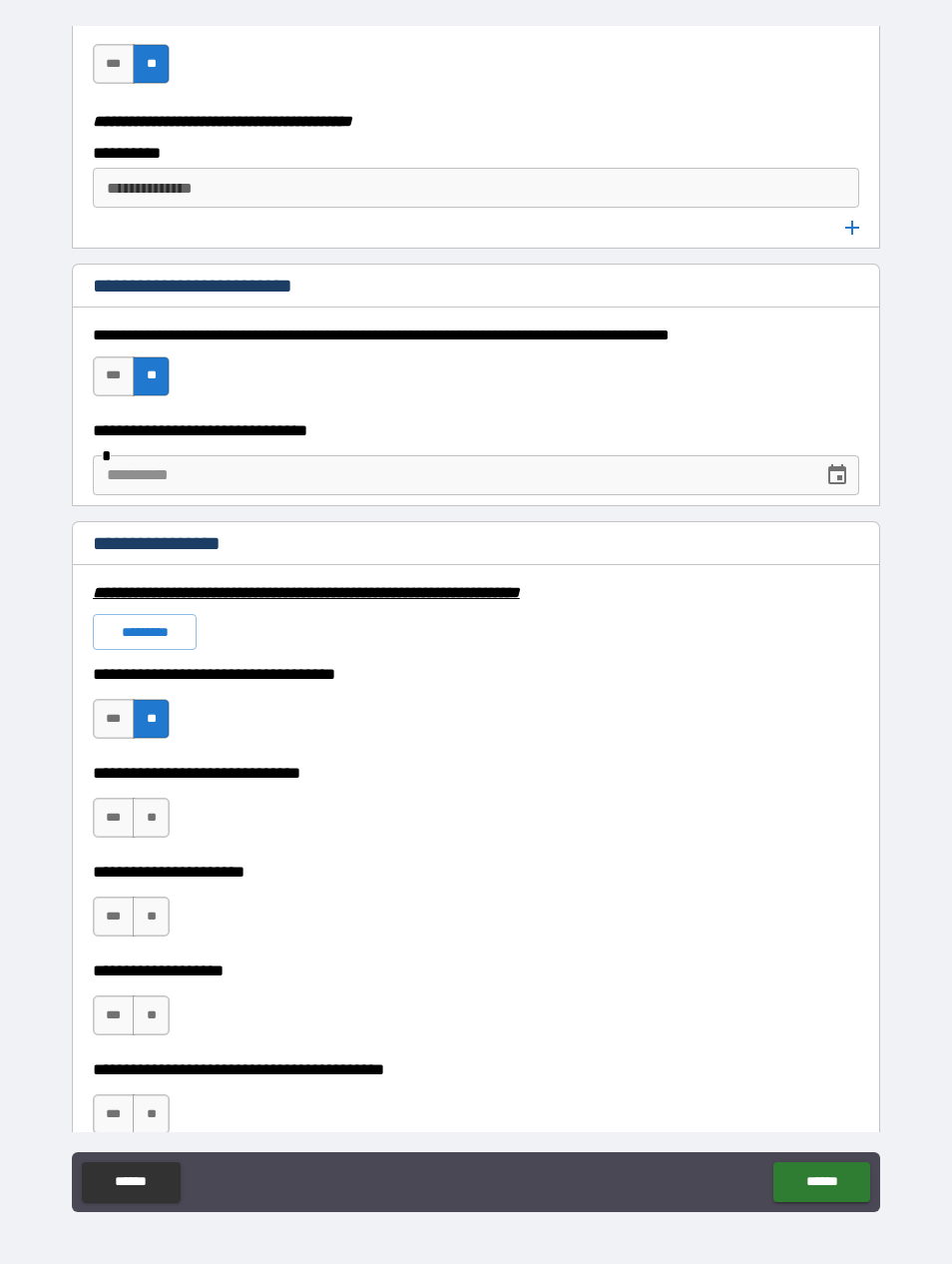click on "**" at bounding box center [151, 818] 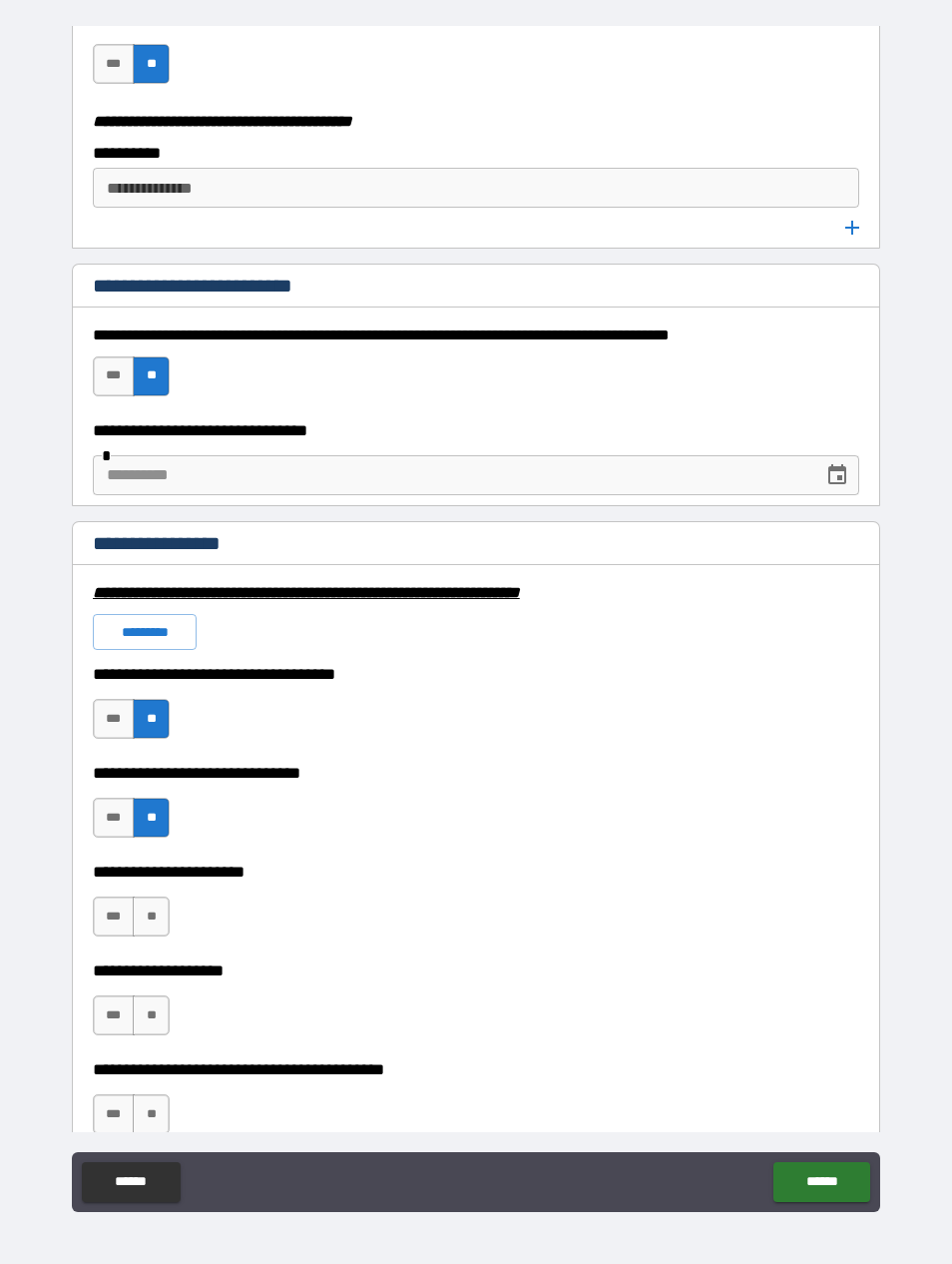 click on "**" at bounding box center [151, 917] 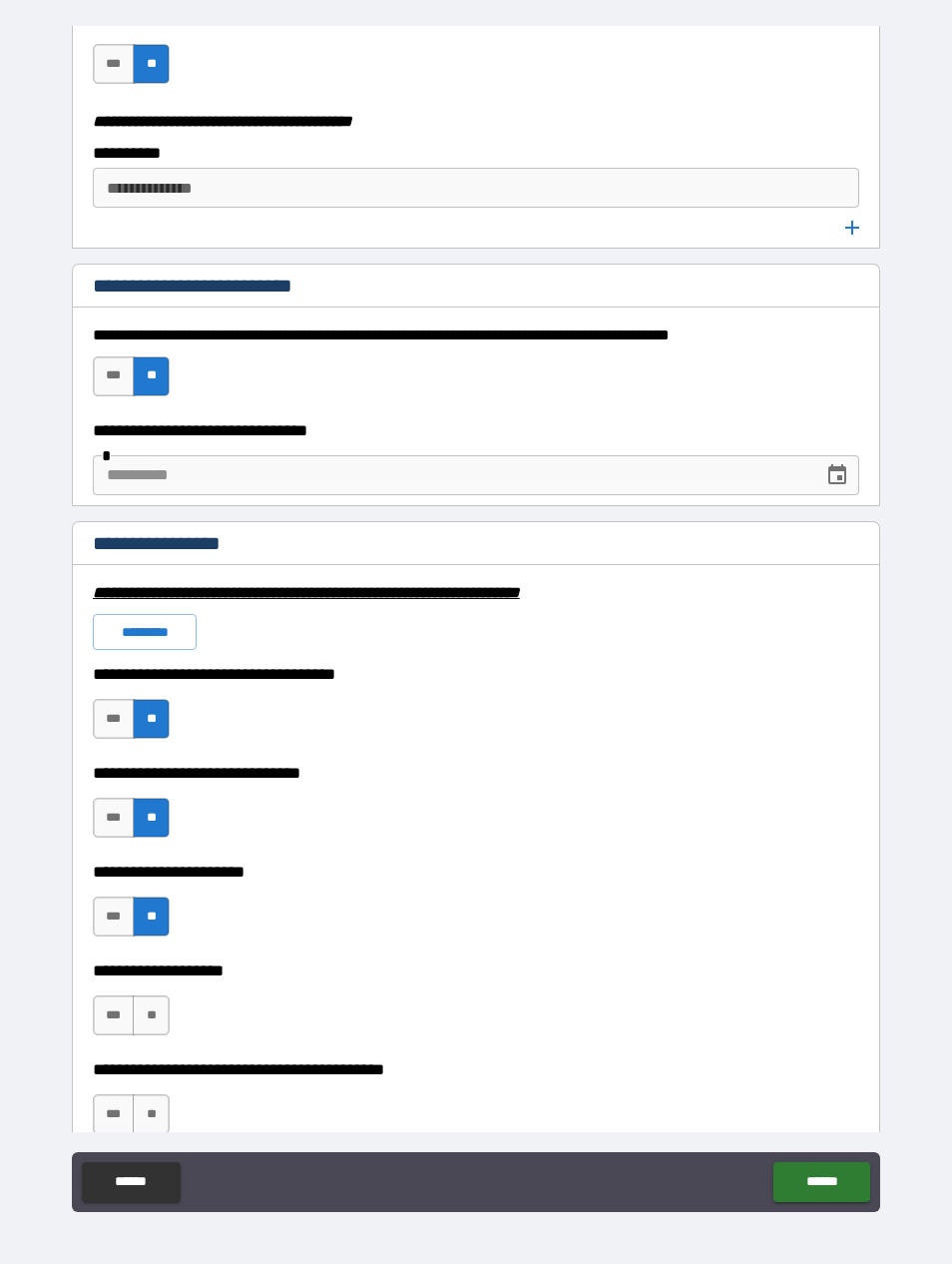 click on "**" at bounding box center [151, 1015] 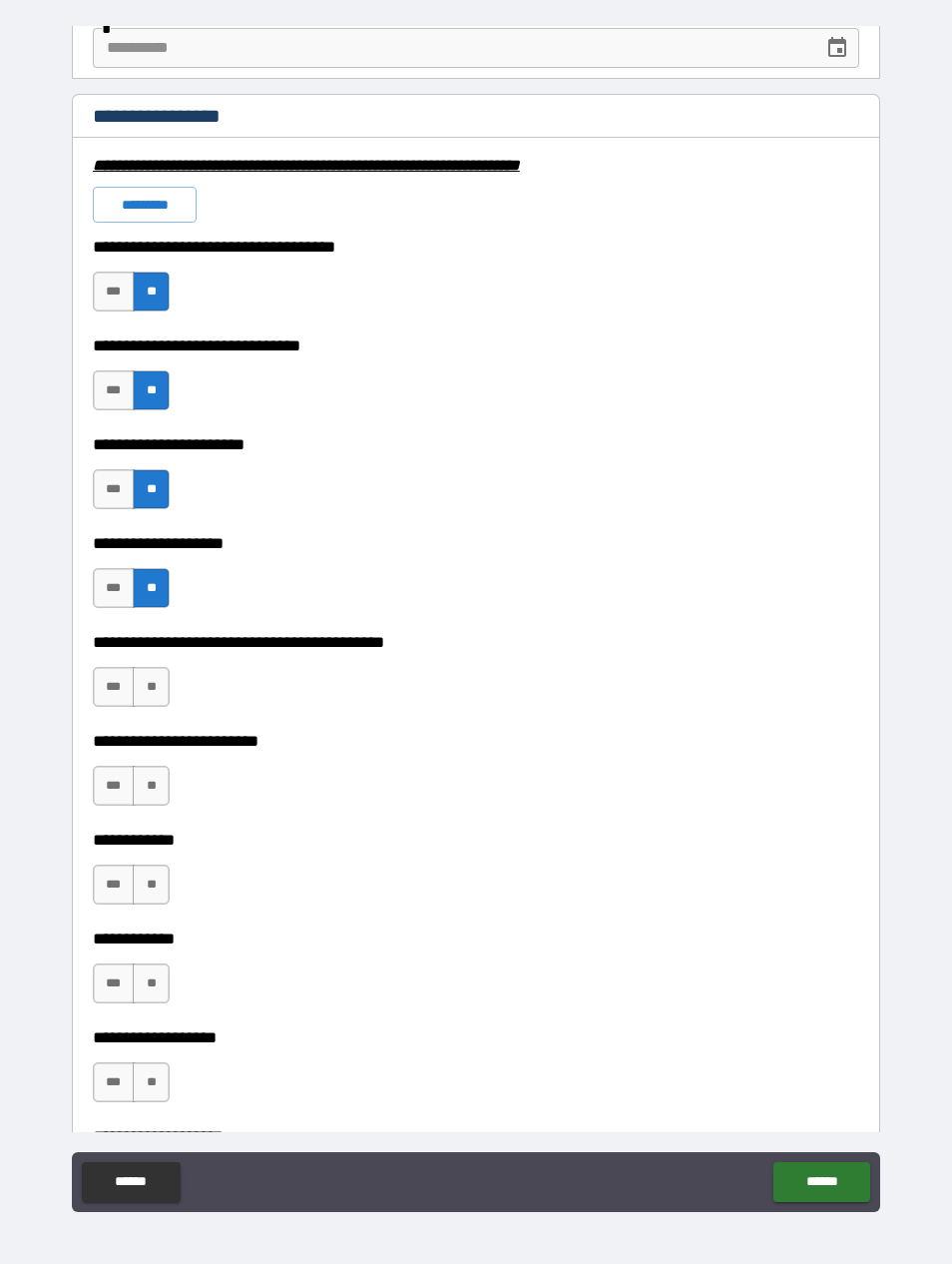 scroll, scrollTop: 4434, scrollLeft: 0, axis: vertical 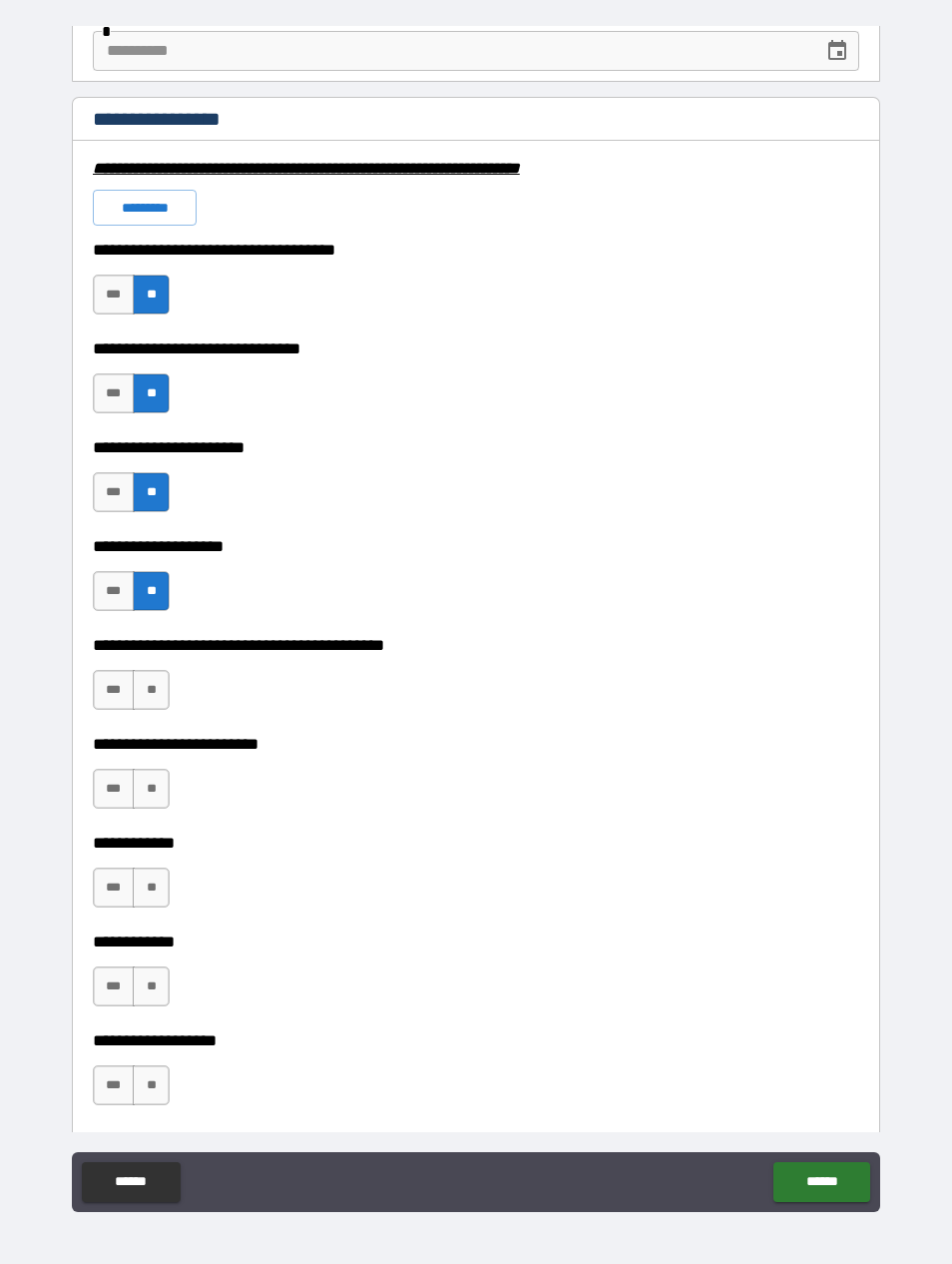 click on "**" at bounding box center [151, 690] 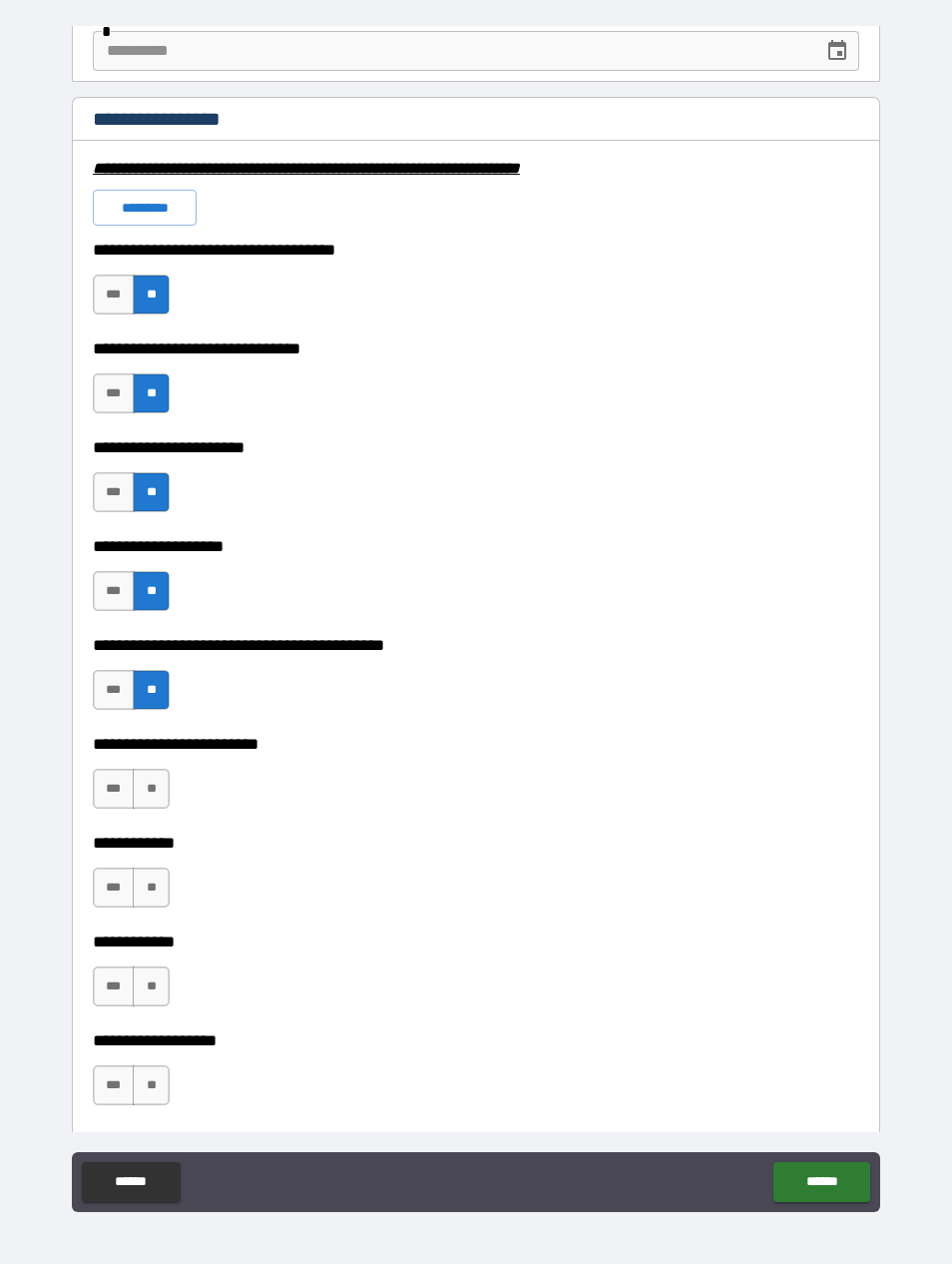 click on "*** **" at bounding box center [131, 789] 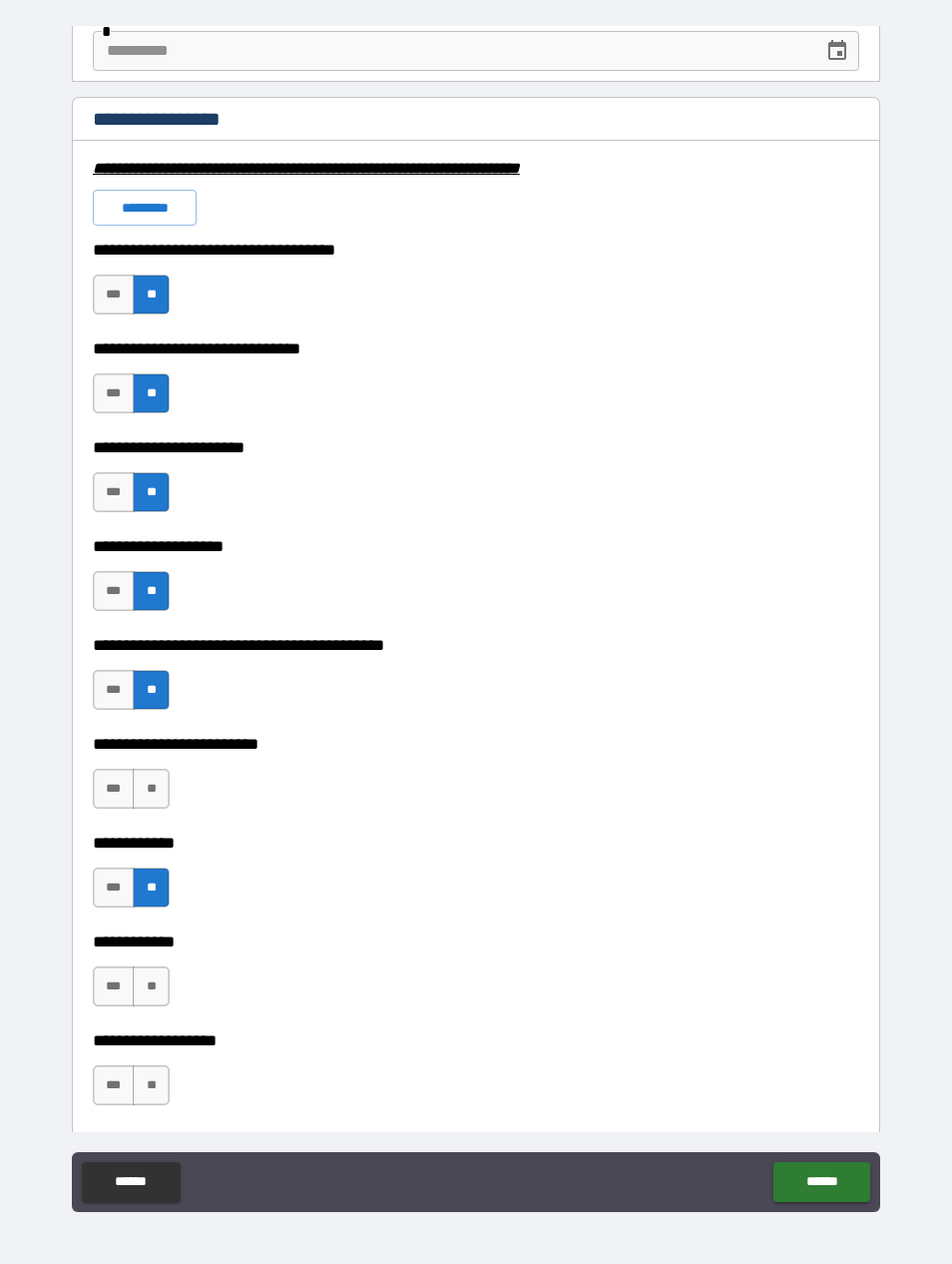 click on "**" at bounding box center [151, 986] 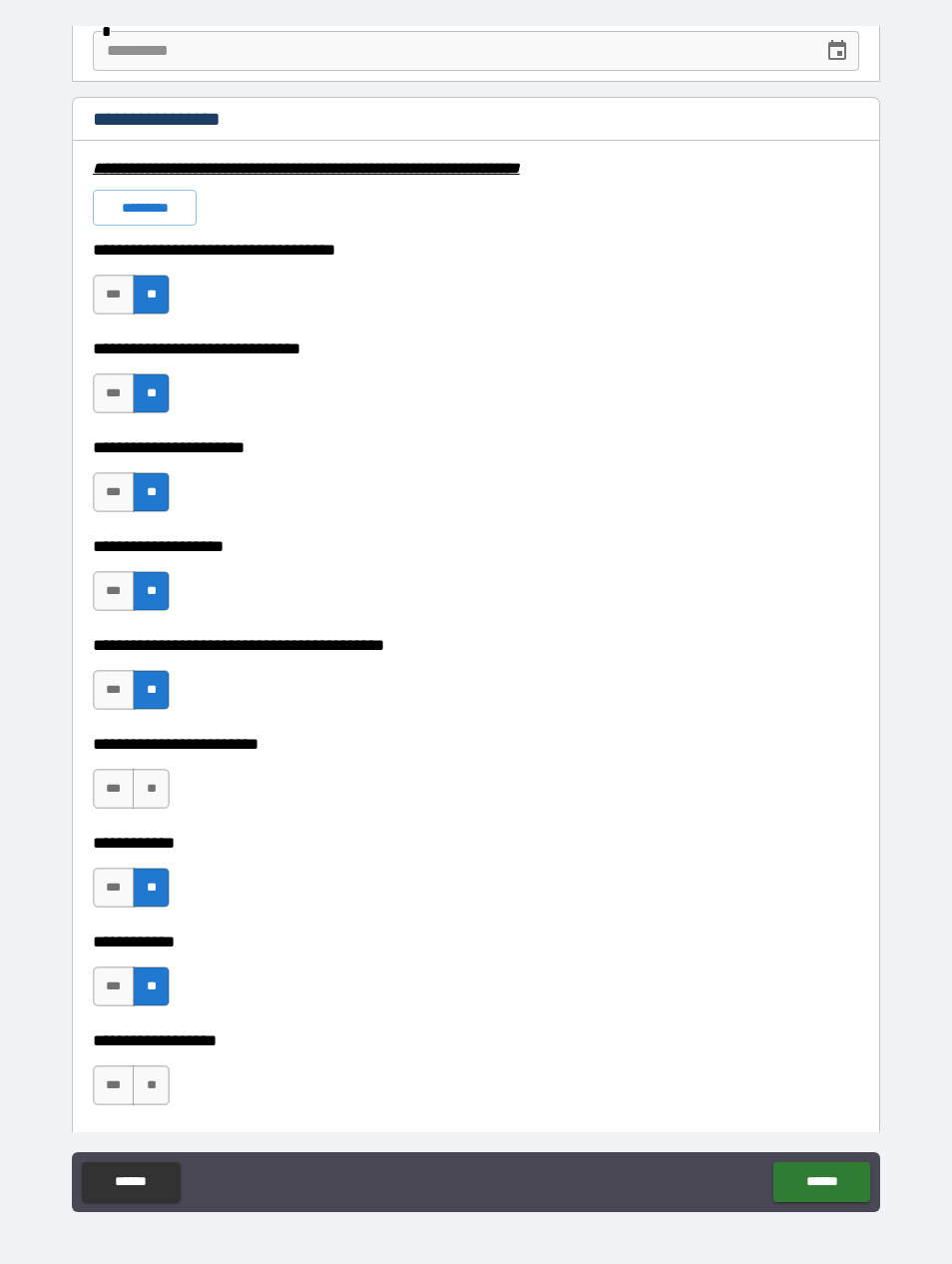 click on "**" at bounding box center (151, 789) 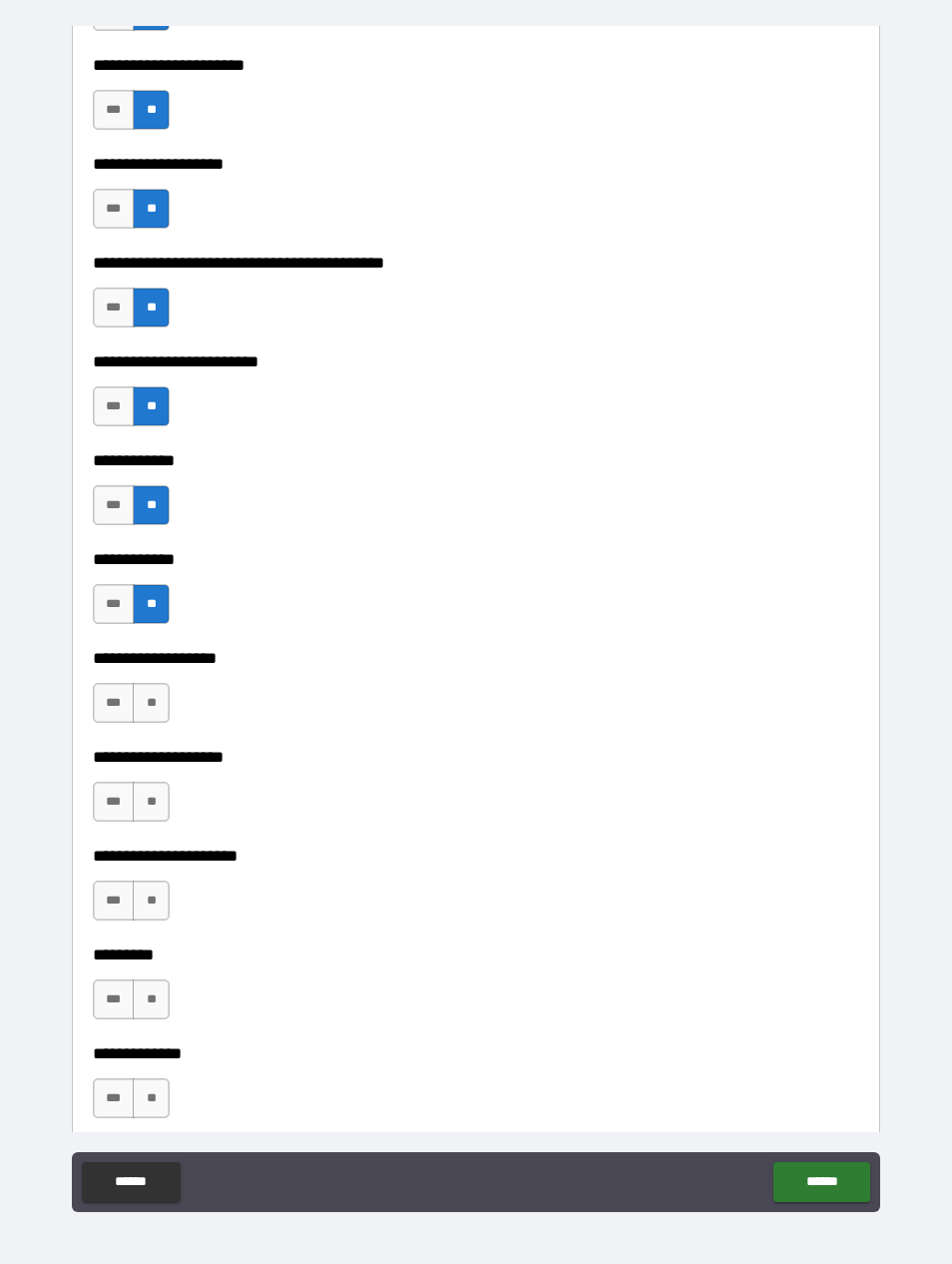 scroll, scrollTop: 4825, scrollLeft: 0, axis: vertical 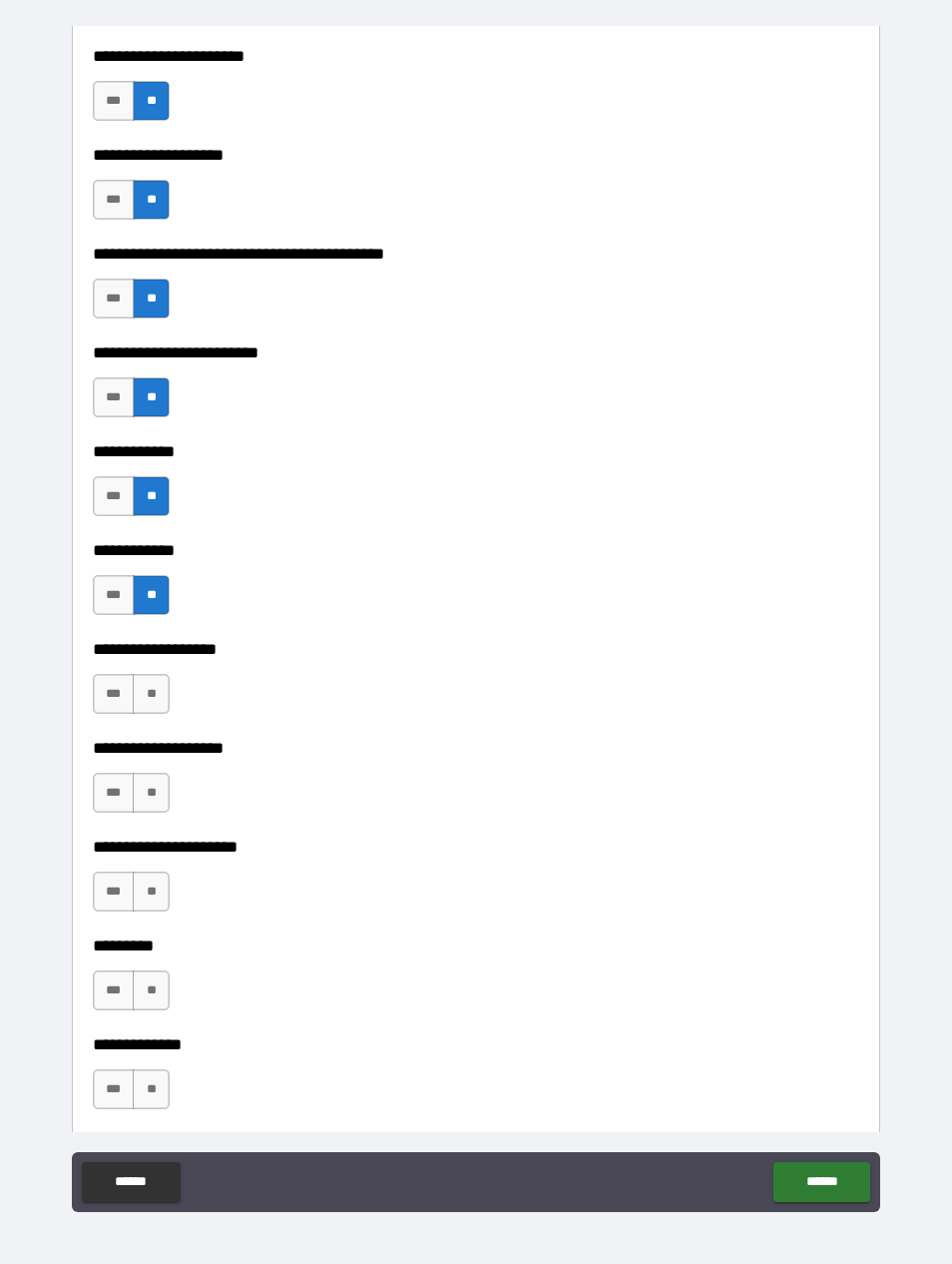 click on "**" at bounding box center (151, 694) 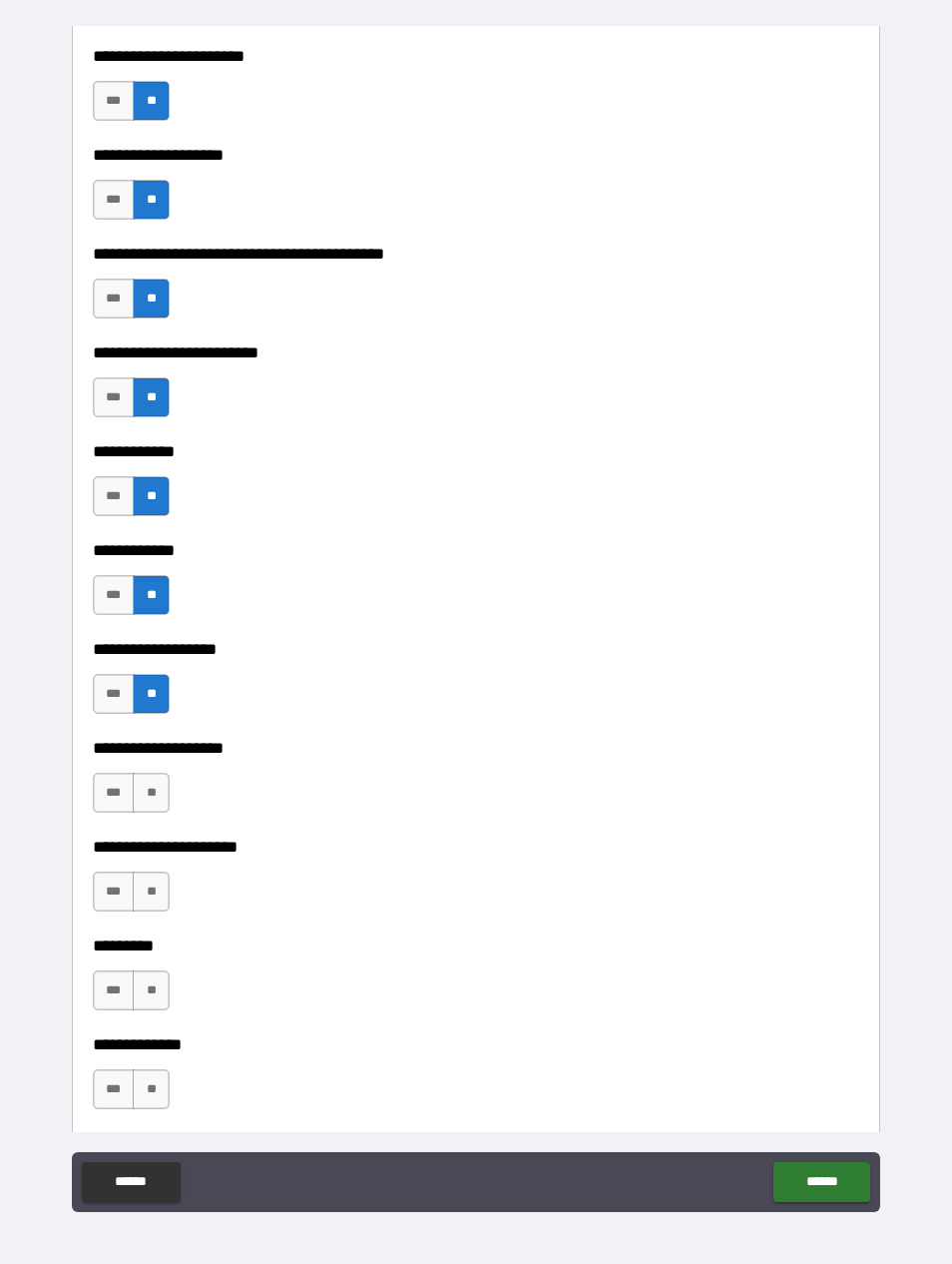 click on "**" at bounding box center (151, 793) 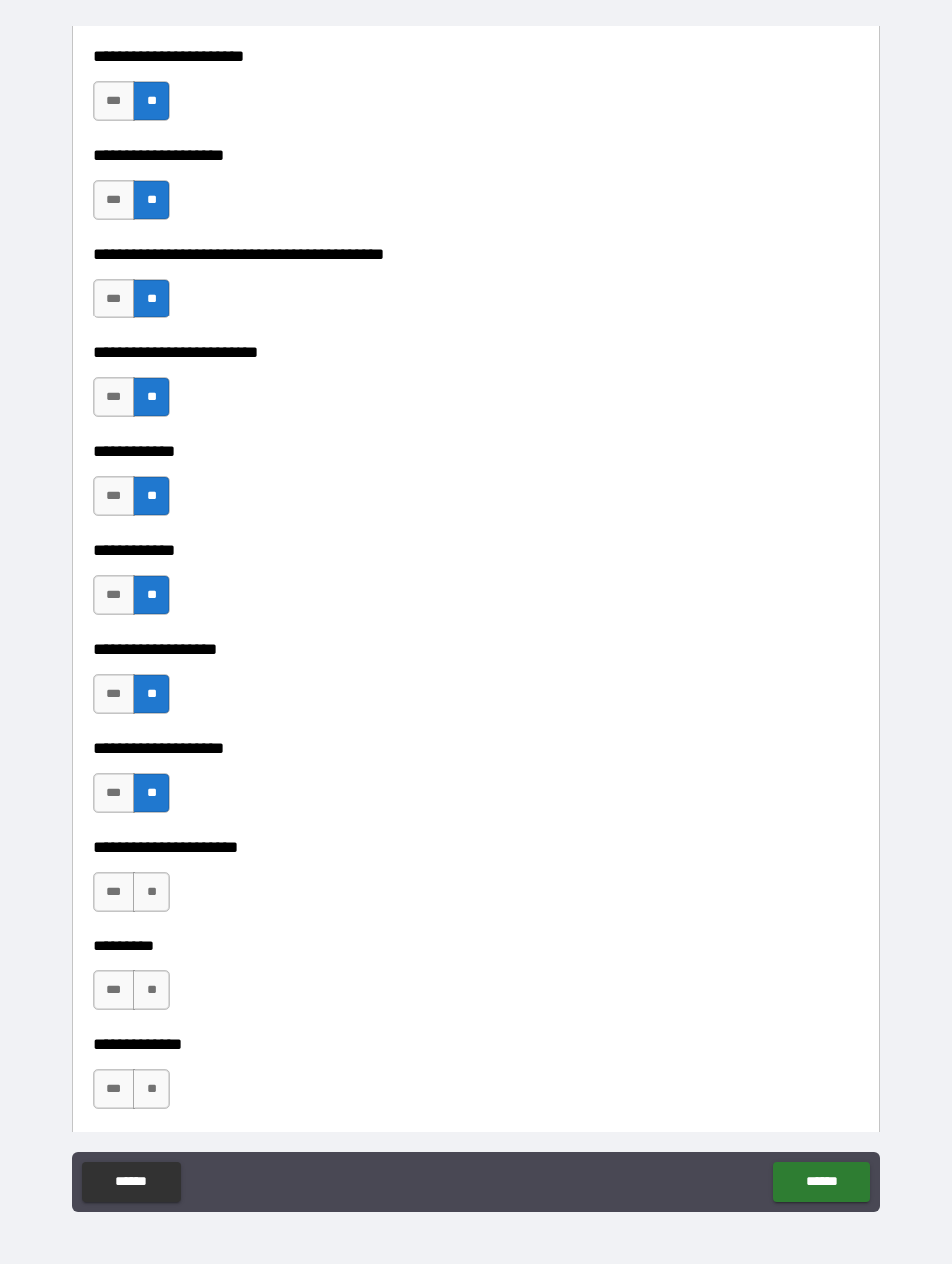 click on "**" at bounding box center [151, 892] 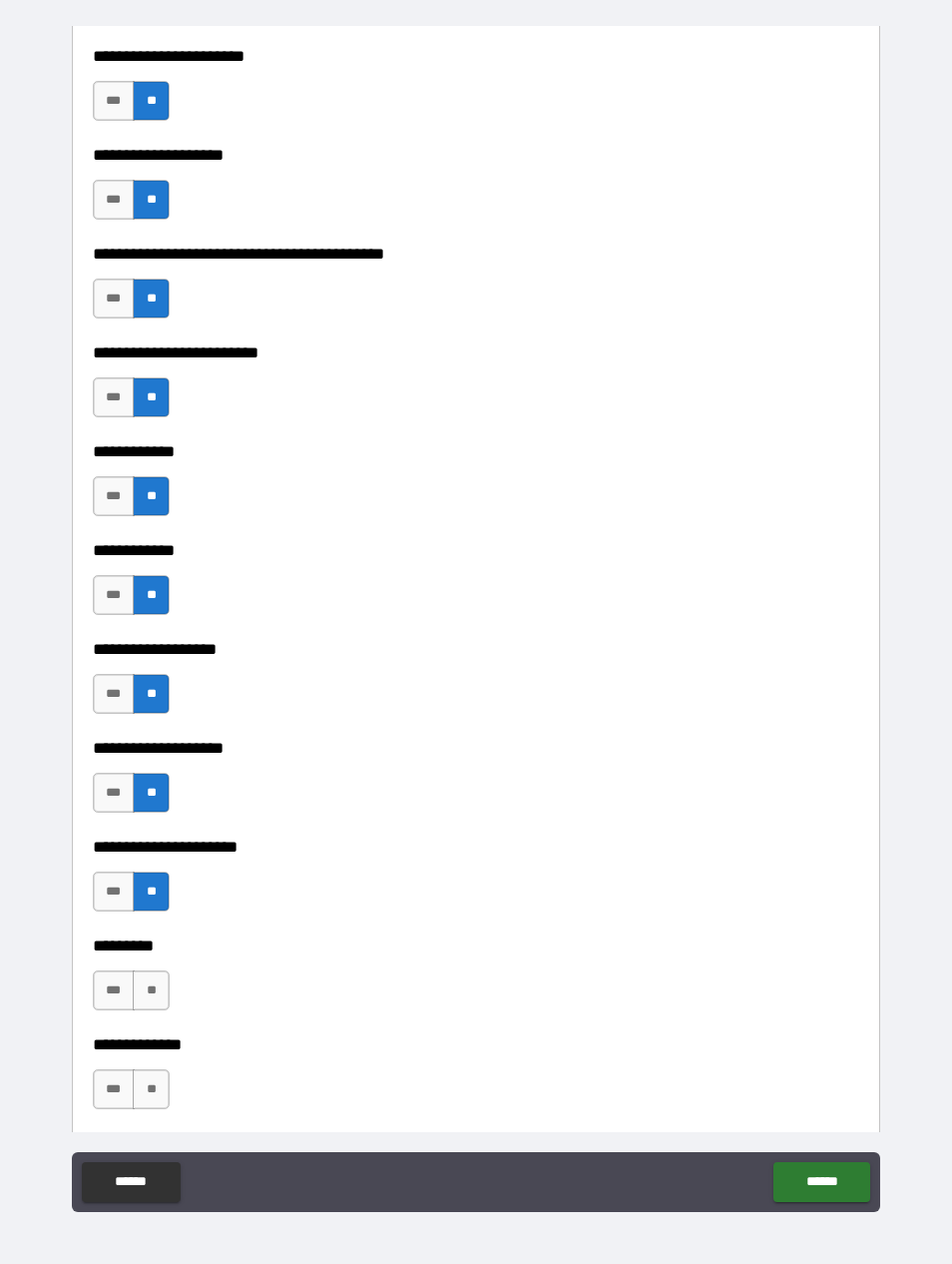 click on "**" at bounding box center (151, 990) 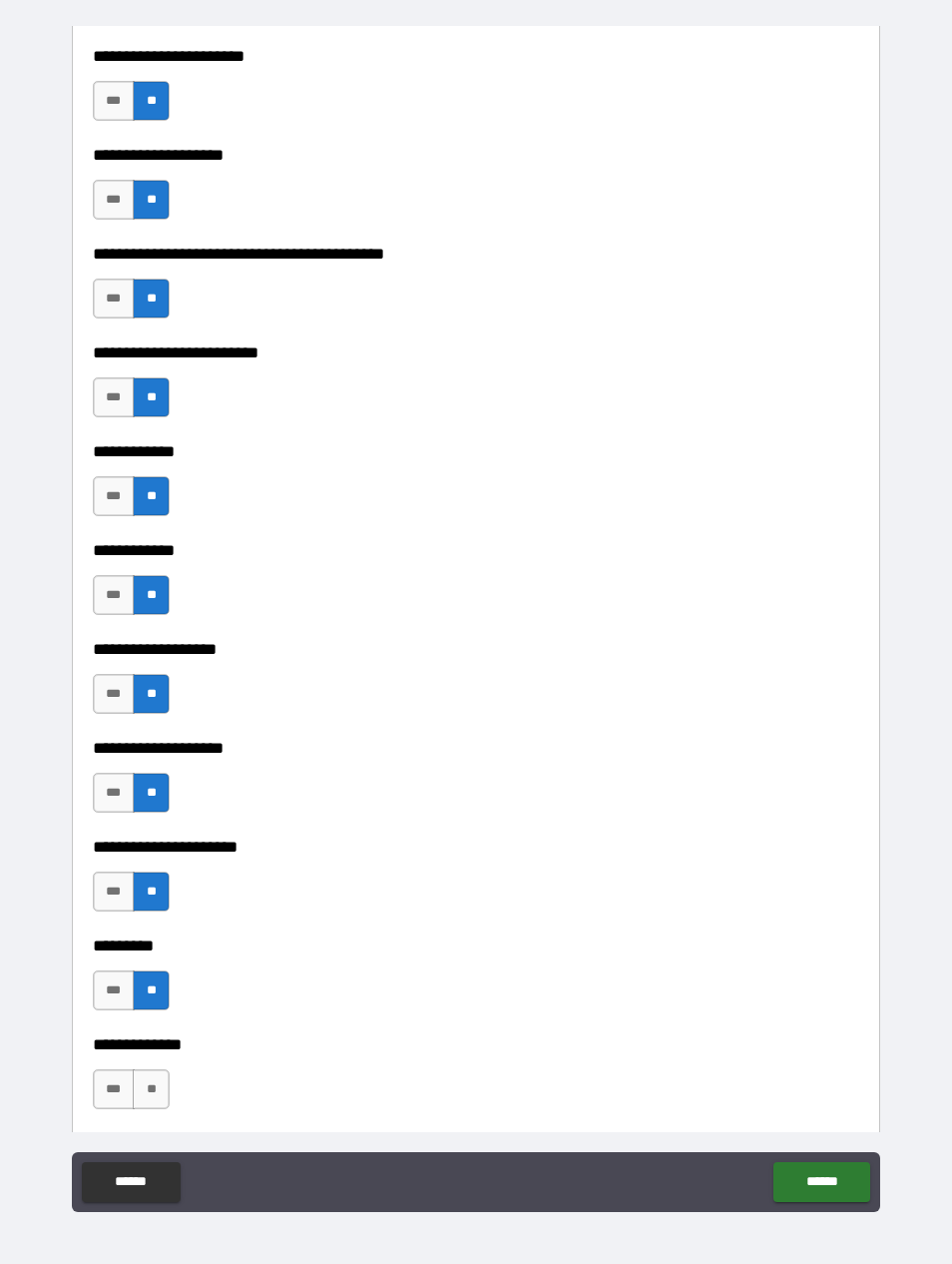 click on "**" at bounding box center (151, 1089) 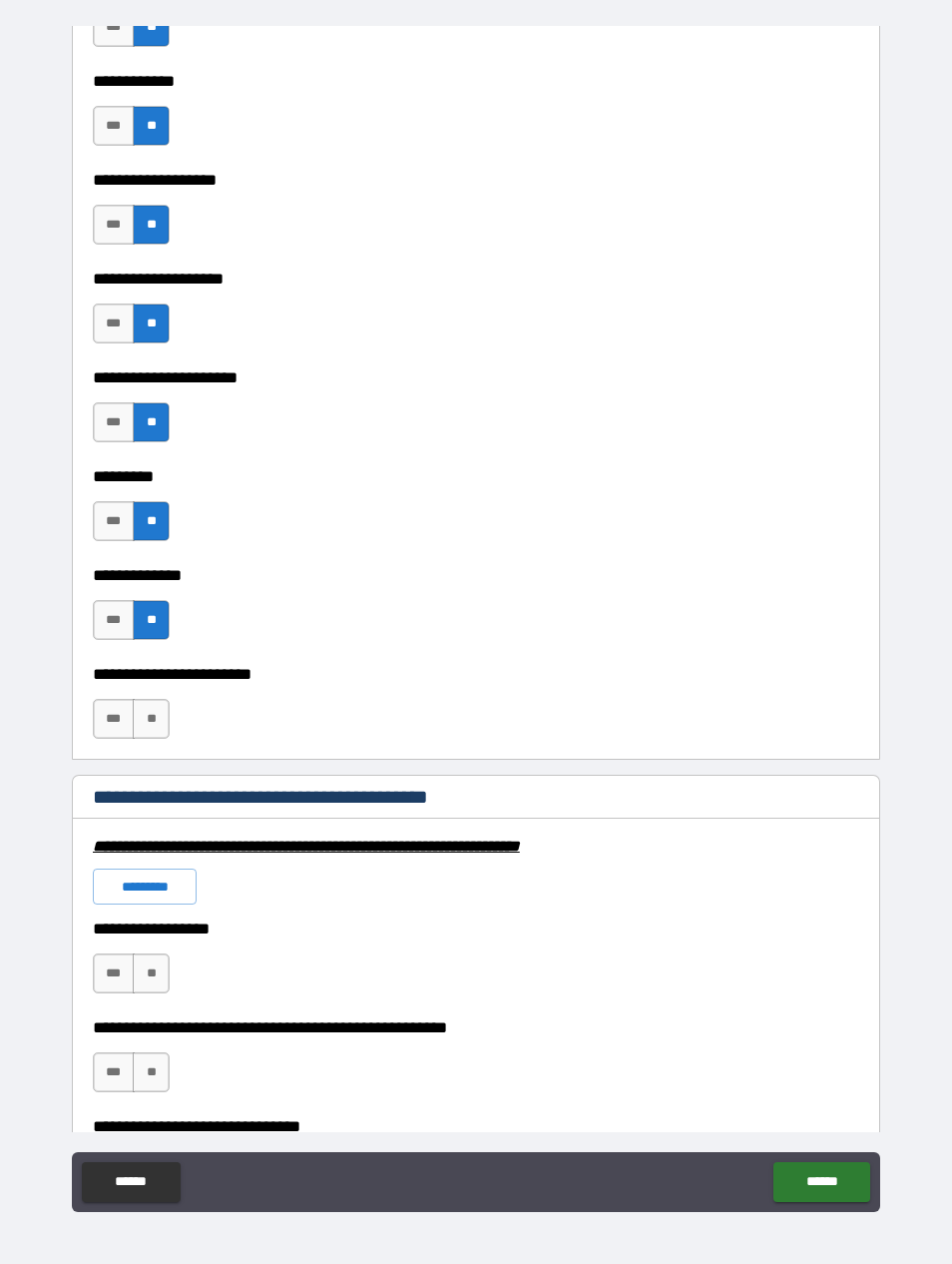 scroll, scrollTop: 5434, scrollLeft: 0, axis: vertical 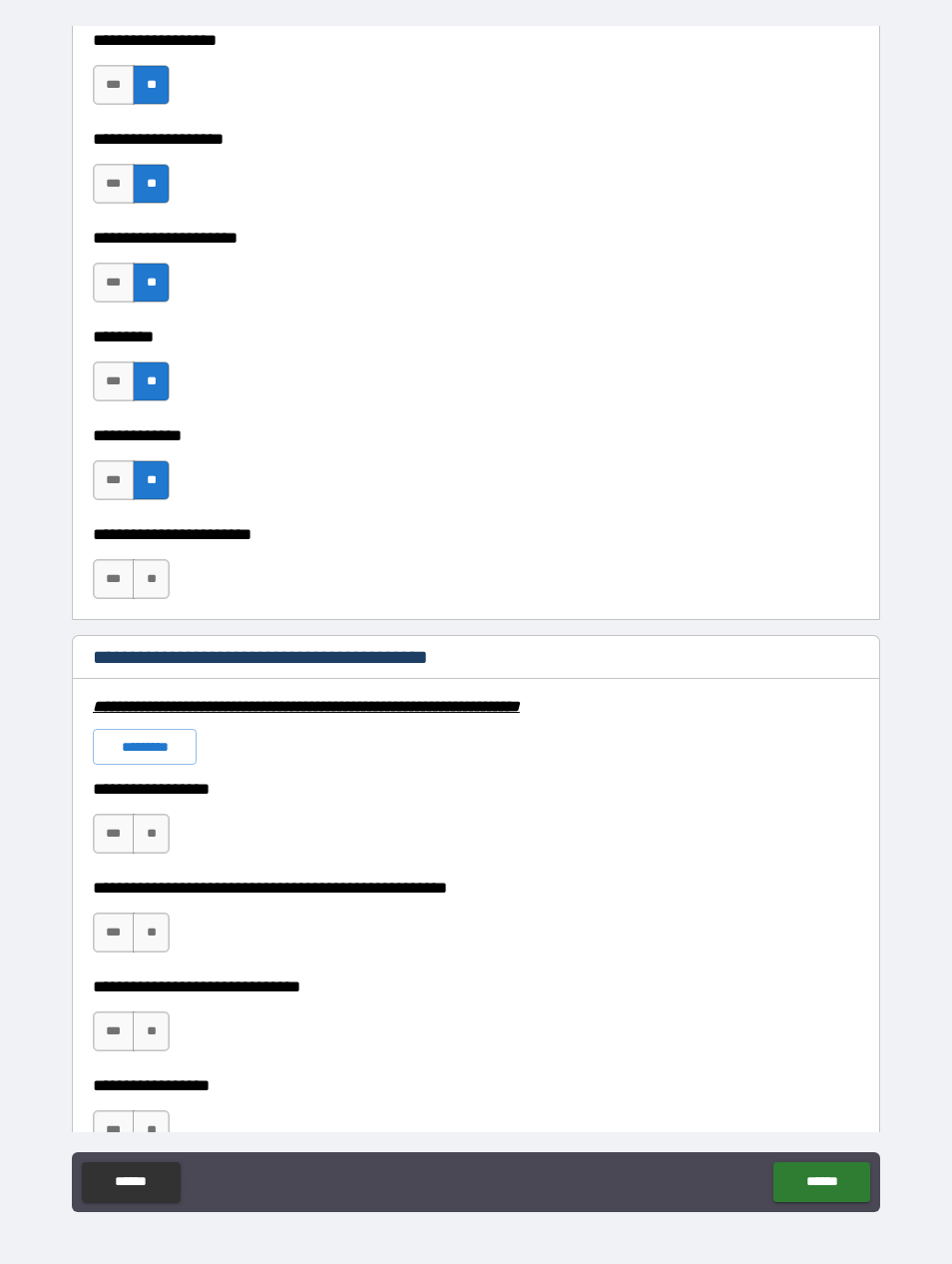 click on "**" at bounding box center (151, 579) 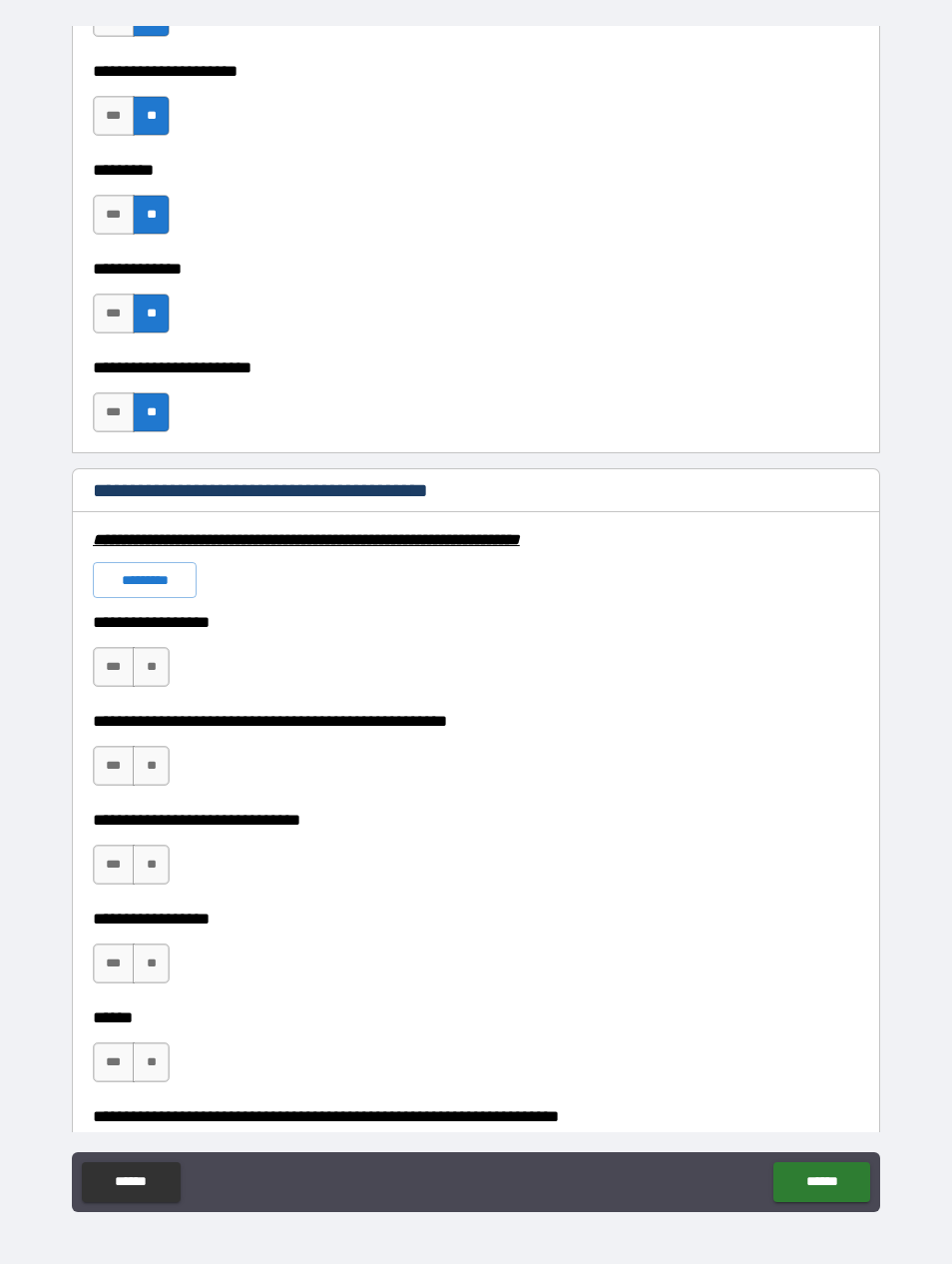 scroll, scrollTop: 5602, scrollLeft: 0, axis: vertical 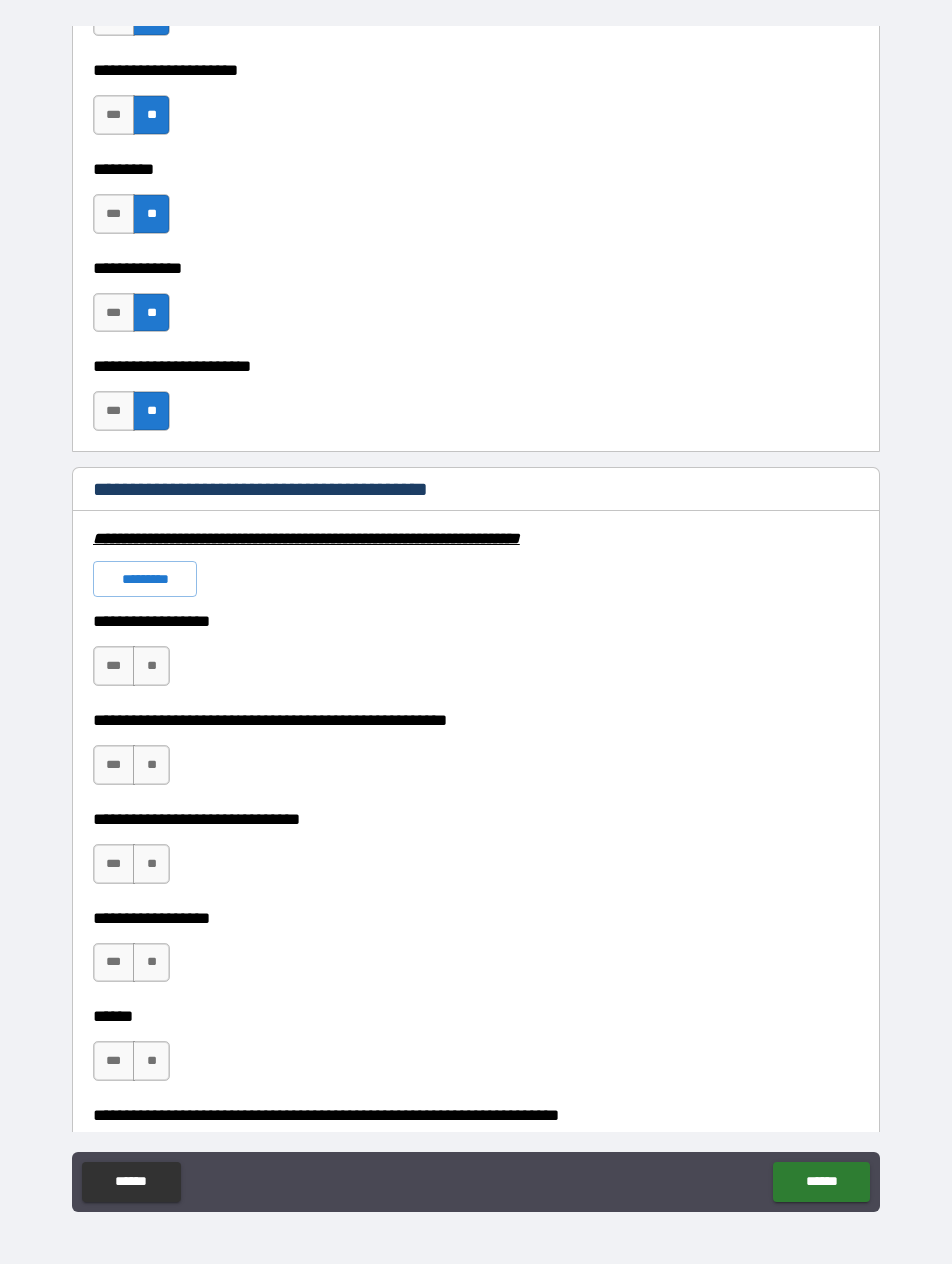 click on "**" at bounding box center (151, 666) 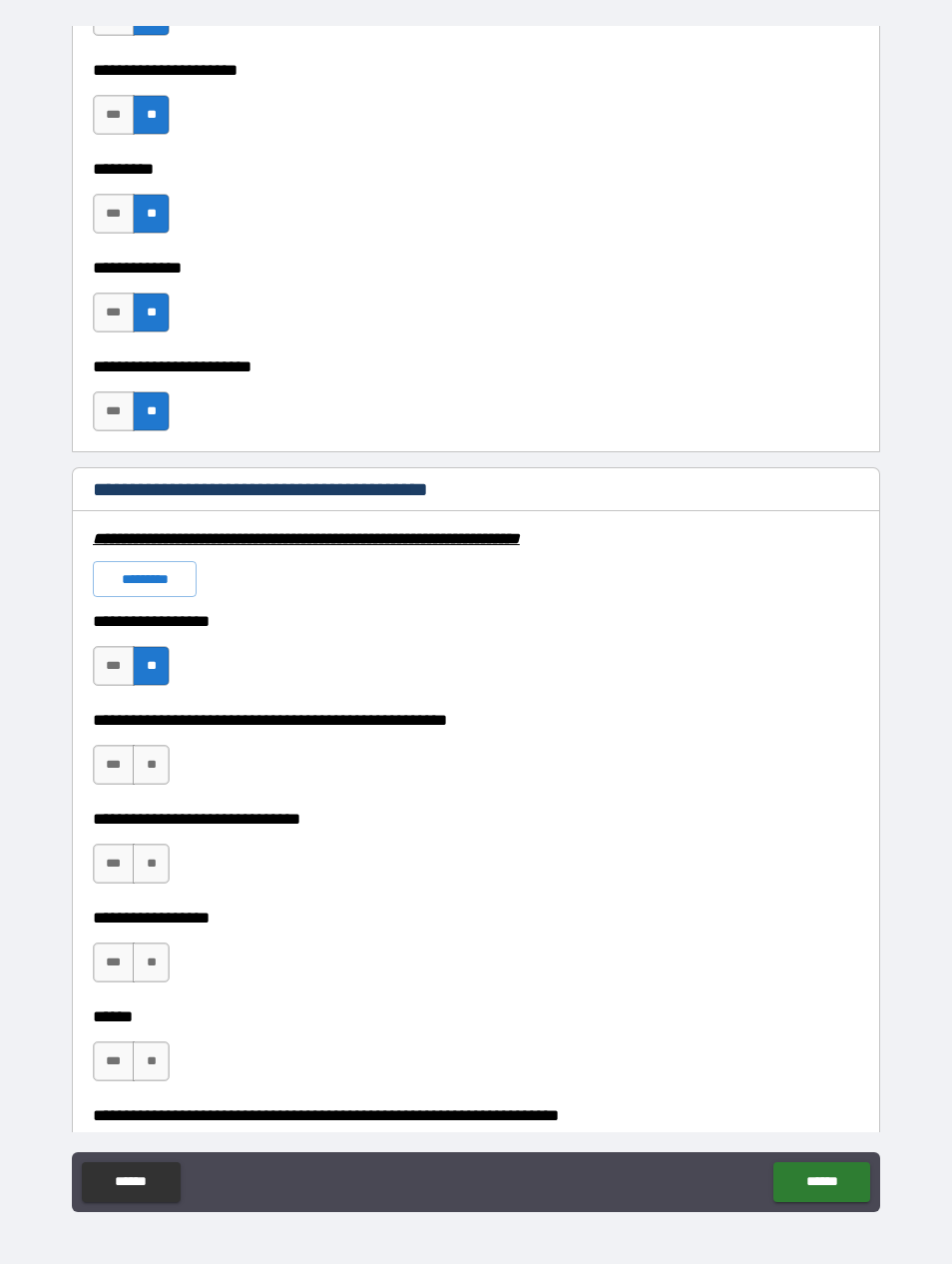 click on "**" at bounding box center [151, 765] 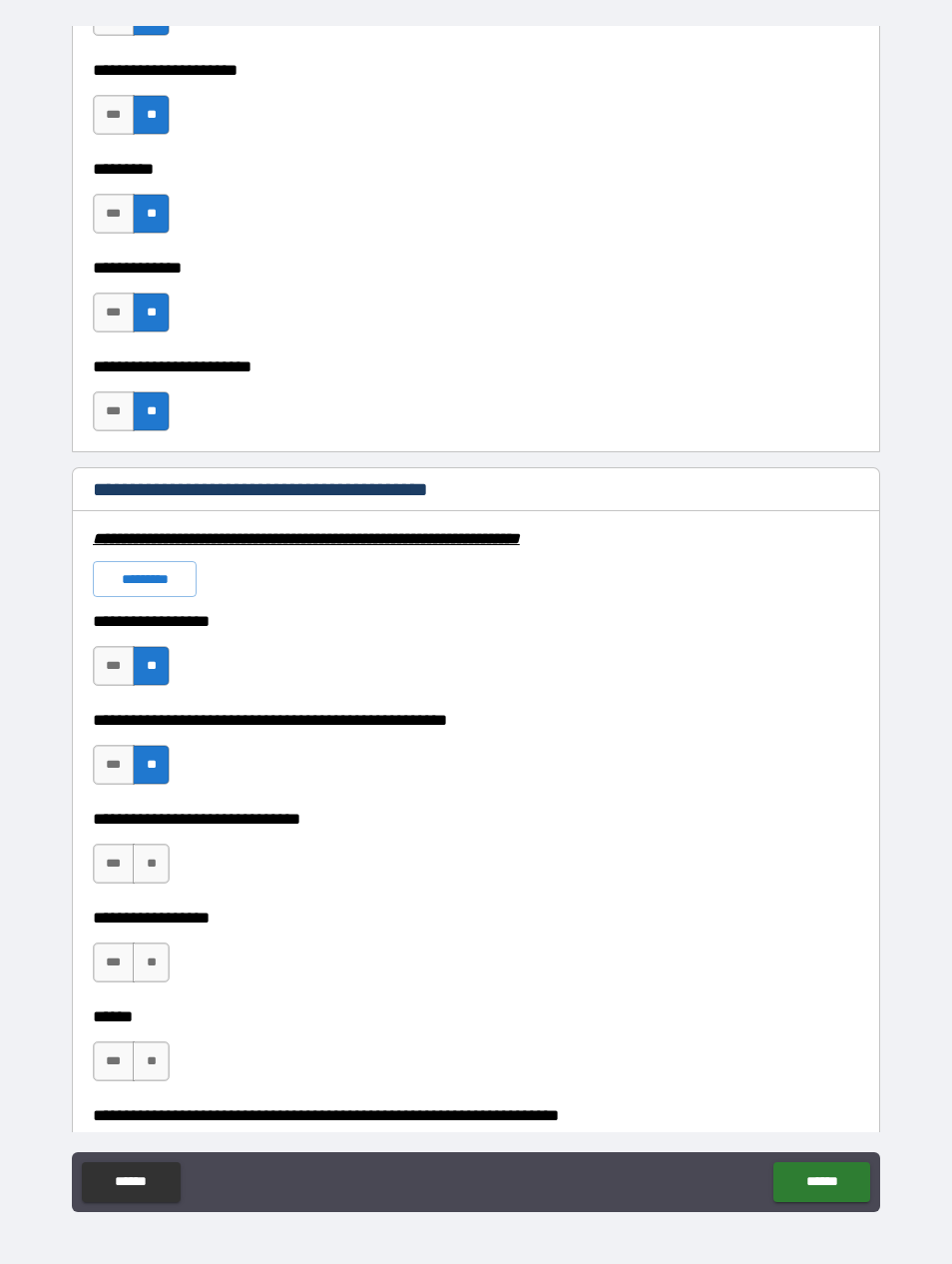 click on "**" at bounding box center (151, 864) 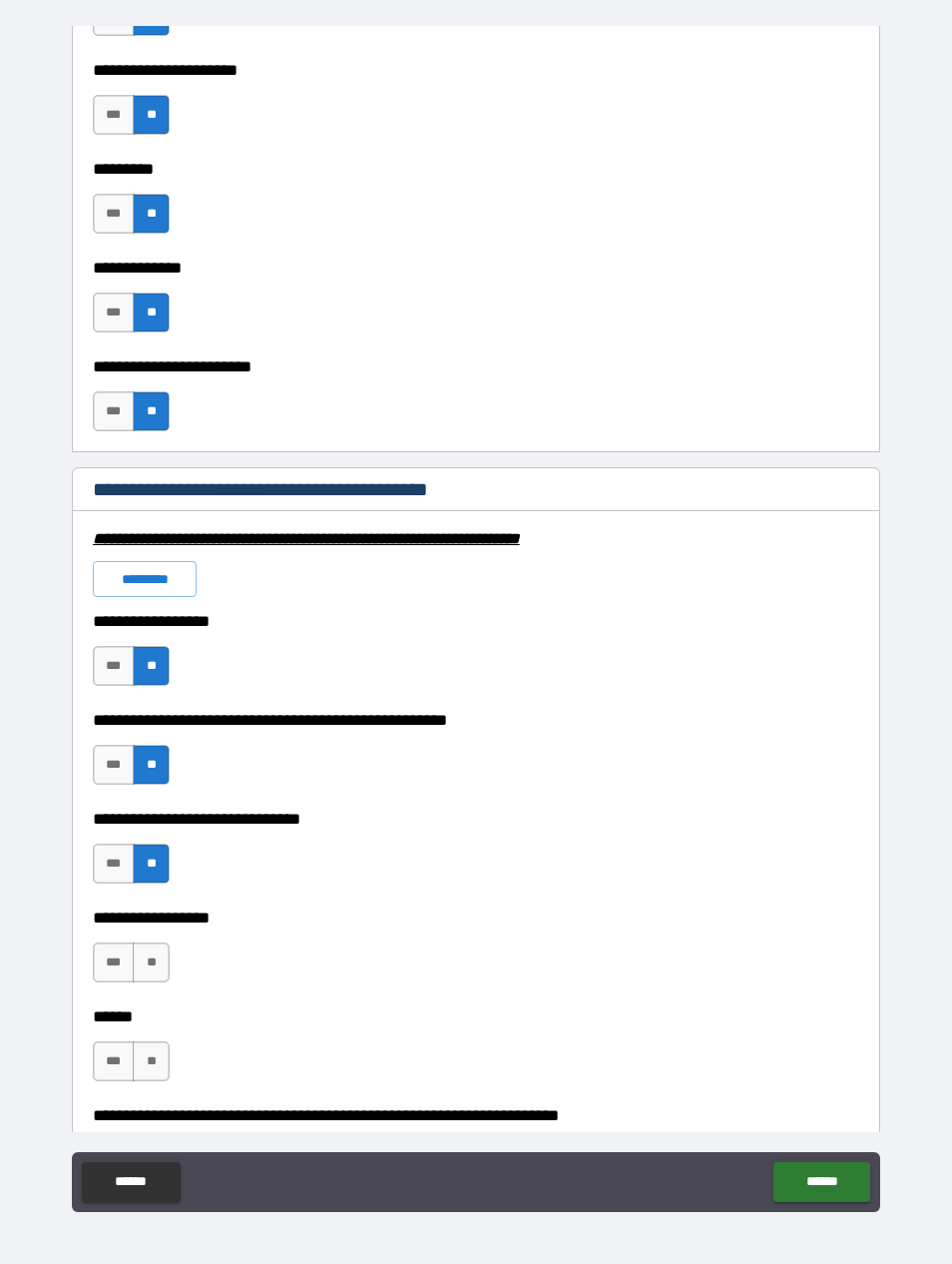 click on "**" at bounding box center [151, 962] 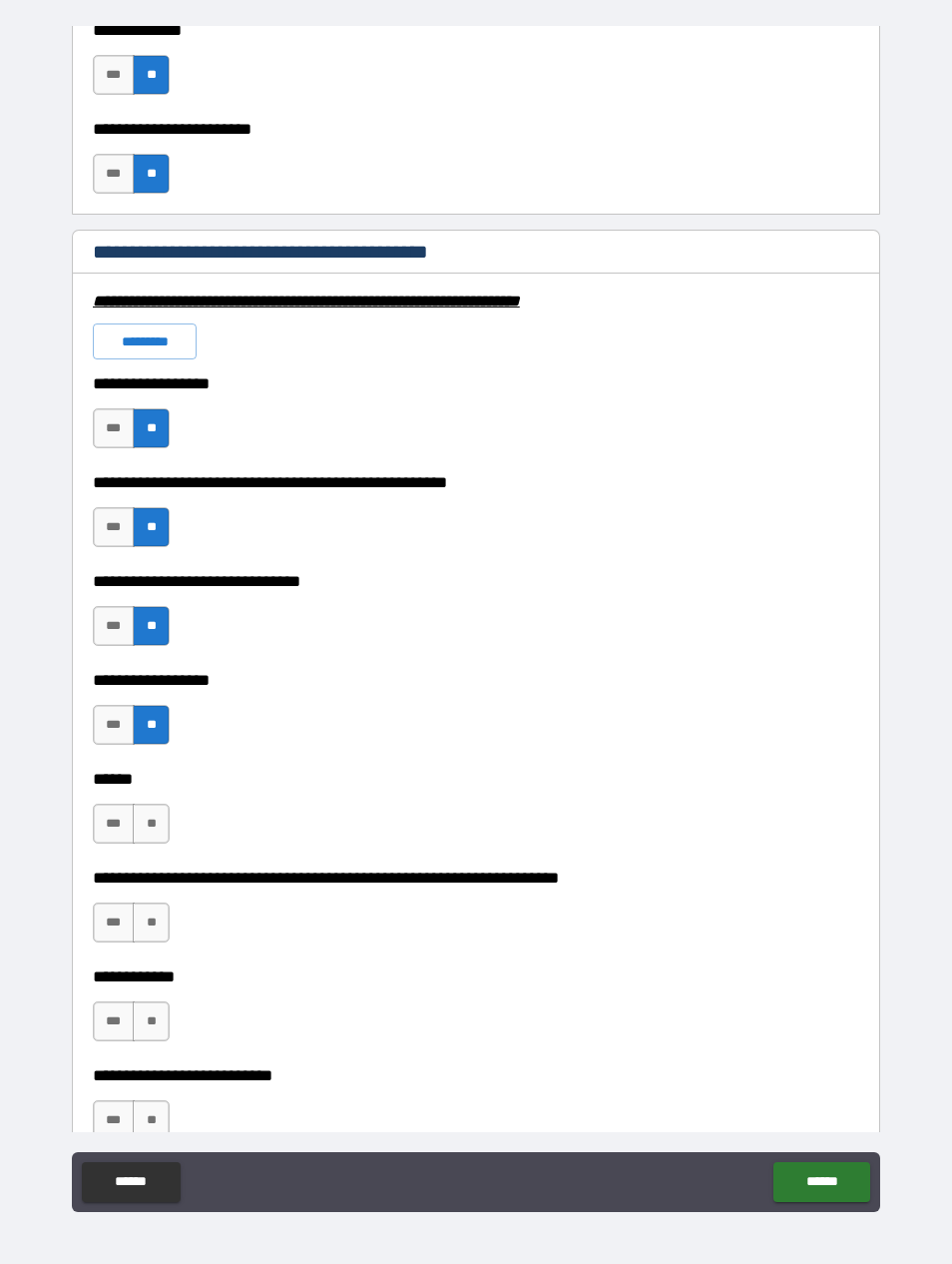 scroll, scrollTop: 5842, scrollLeft: 0, axis: vertical 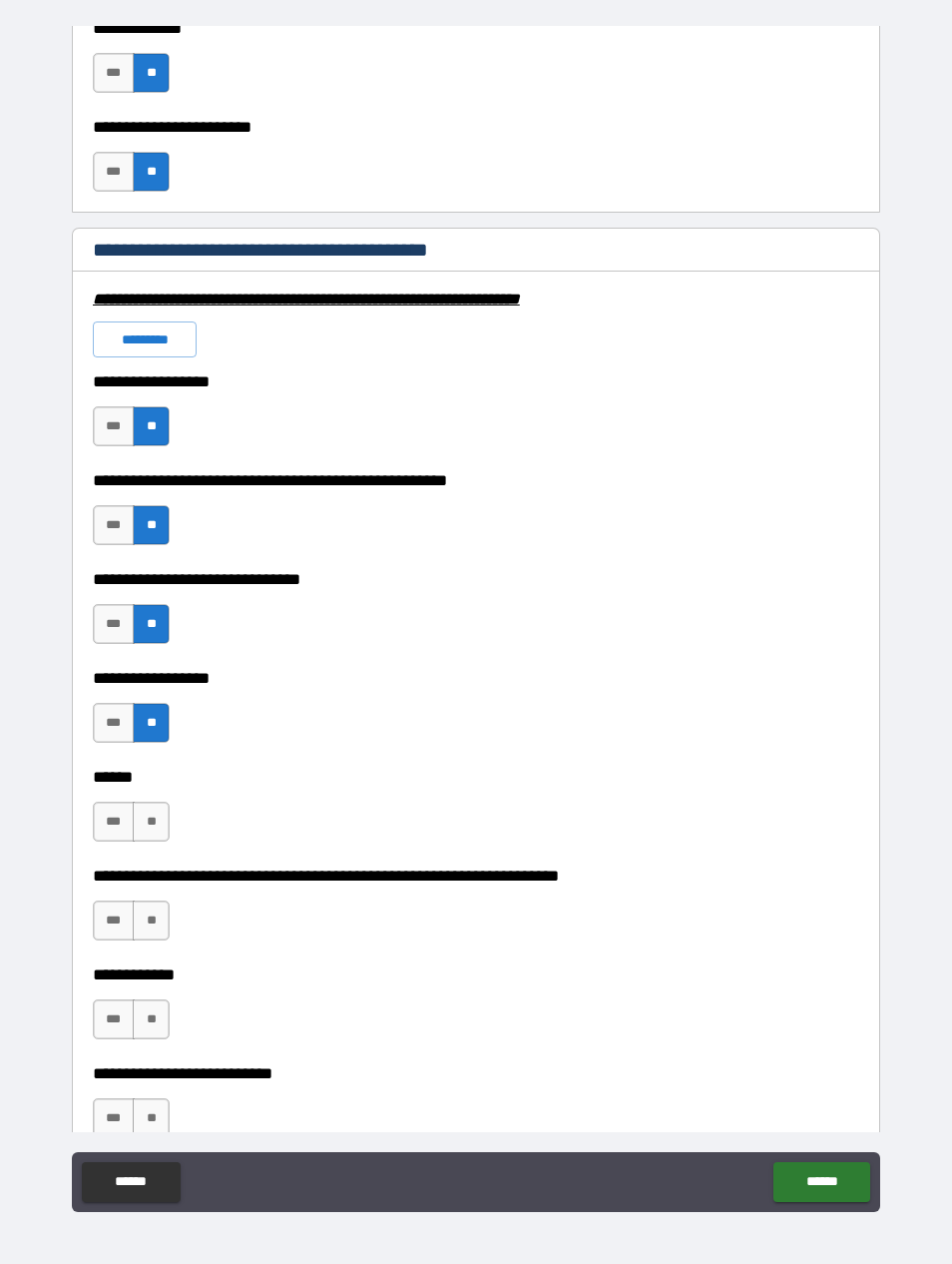click on "**" at bounding box center [151, 822] 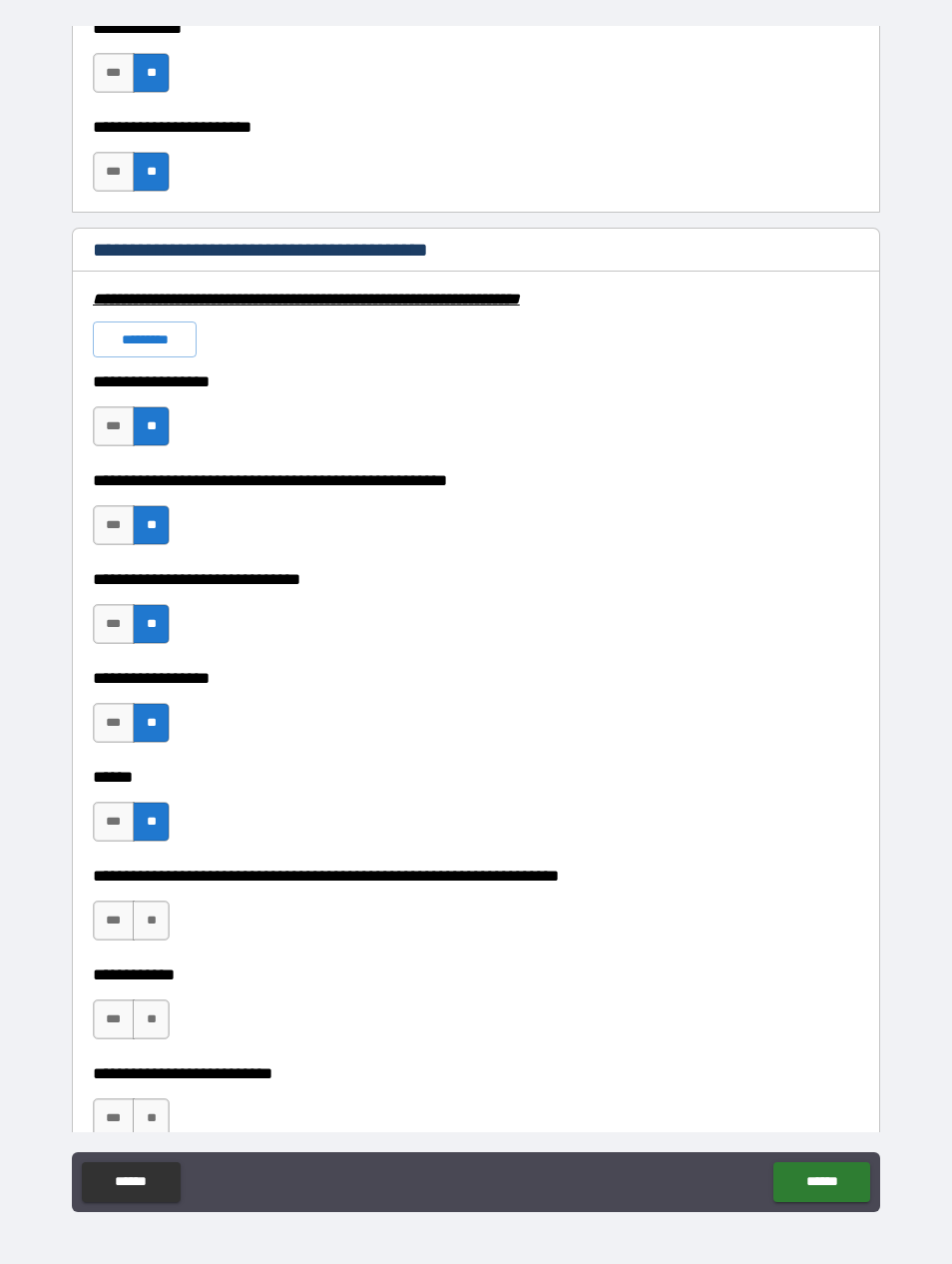 click on "**" at bounding box center (151, 921) 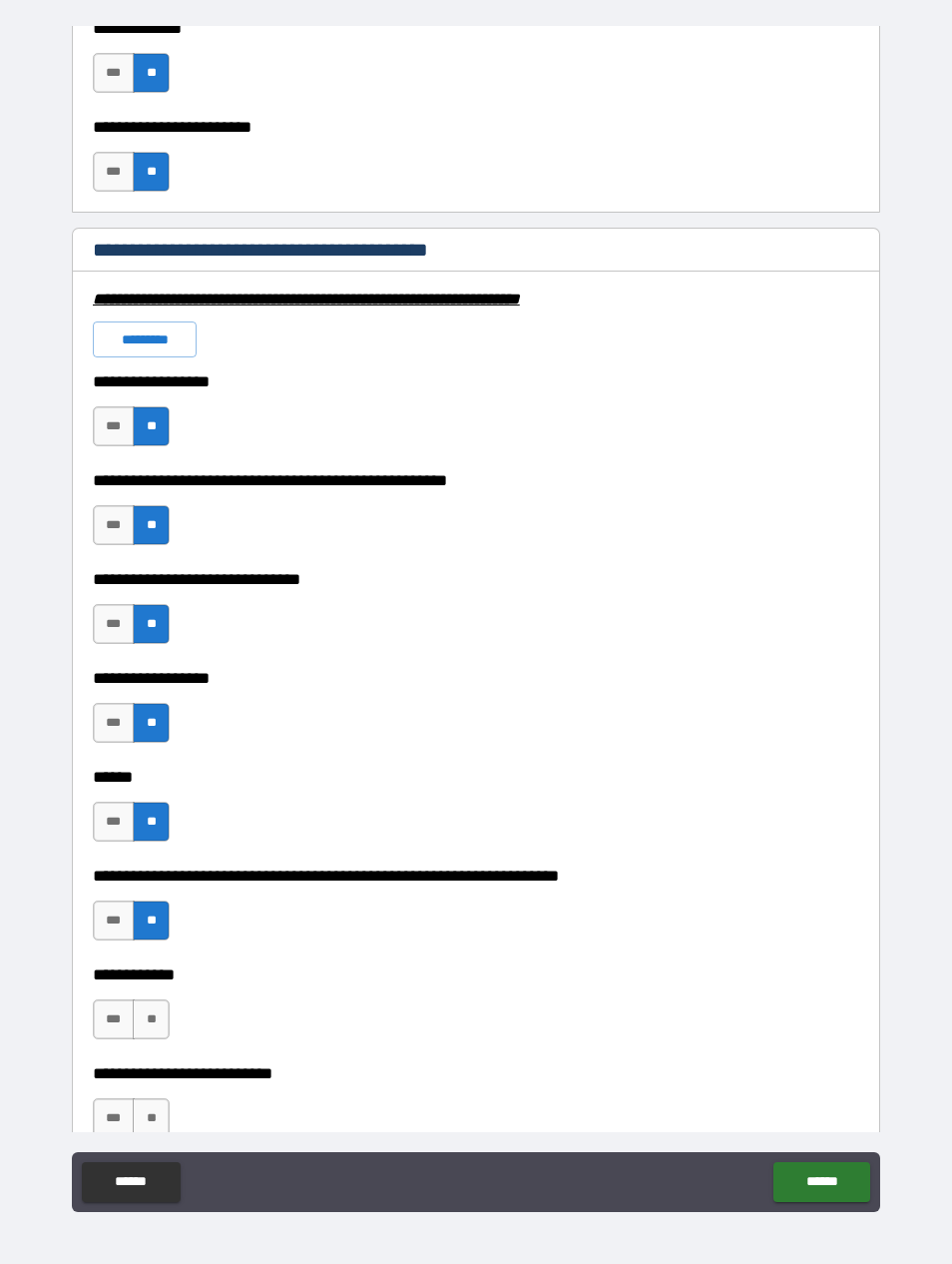 click on "**" at bounding box center (151, 1019) 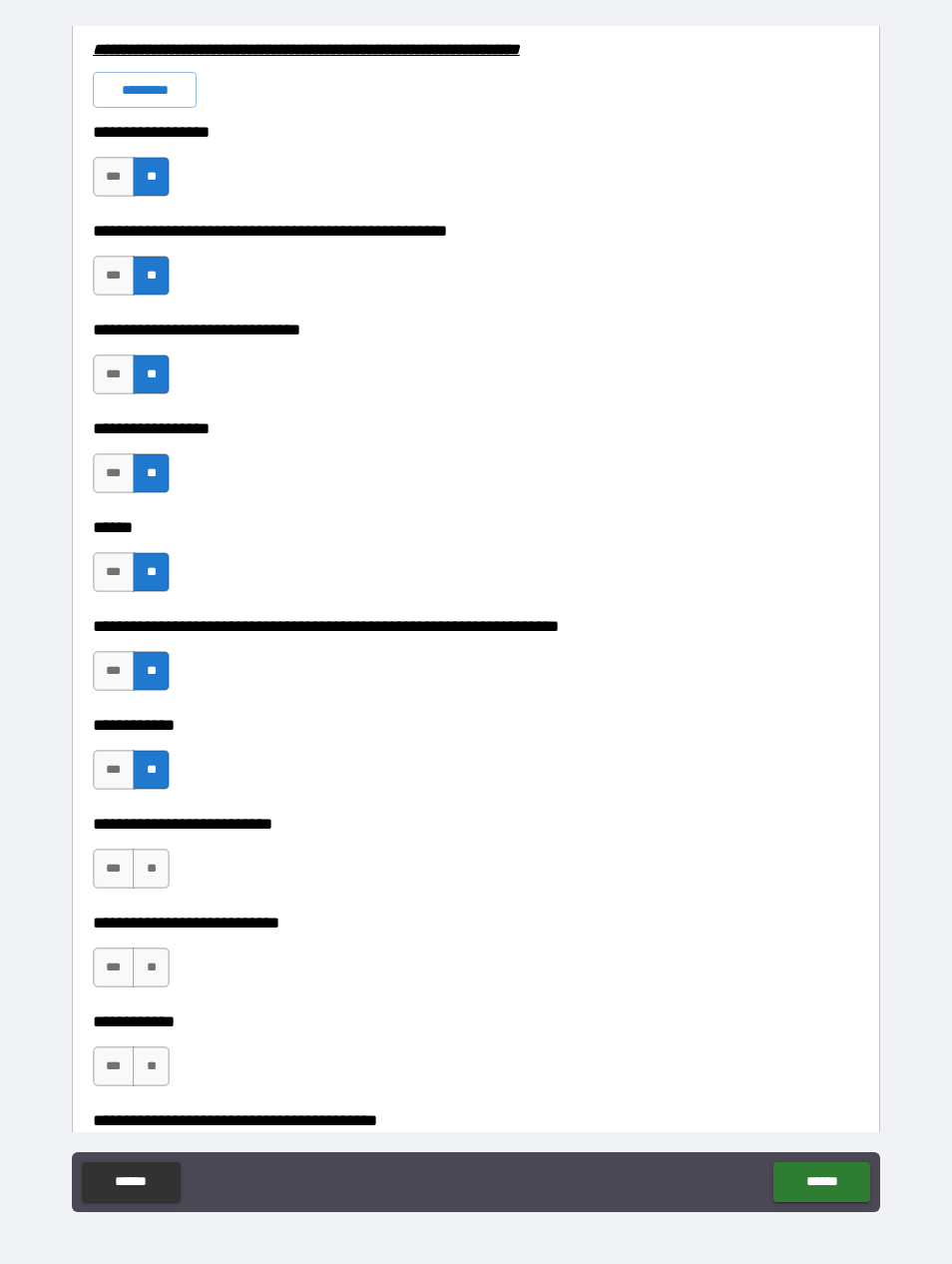 scroll, scrollTop: 6094, scrollLeft: 0, axis: vertical 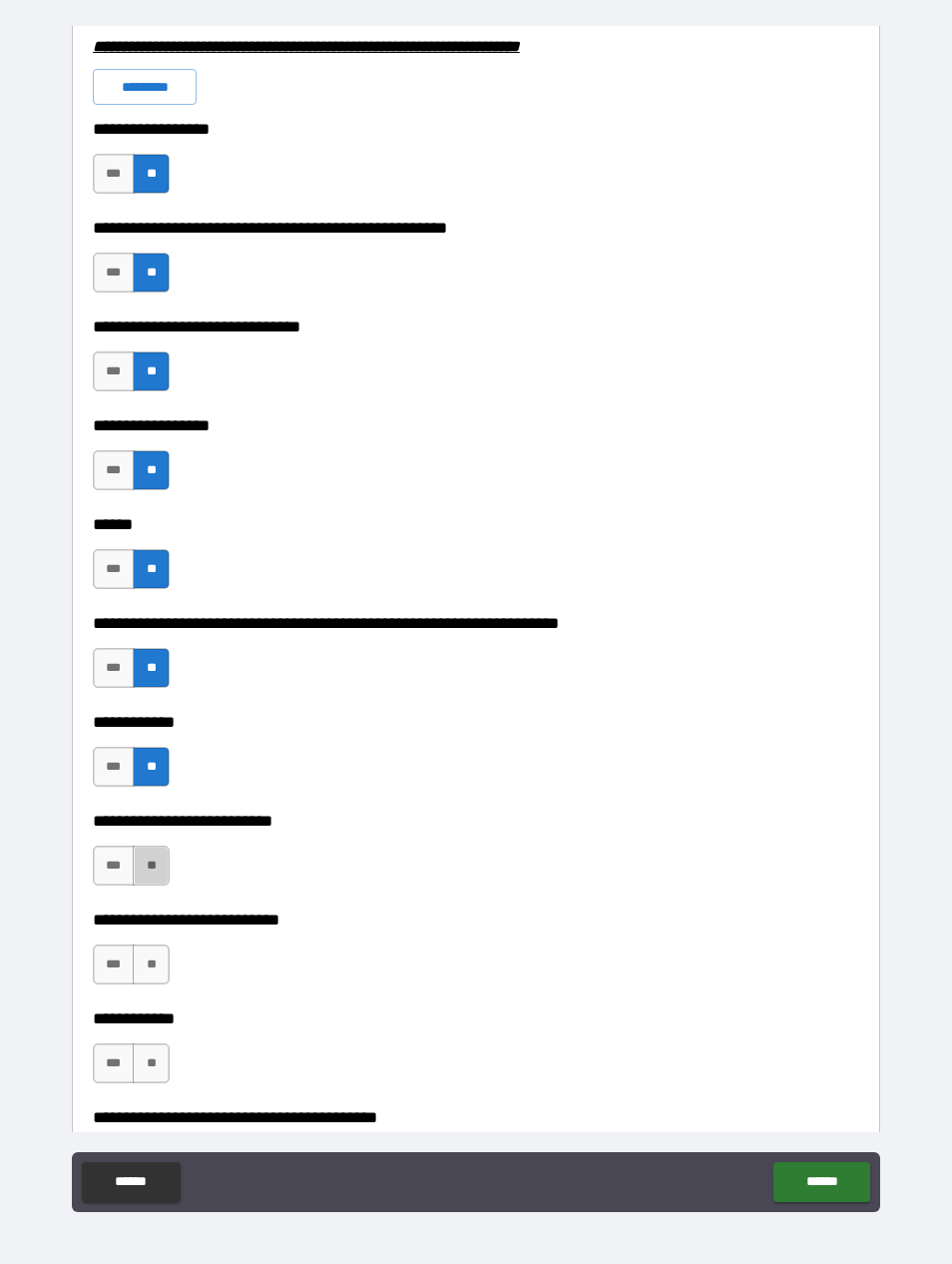 click on "**" at bounding box center (151, 866) 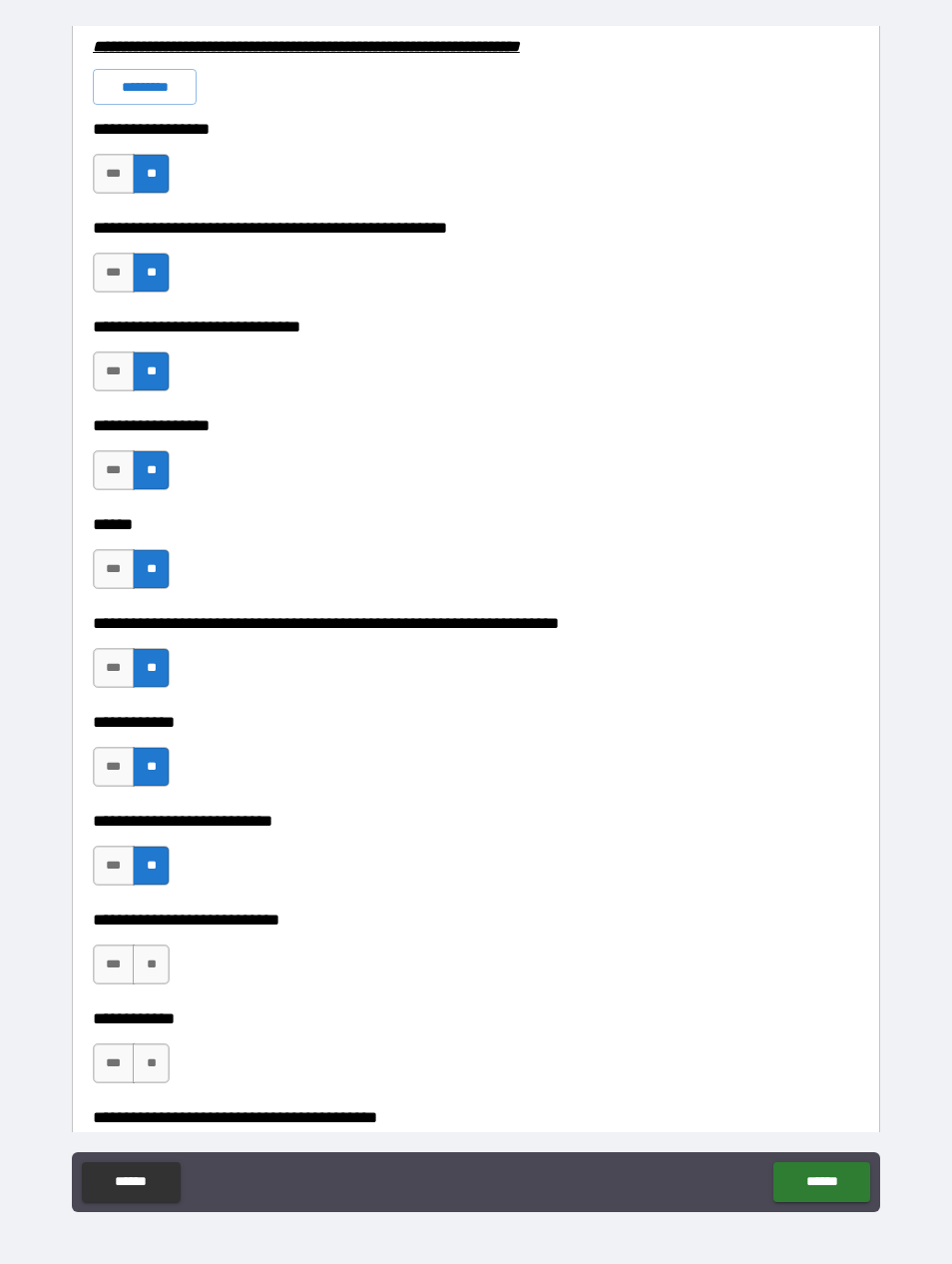 click on "**" at bounding box center [151, 964] 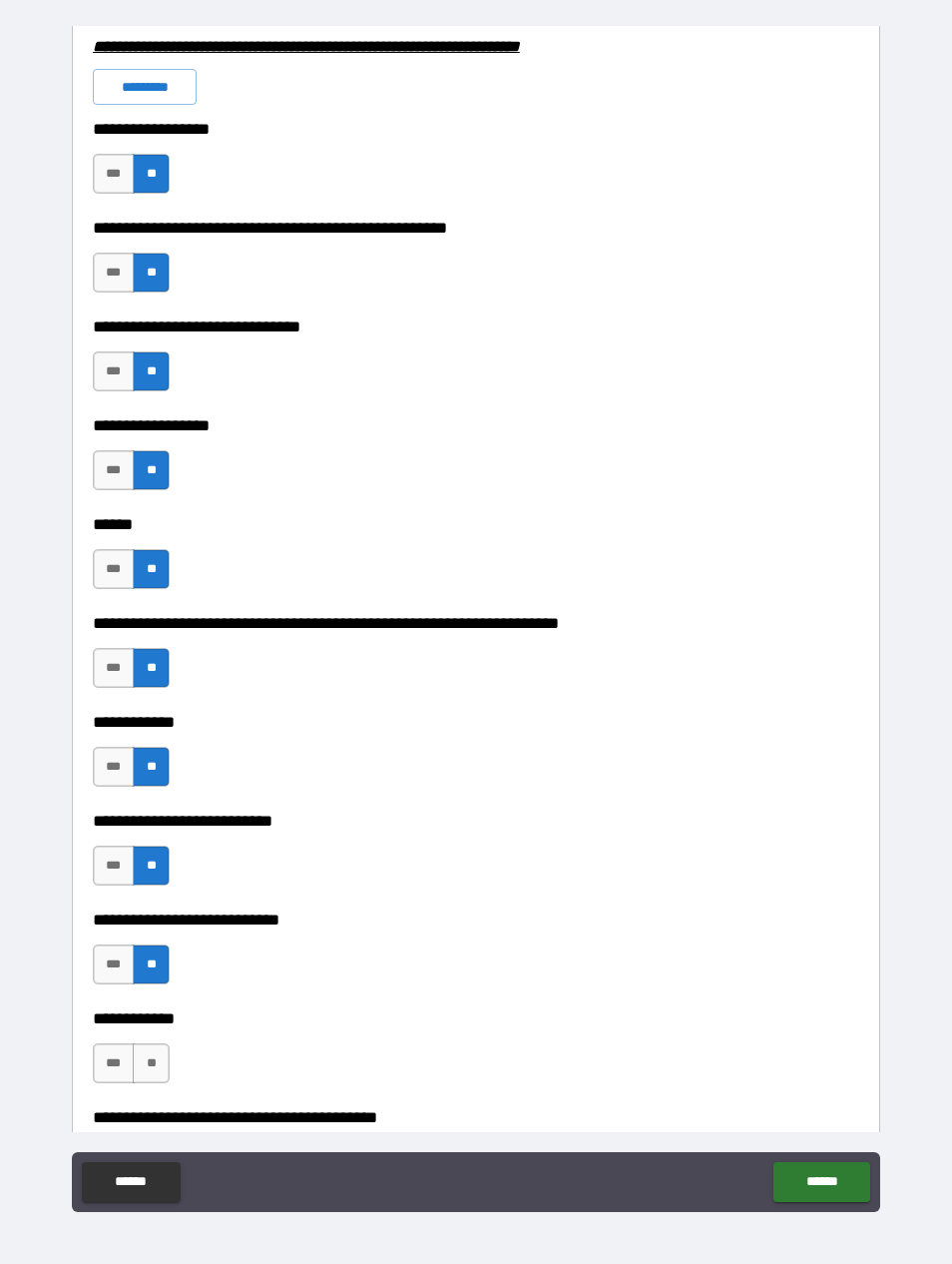 click on "**" at bounding box center (151, 1063) 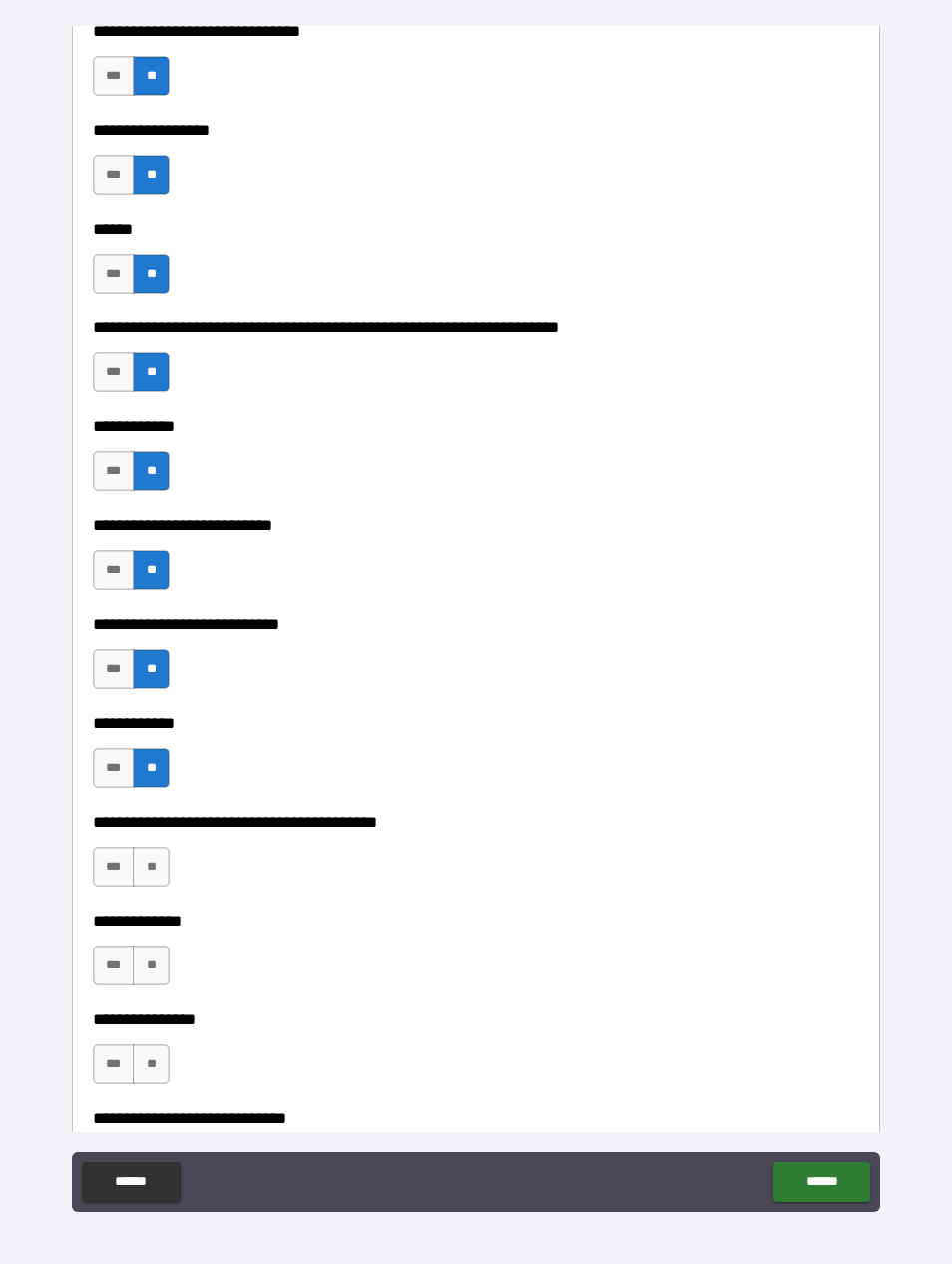scroll, scrollTop: 6396, scrollLeft: 0, axis: vertical 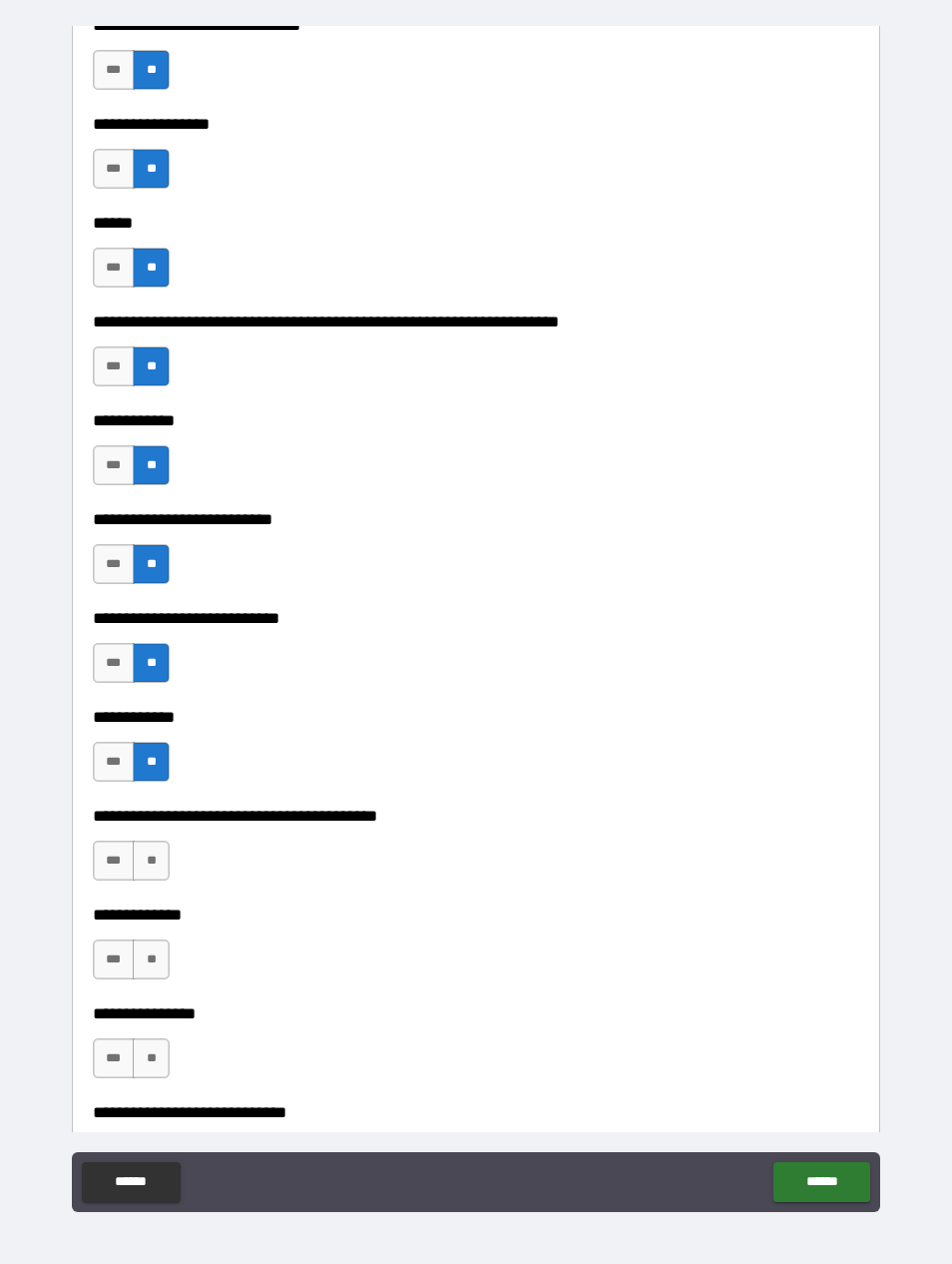 click on "**" at bounding box center (151, 861) 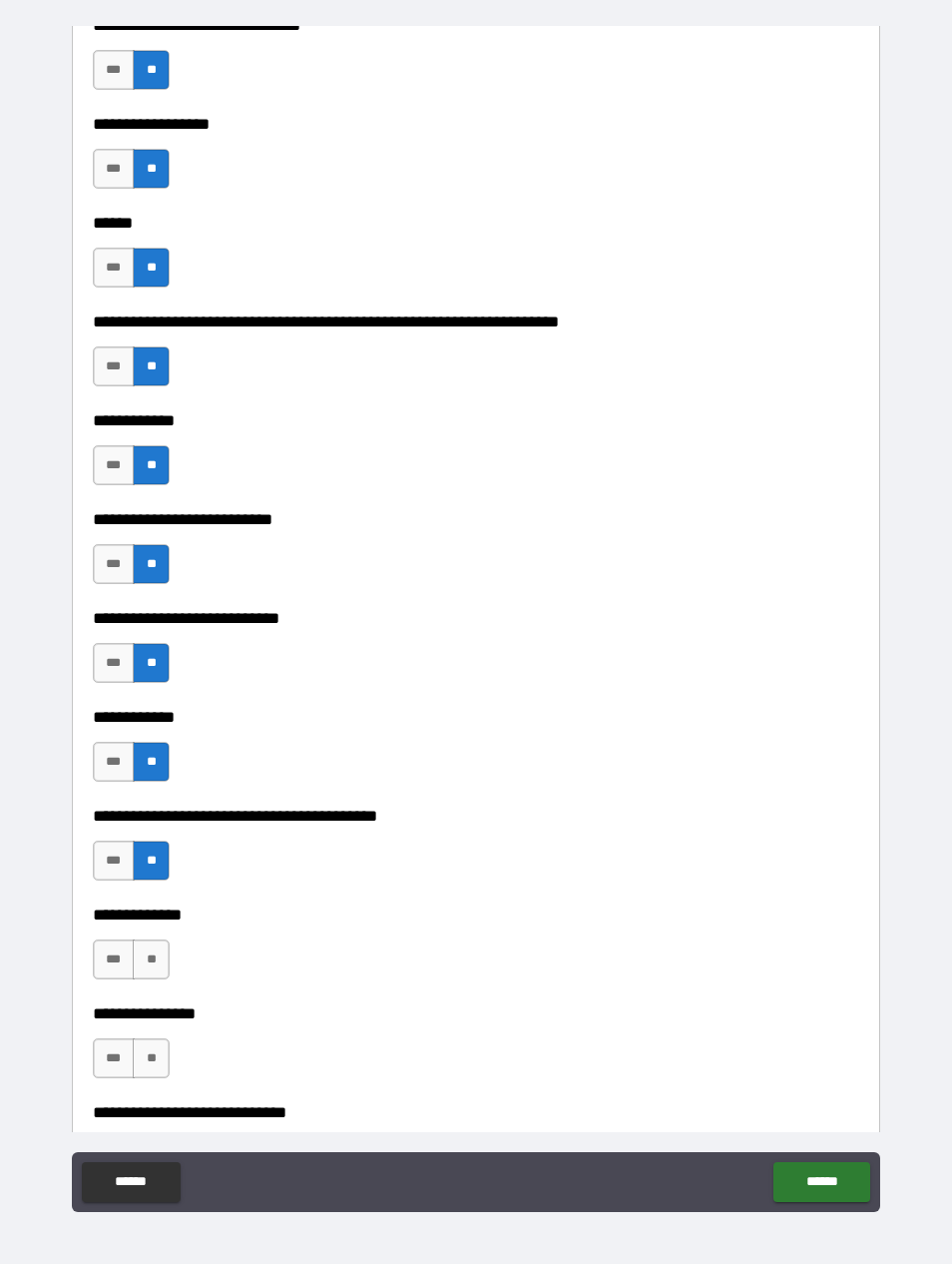 click on "**" at bounding box center [151, 959] 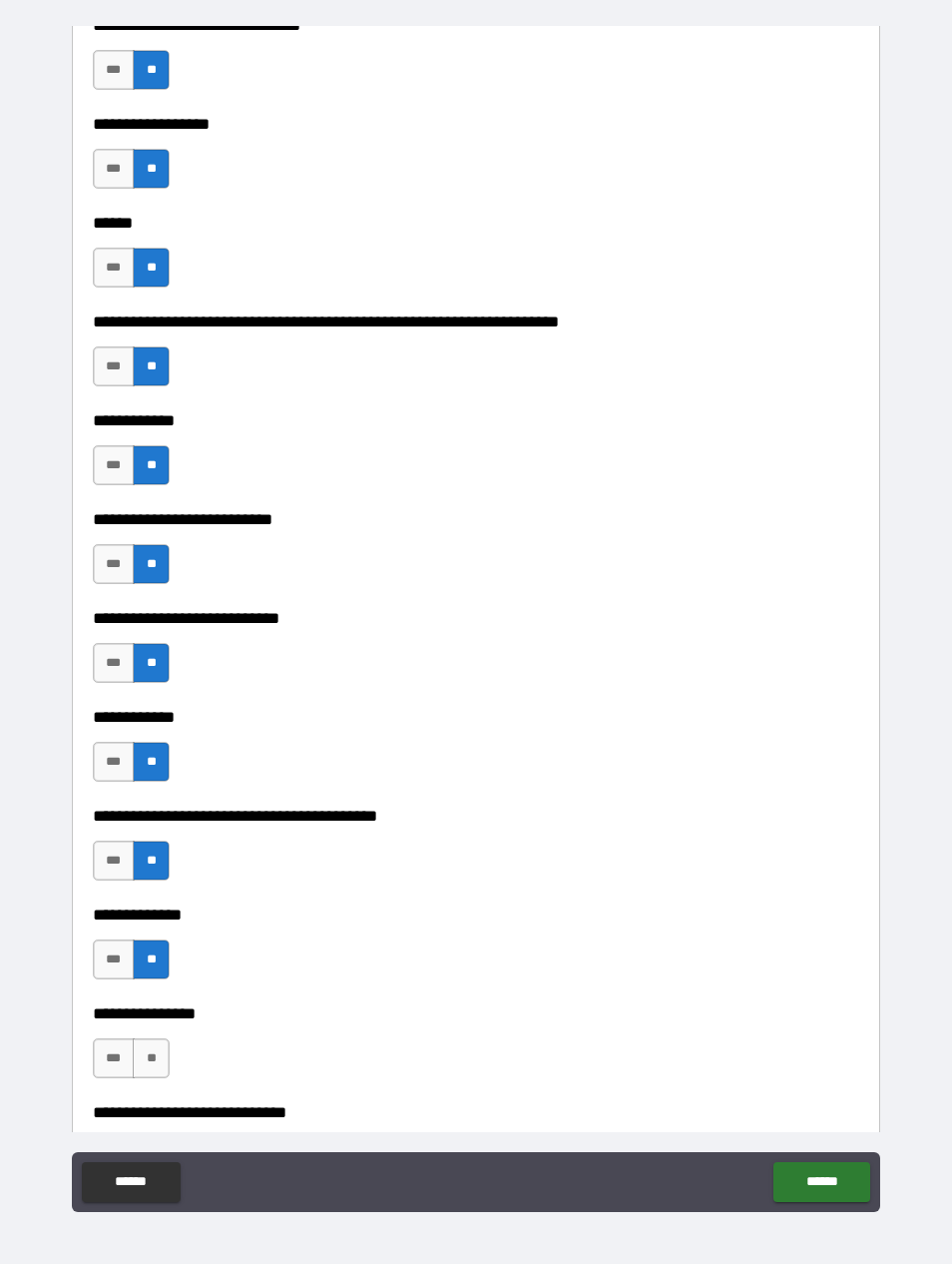 click on "**" at bounding box center [151, 1058] 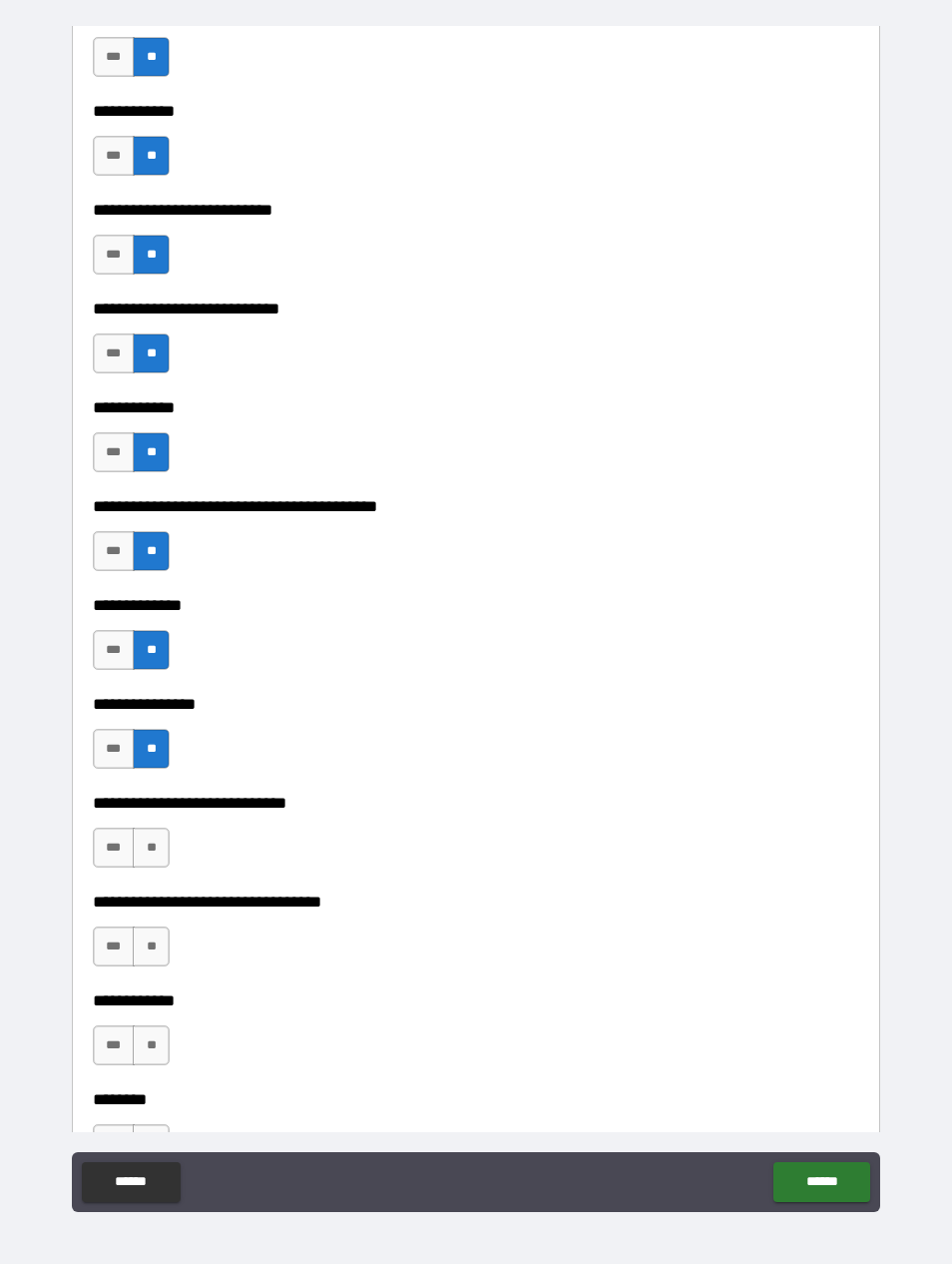 scroll, scrollTop: 6711, scrollLeft: 0, axis: vertical 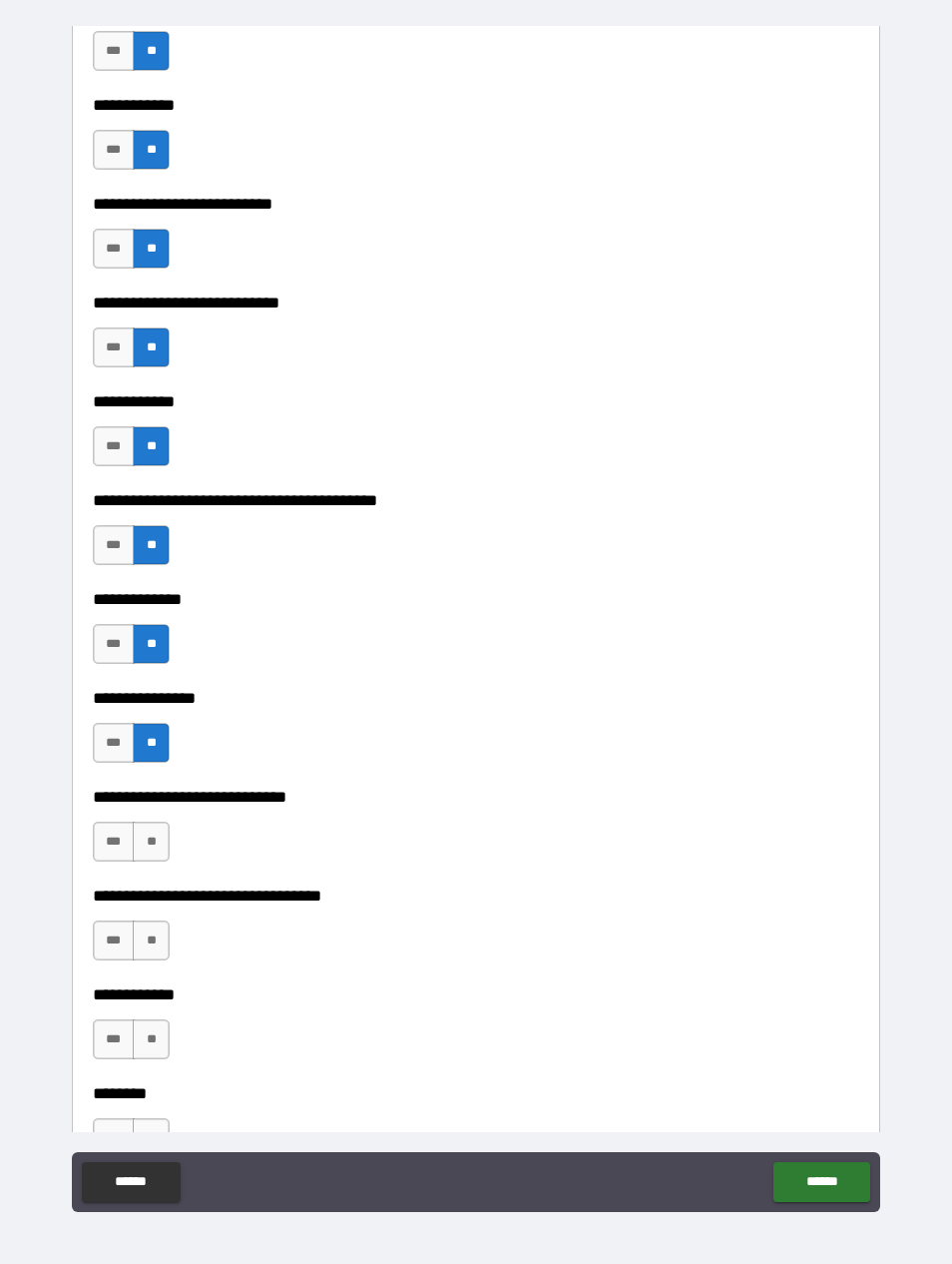 click on "**" at bounding box center [151, 842] 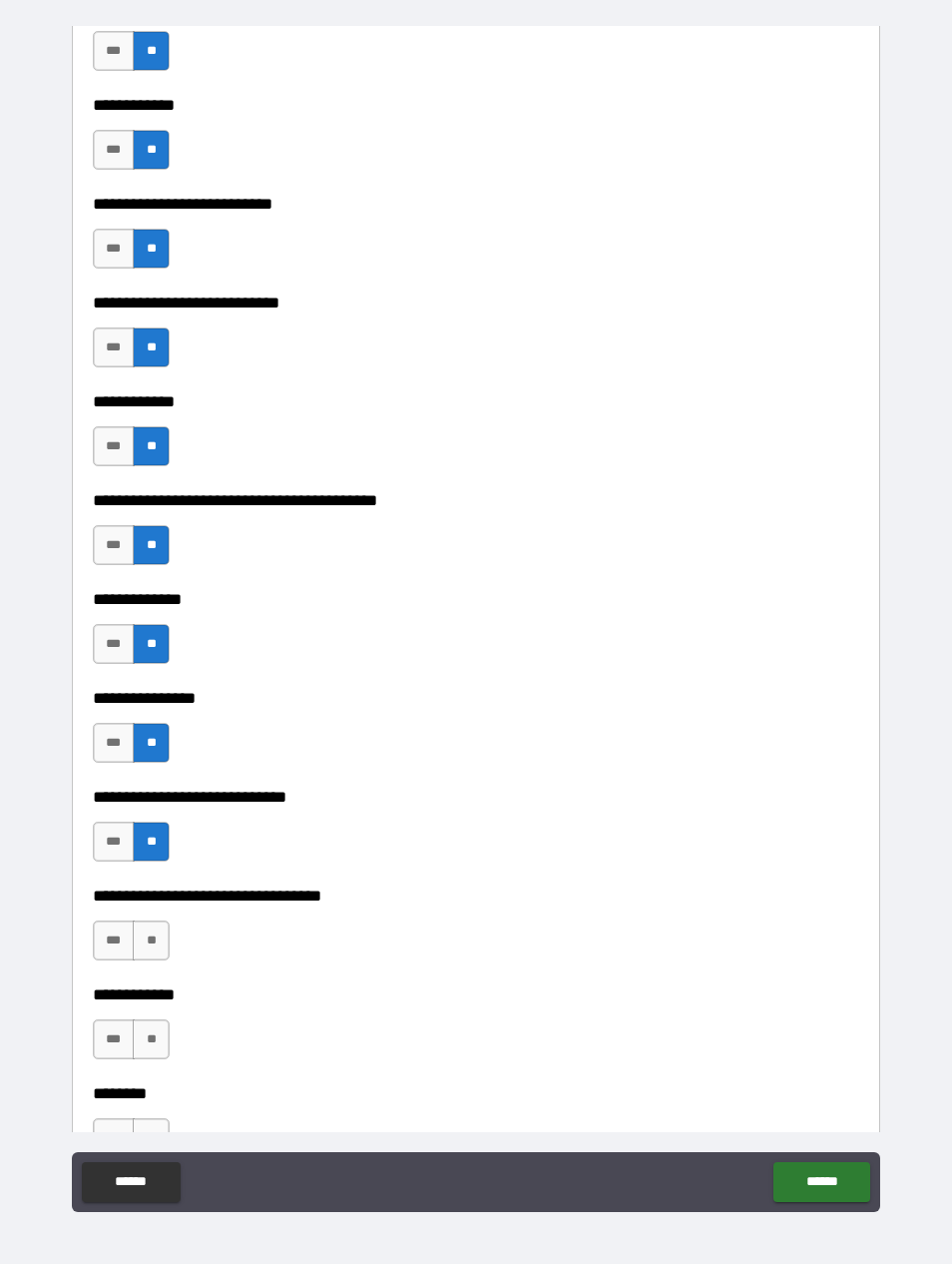 click on "**" at bounding box center [151, 941] 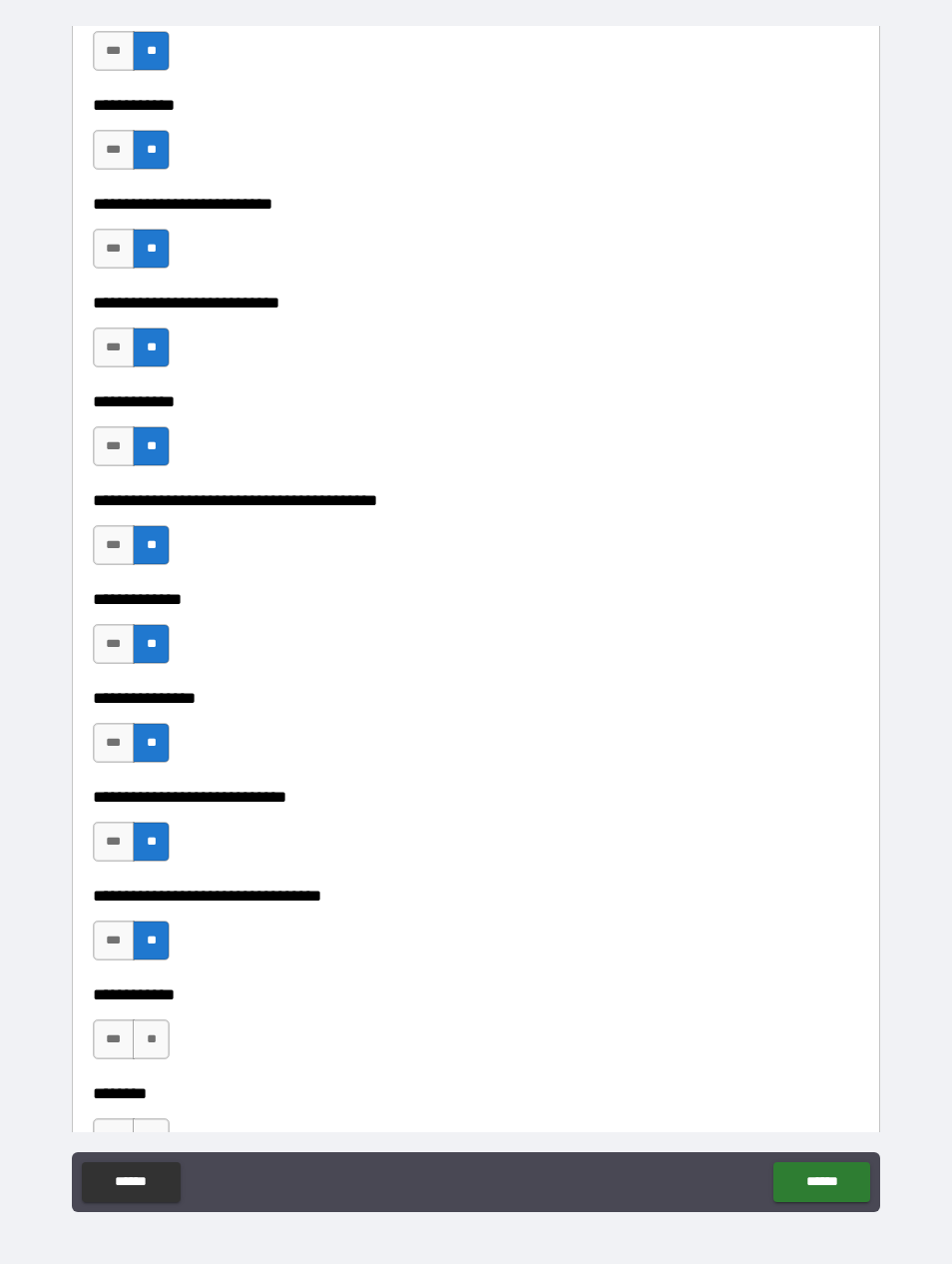 click on "**" at bounding box center (151, 1039) 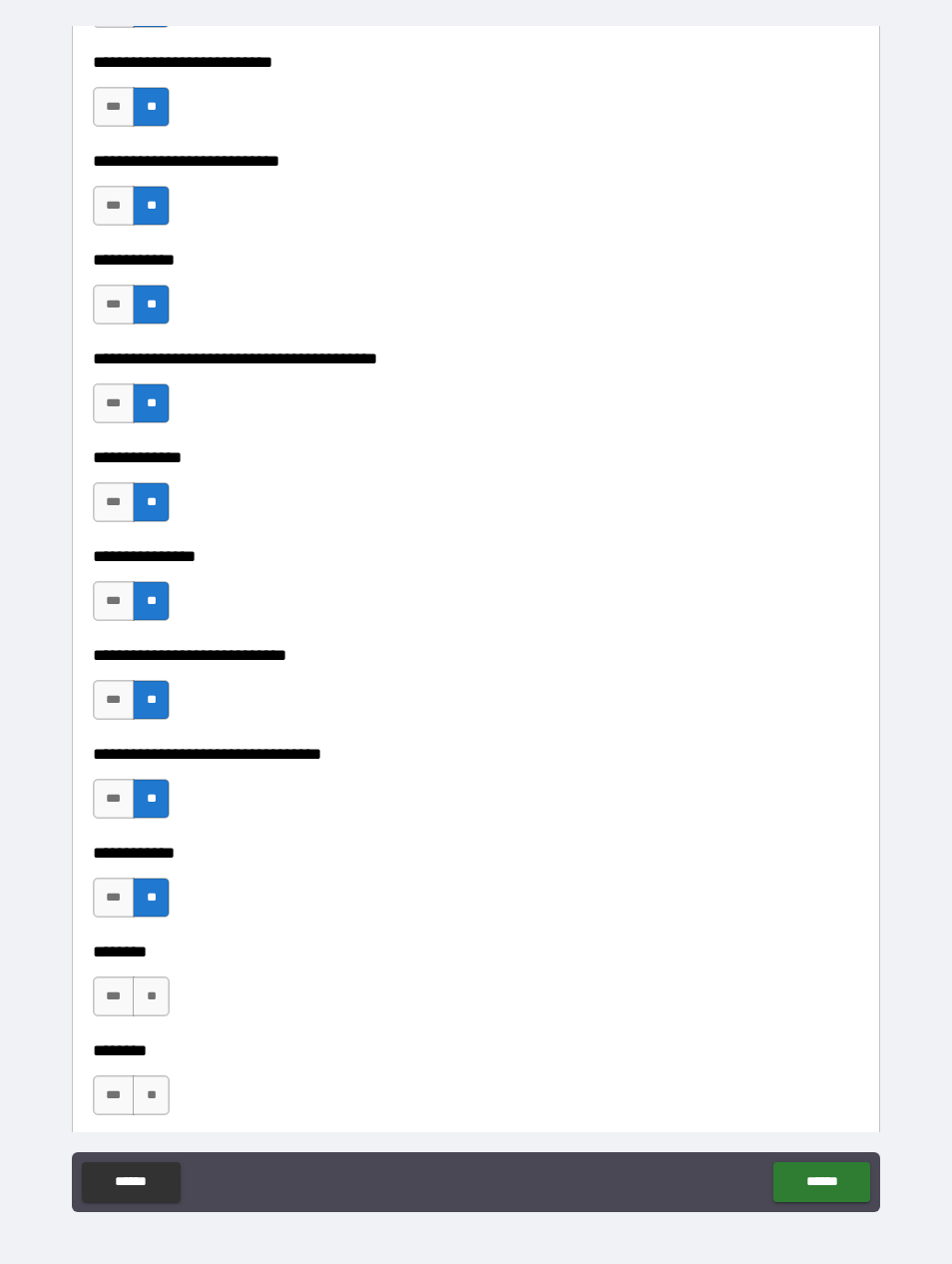 scroll, scrollTop: 6973, scrollLeft: 0, axis: vertical 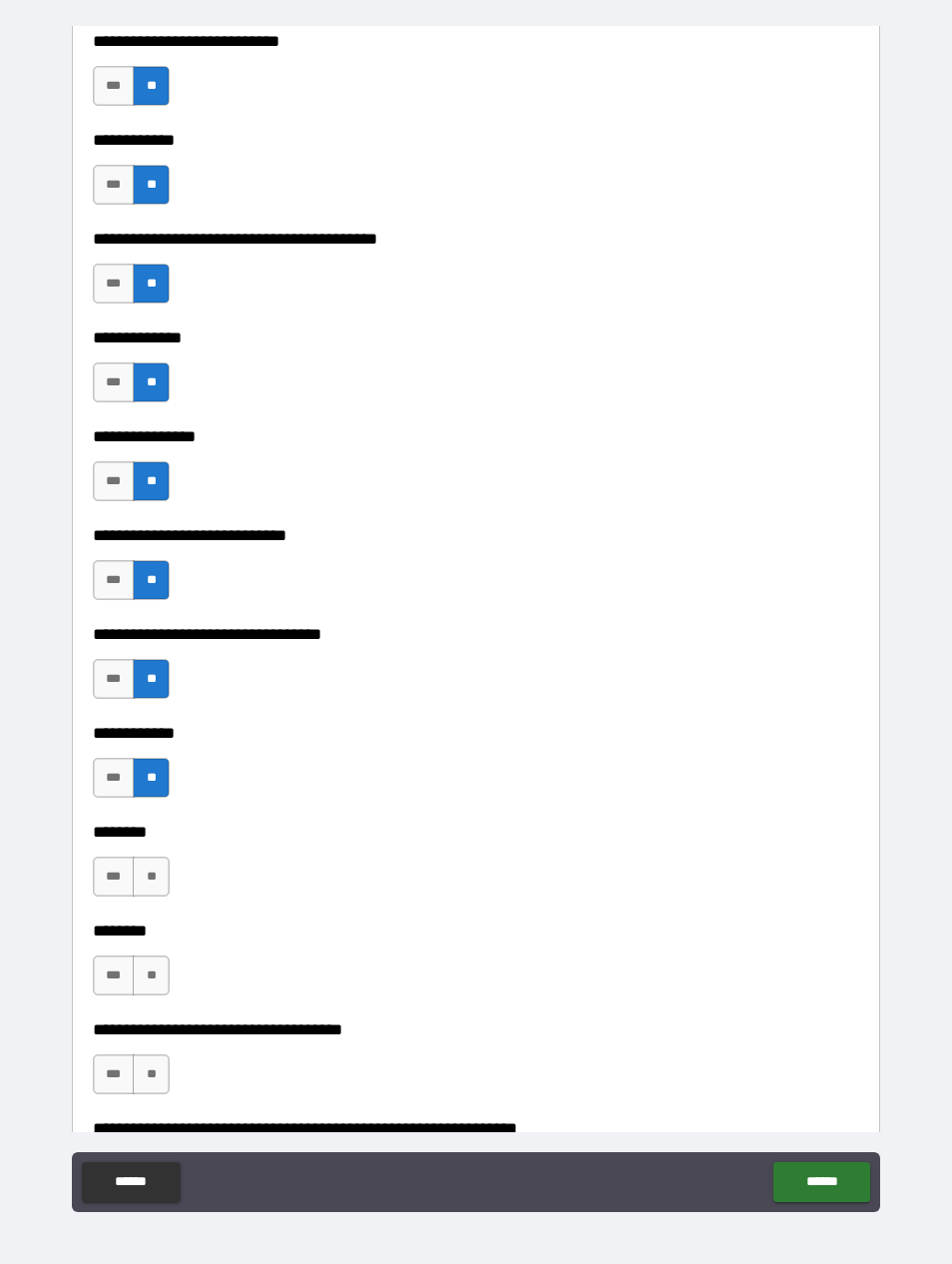 click on "**" at bounding box center [151, 877] 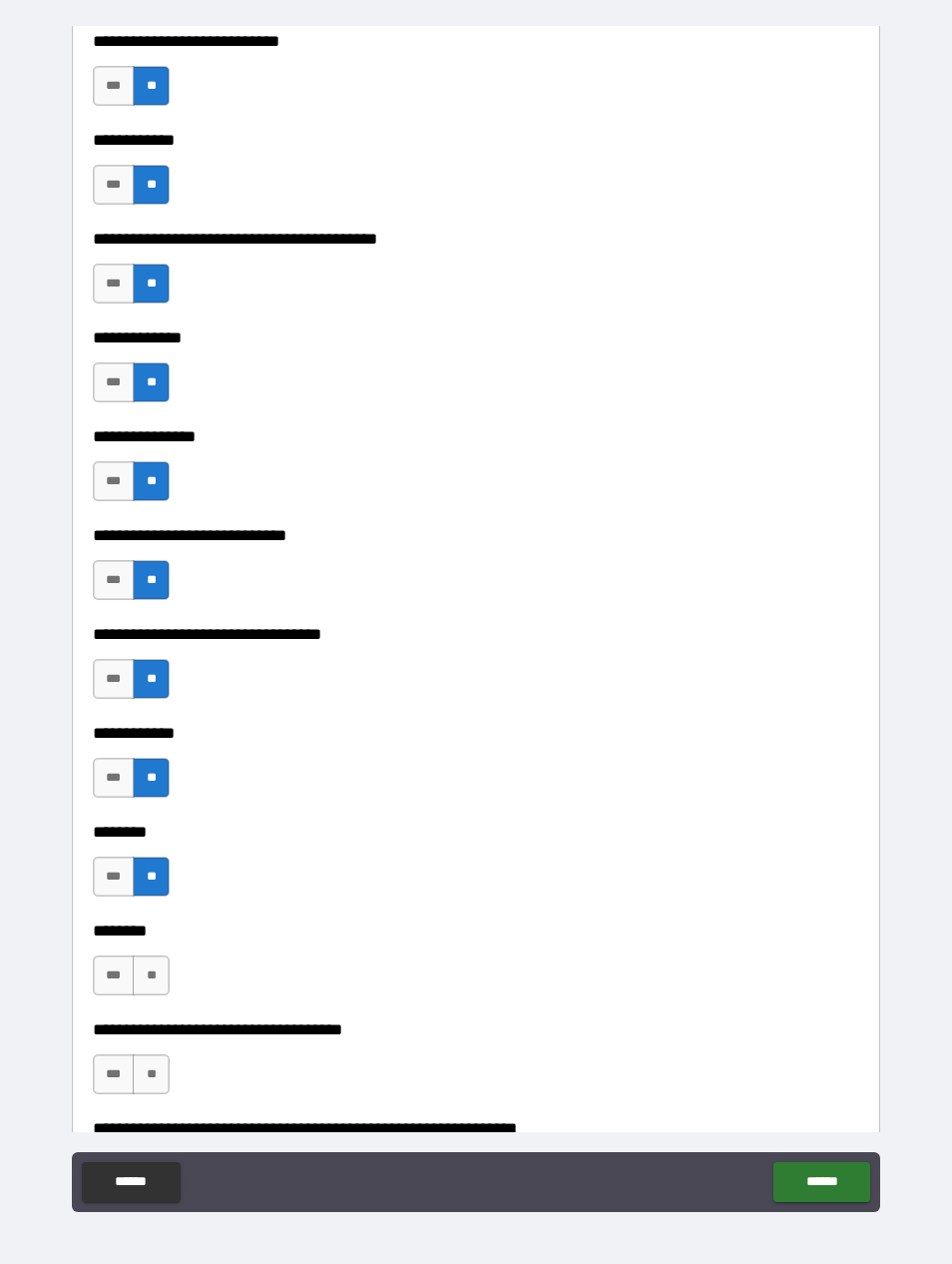click on "**" at bounding box center [151, 975] 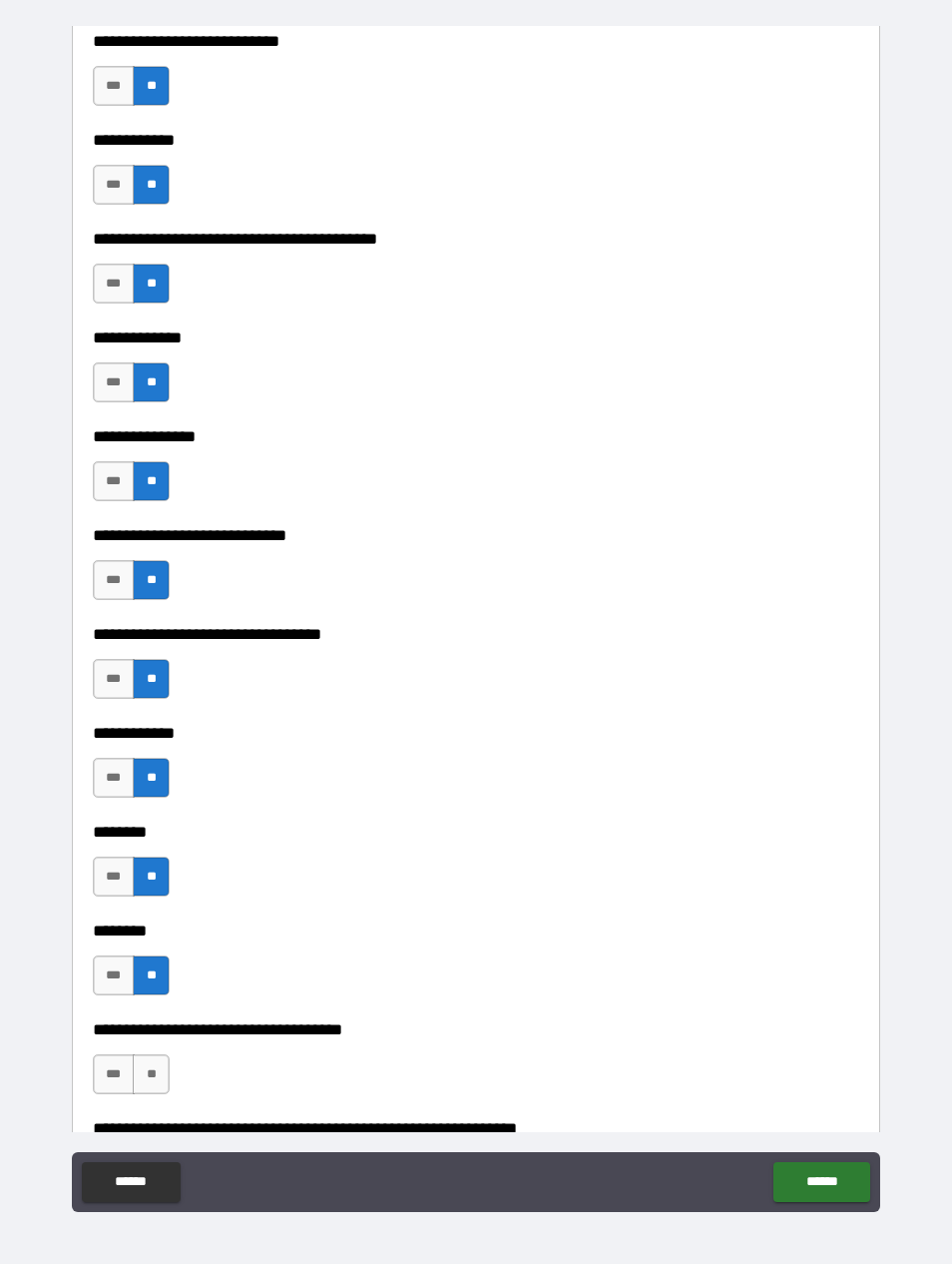 click on "**" at bounding box center [151, 1074] 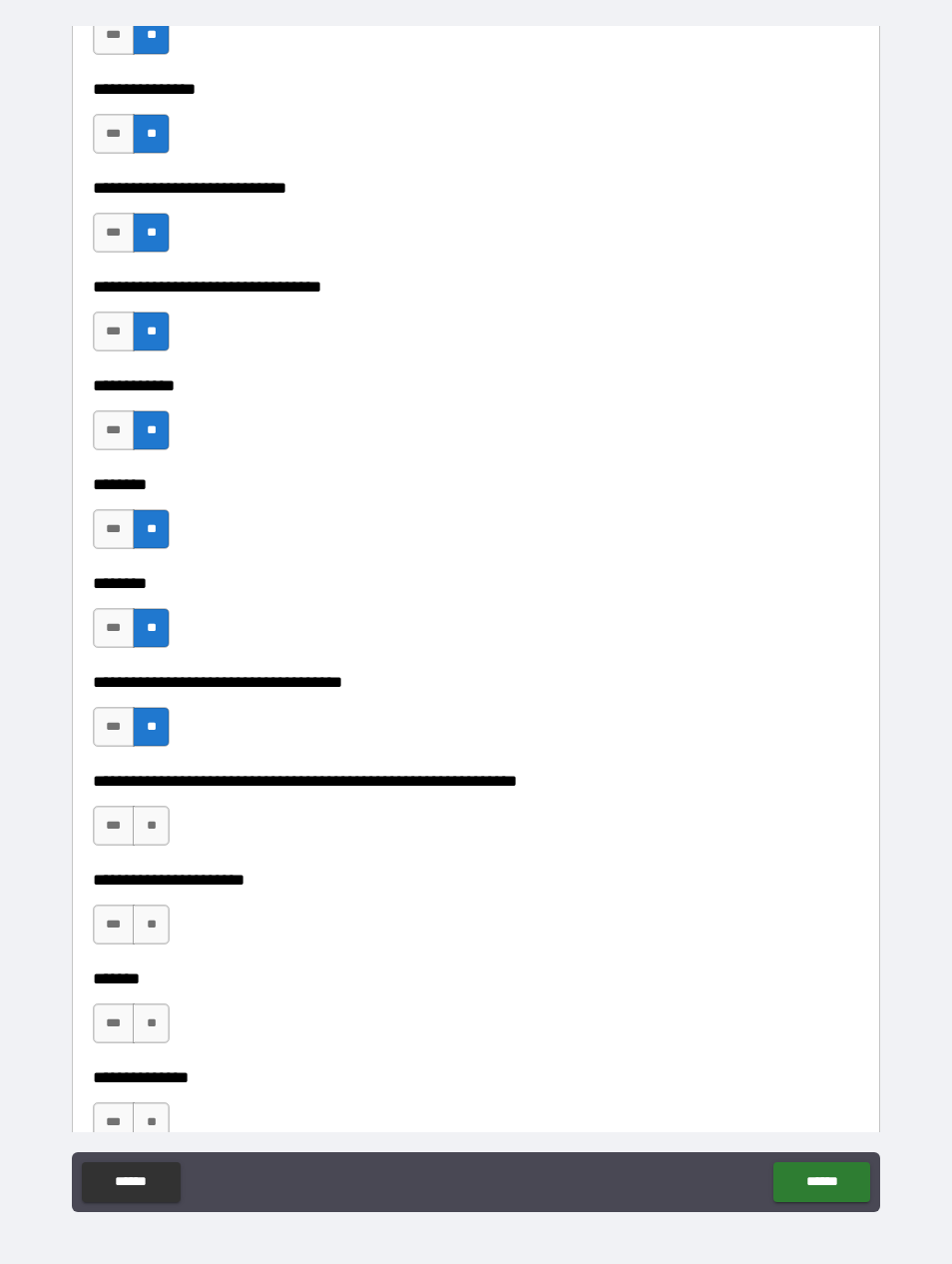 scroll, scrollTop: 7325, scrollLeft: 0, axis: vertical 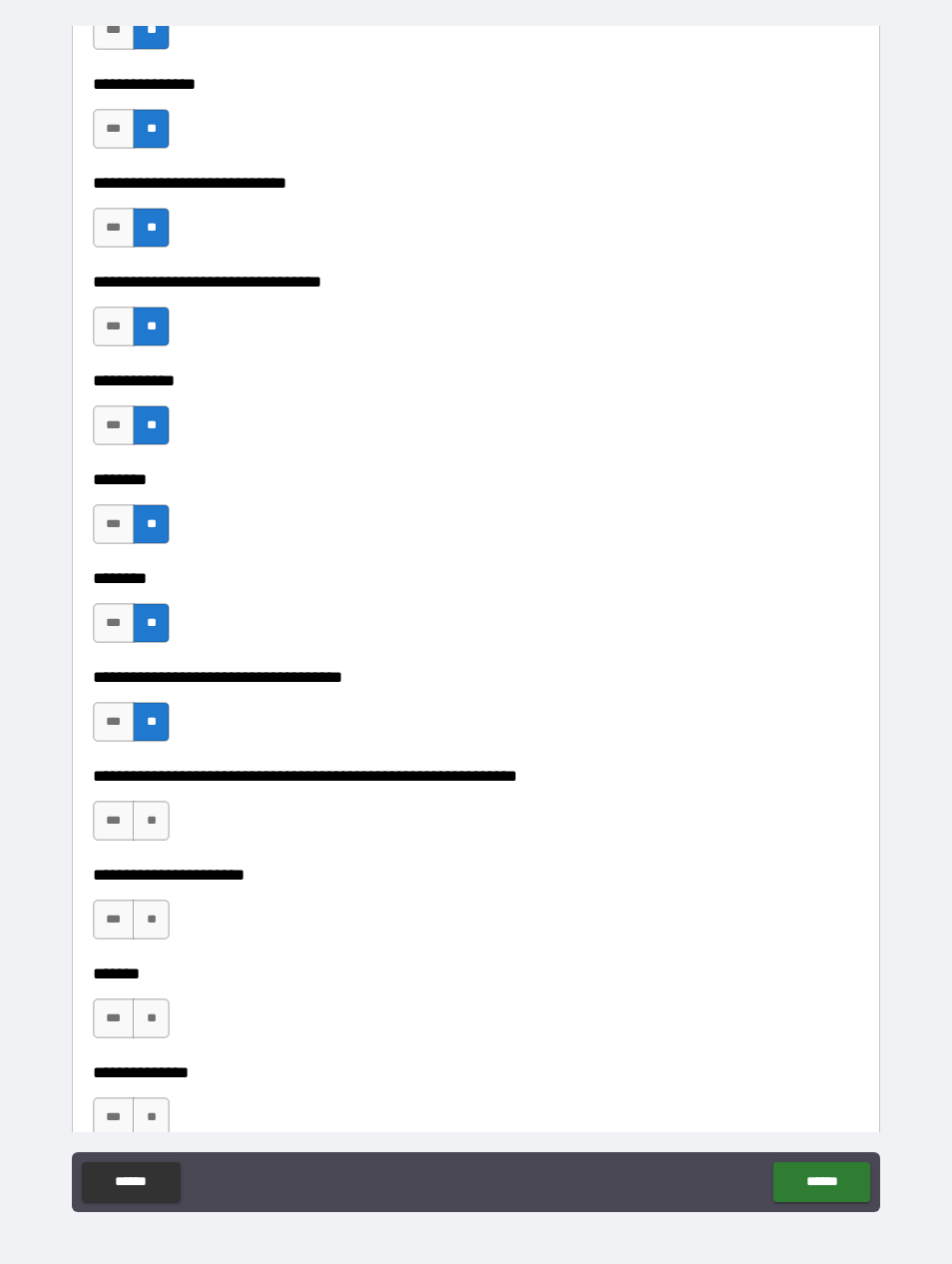 click on "**" at bounding box center [151, 821] 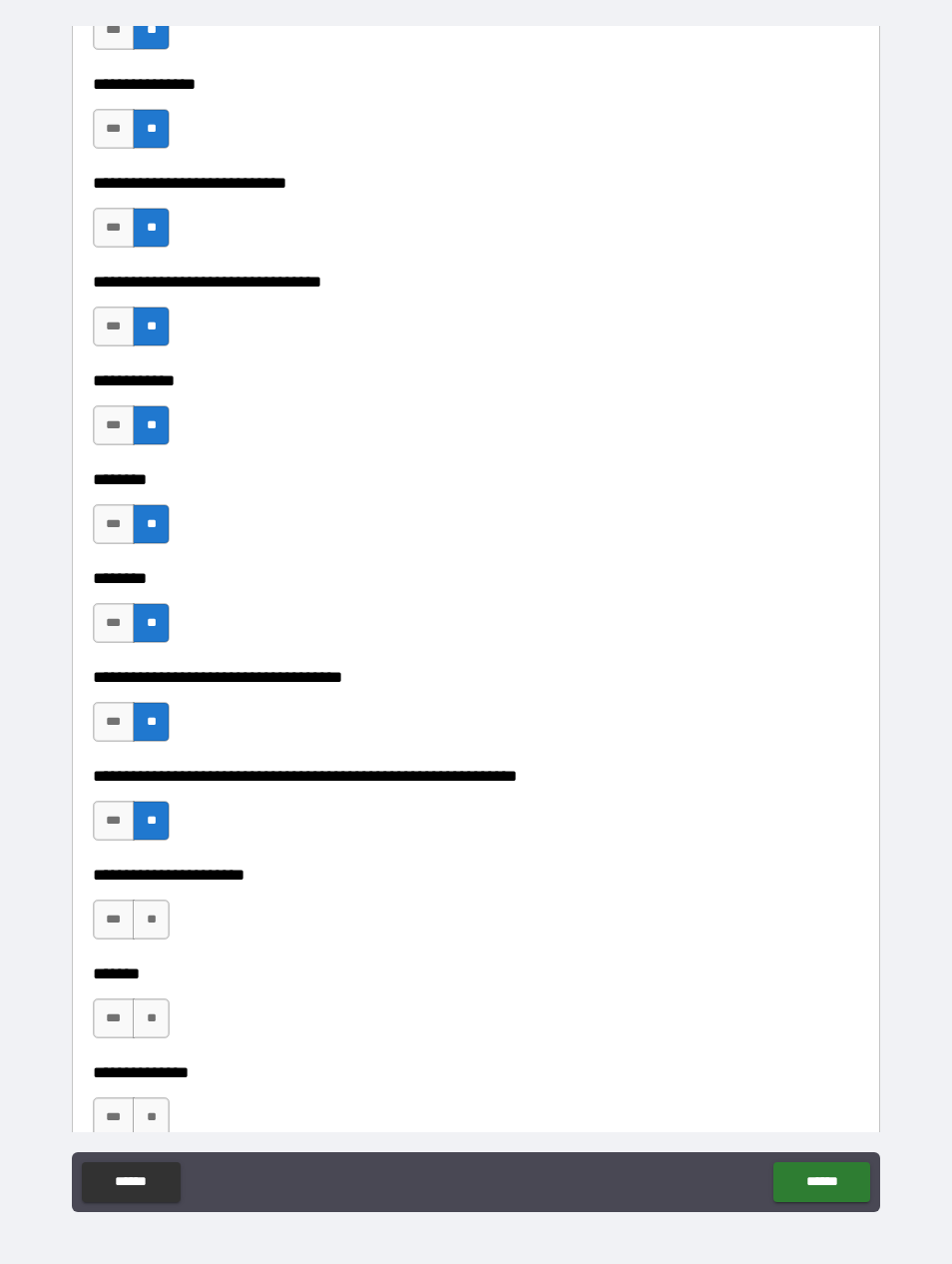 click on "**" at bounding box center [151, 920] 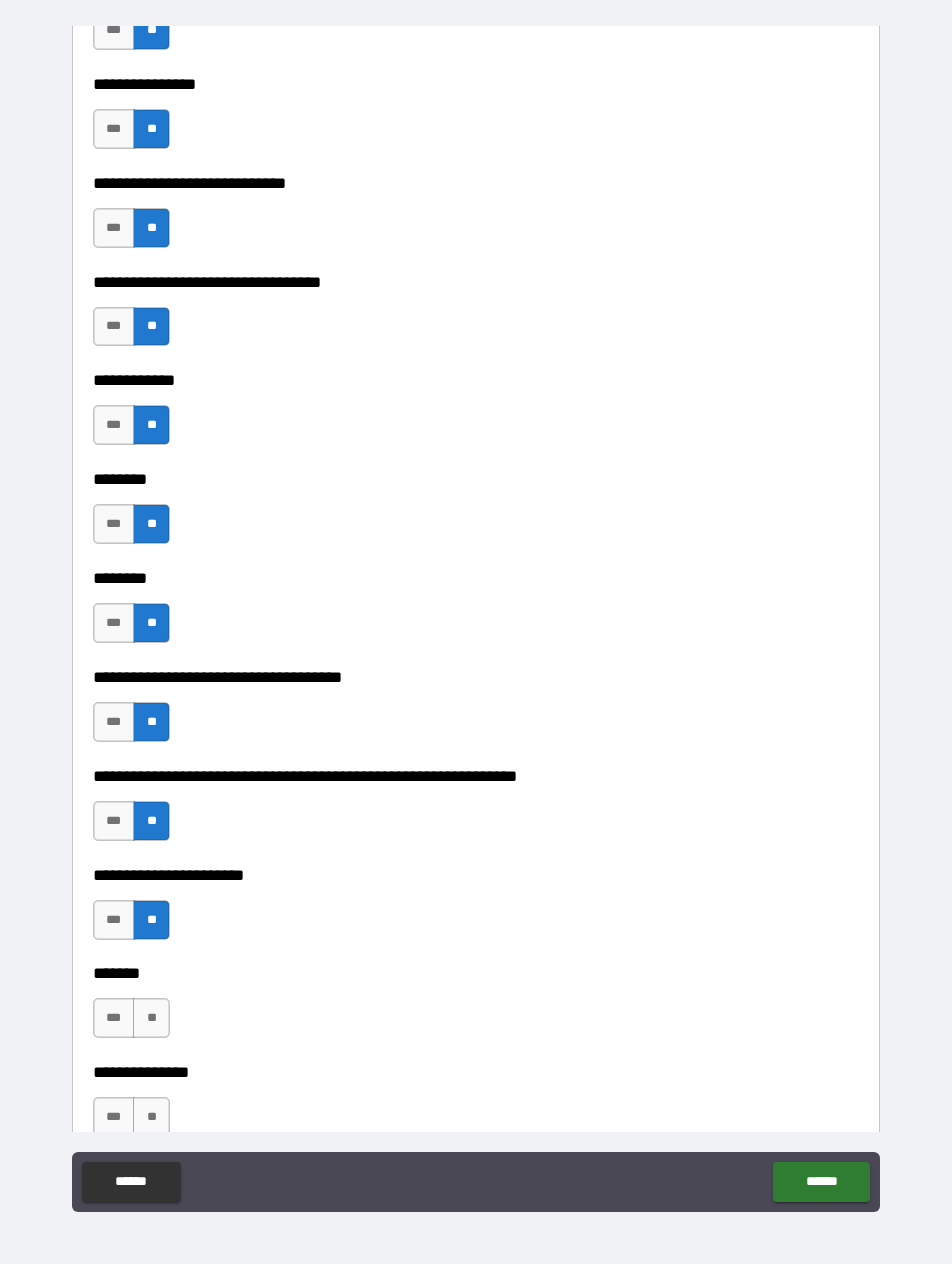 click on "**" at bounding box center [151, 1018] 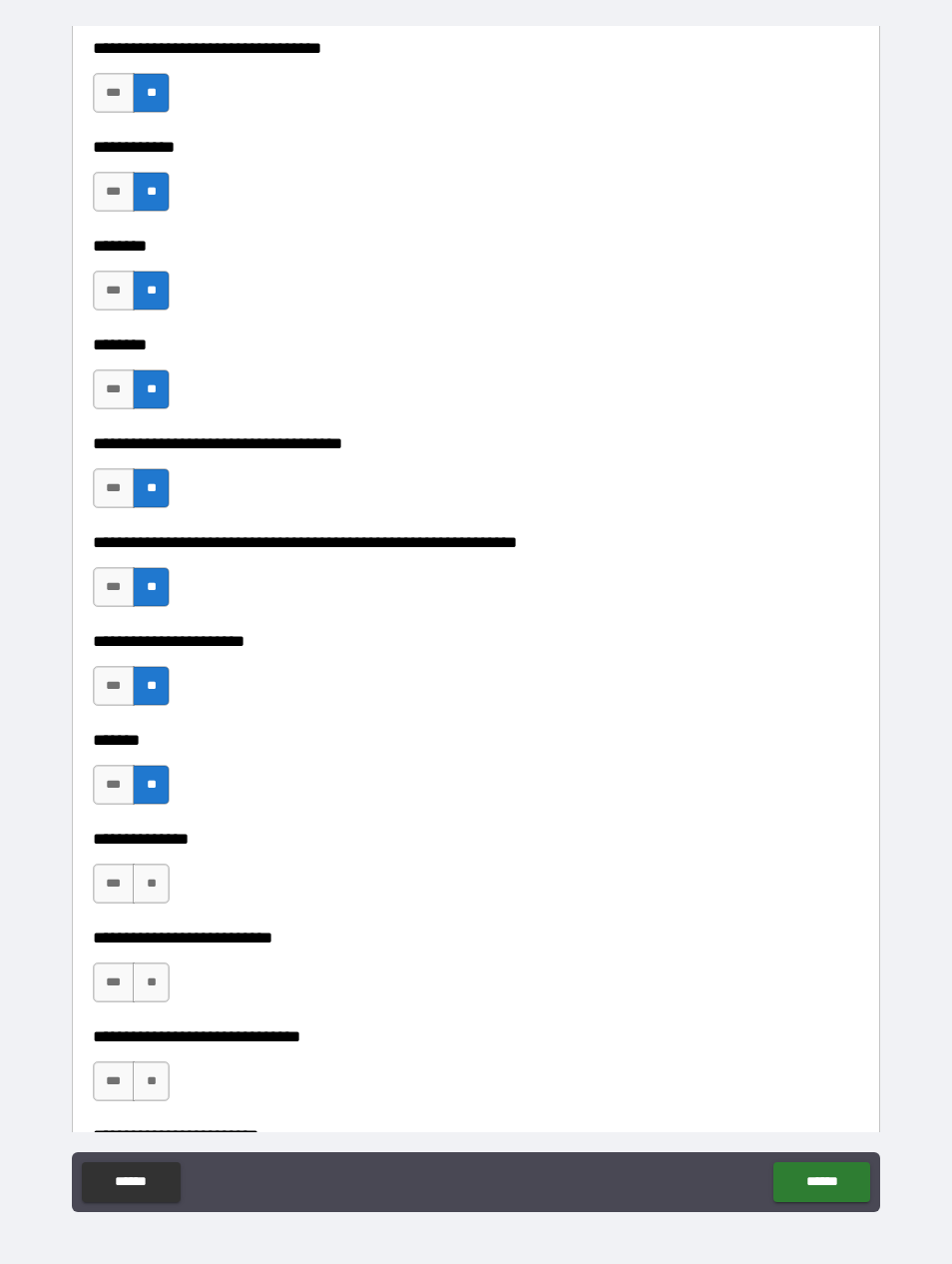 scroll, scrollTop: 7595, scrollLeft: 0, axis: vertical 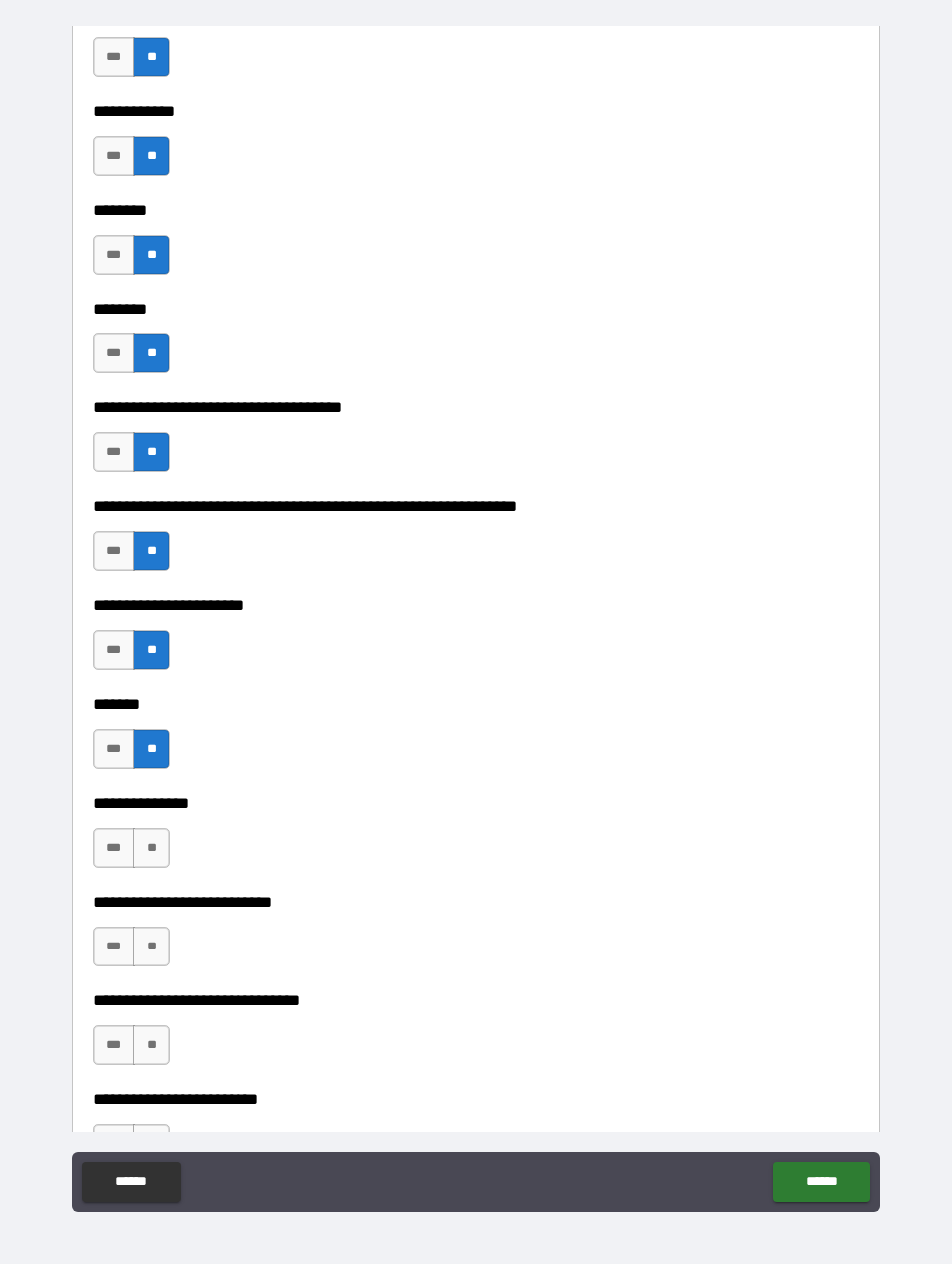 click on "**" at bounding box center [151, 848] 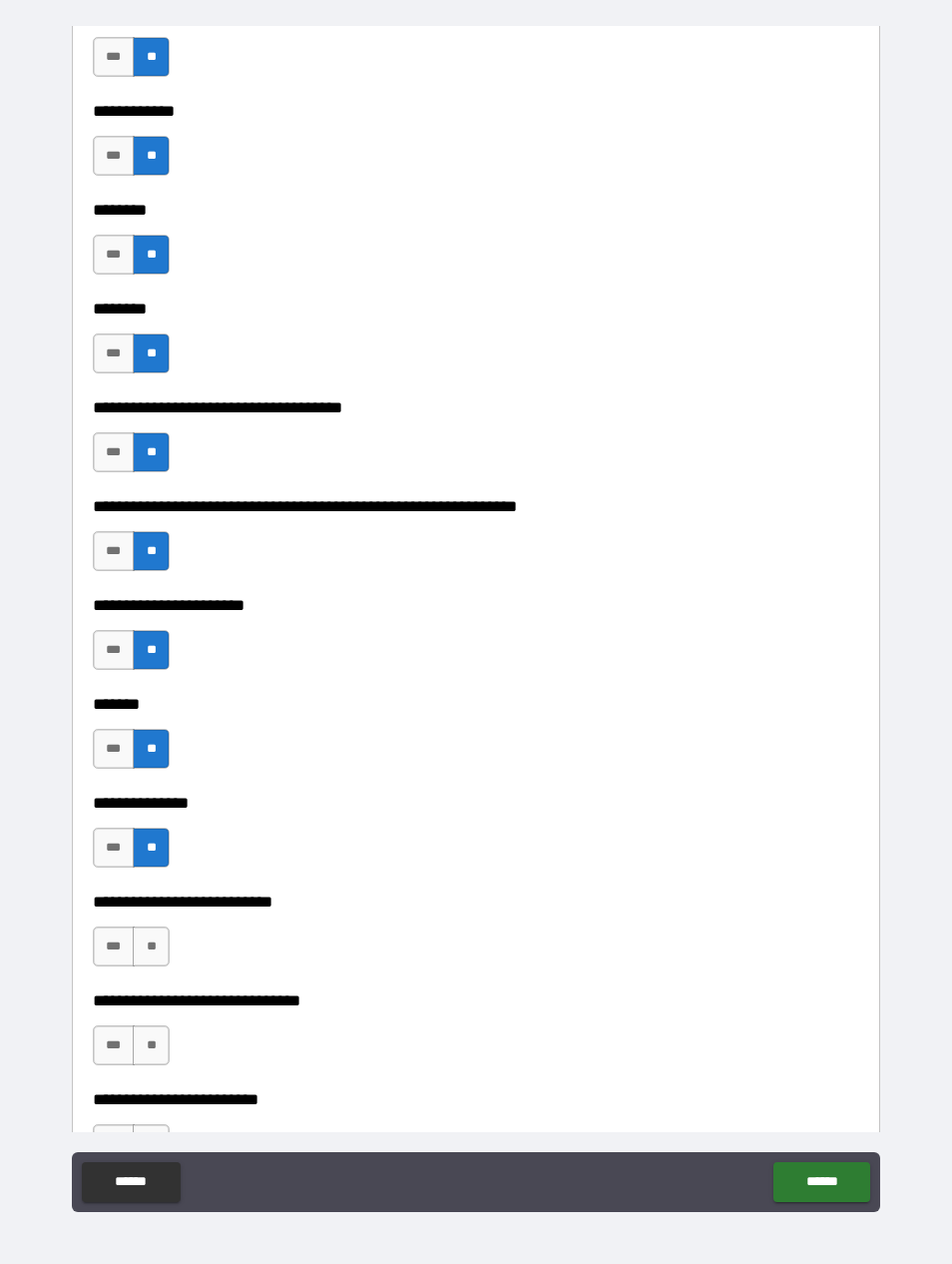 click on "**" at bounding box center [151, 947] 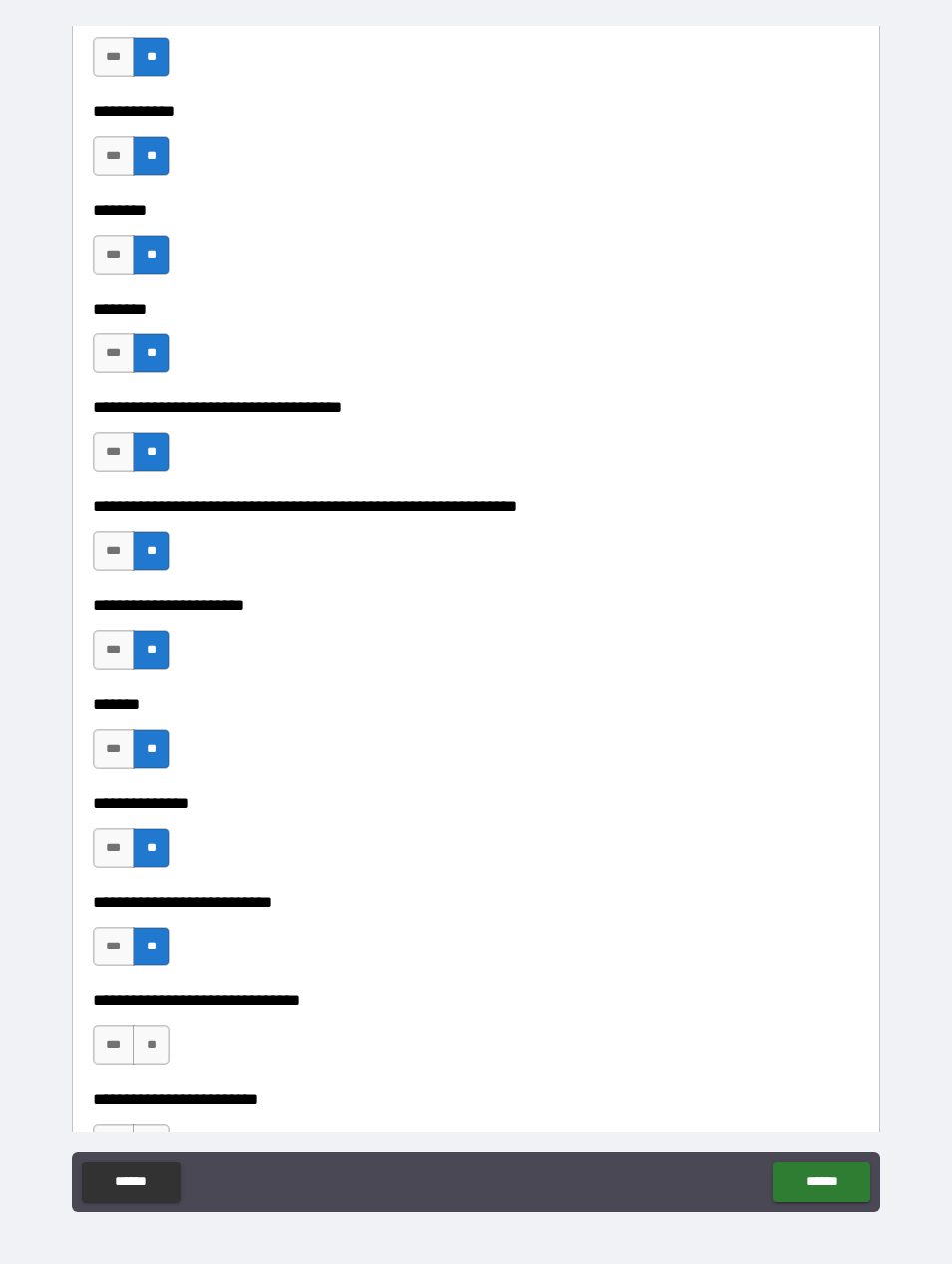 click on "**" at bounding box center [151, 1045] 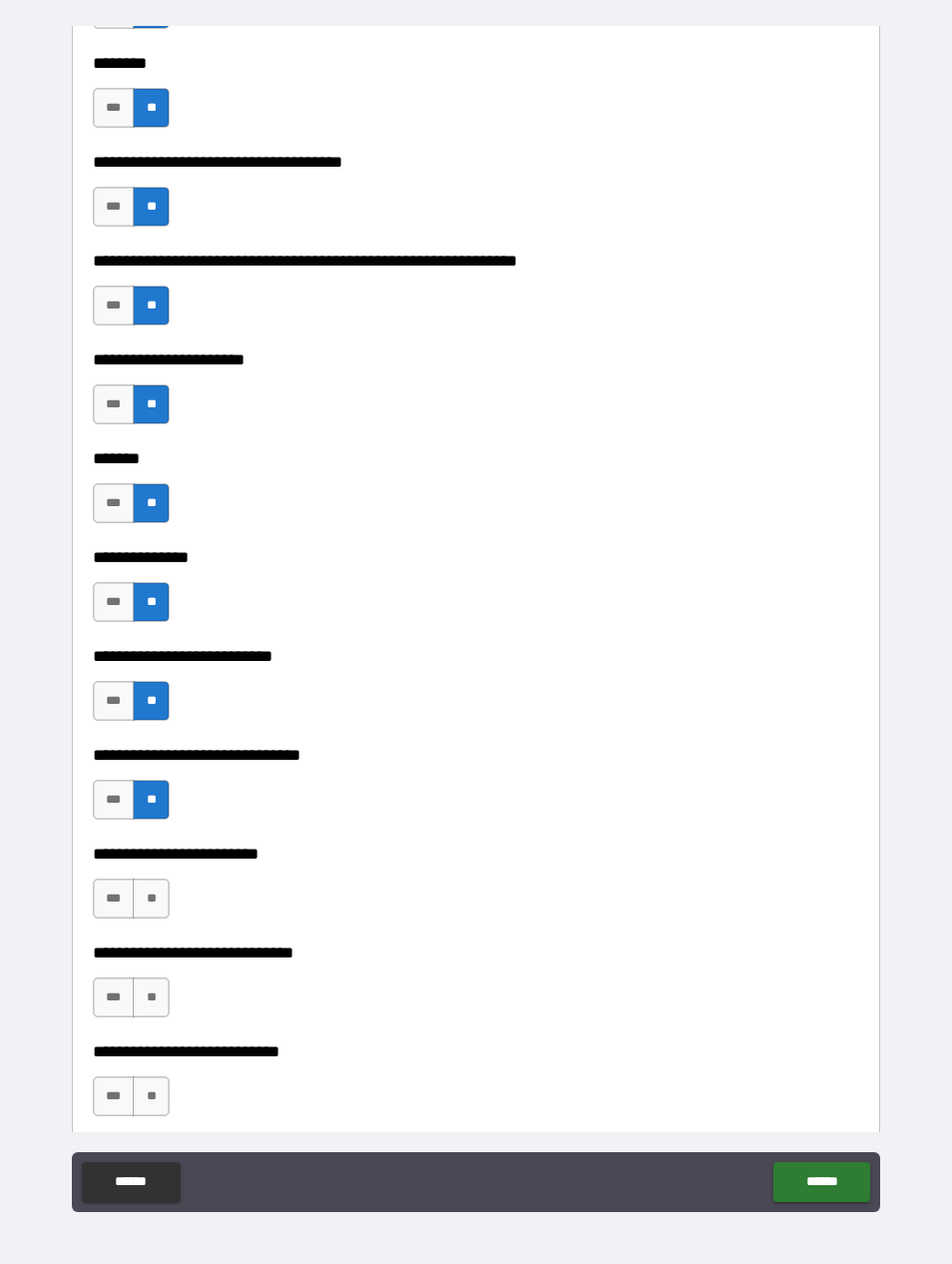 scroll, scrollTop: 7849, scrollLeft: 0, axis: vertical 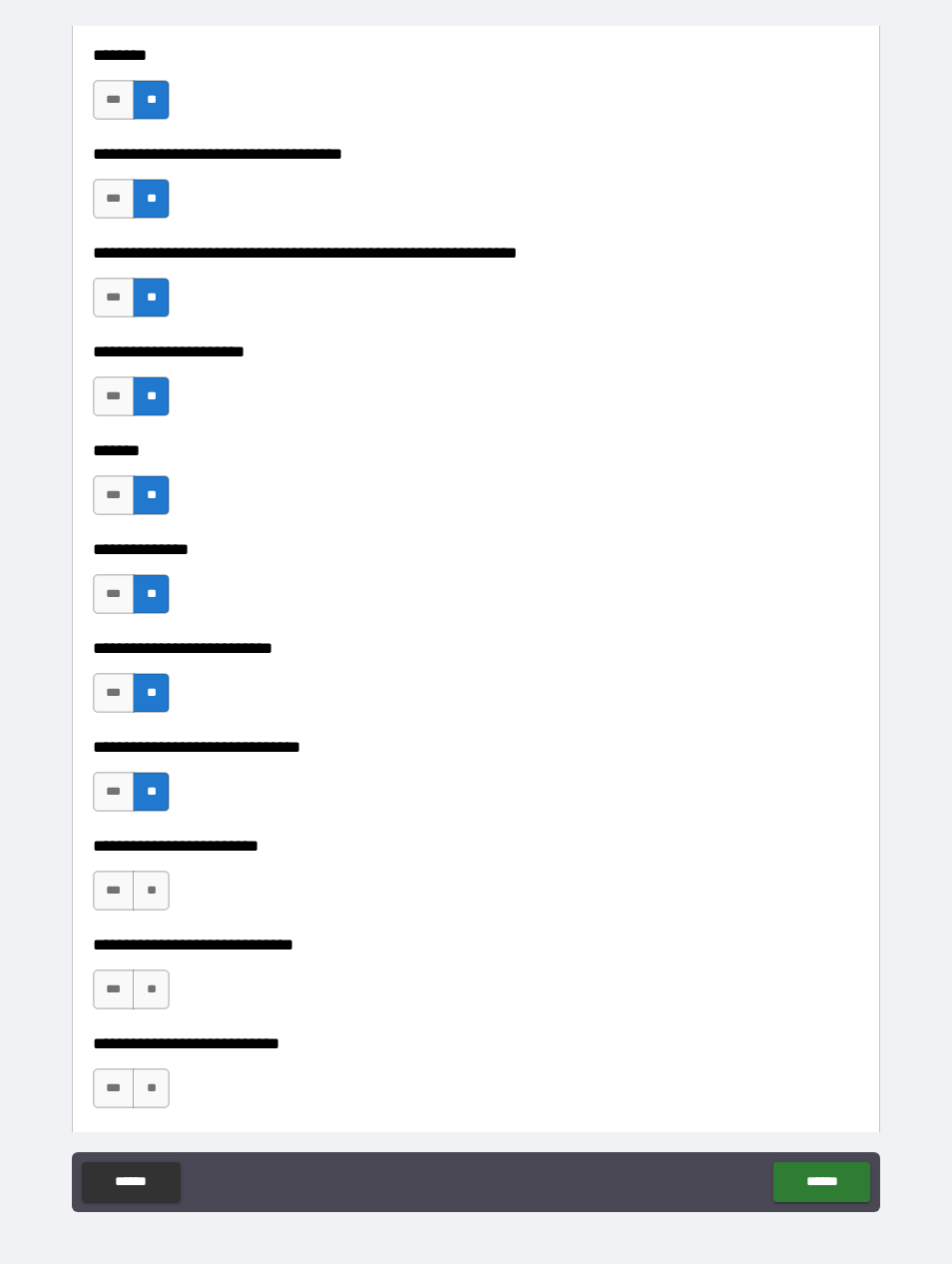 click on "**" at bounding box center [151, 891] 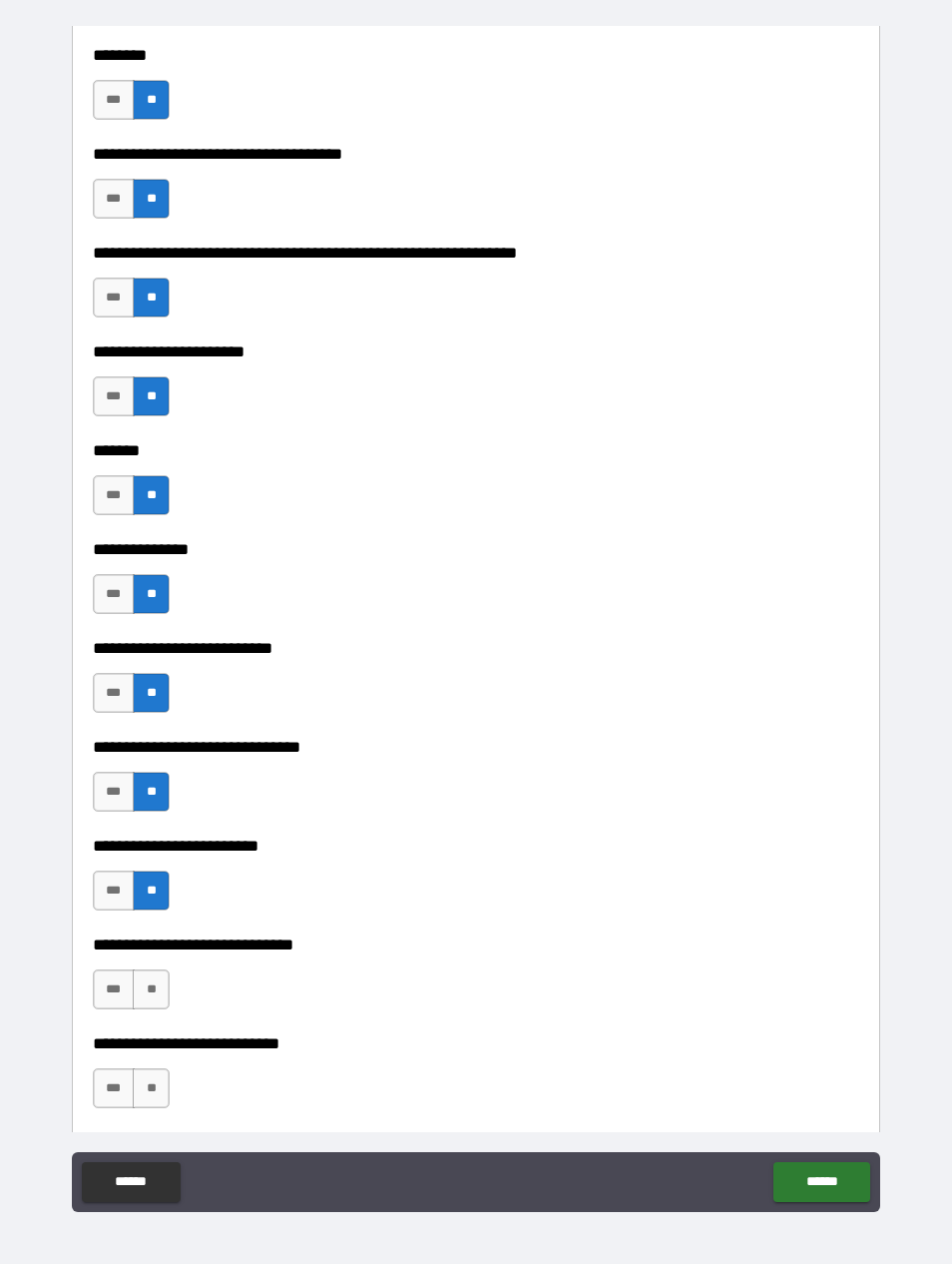 click on "**" at bounding box center [151, 989] 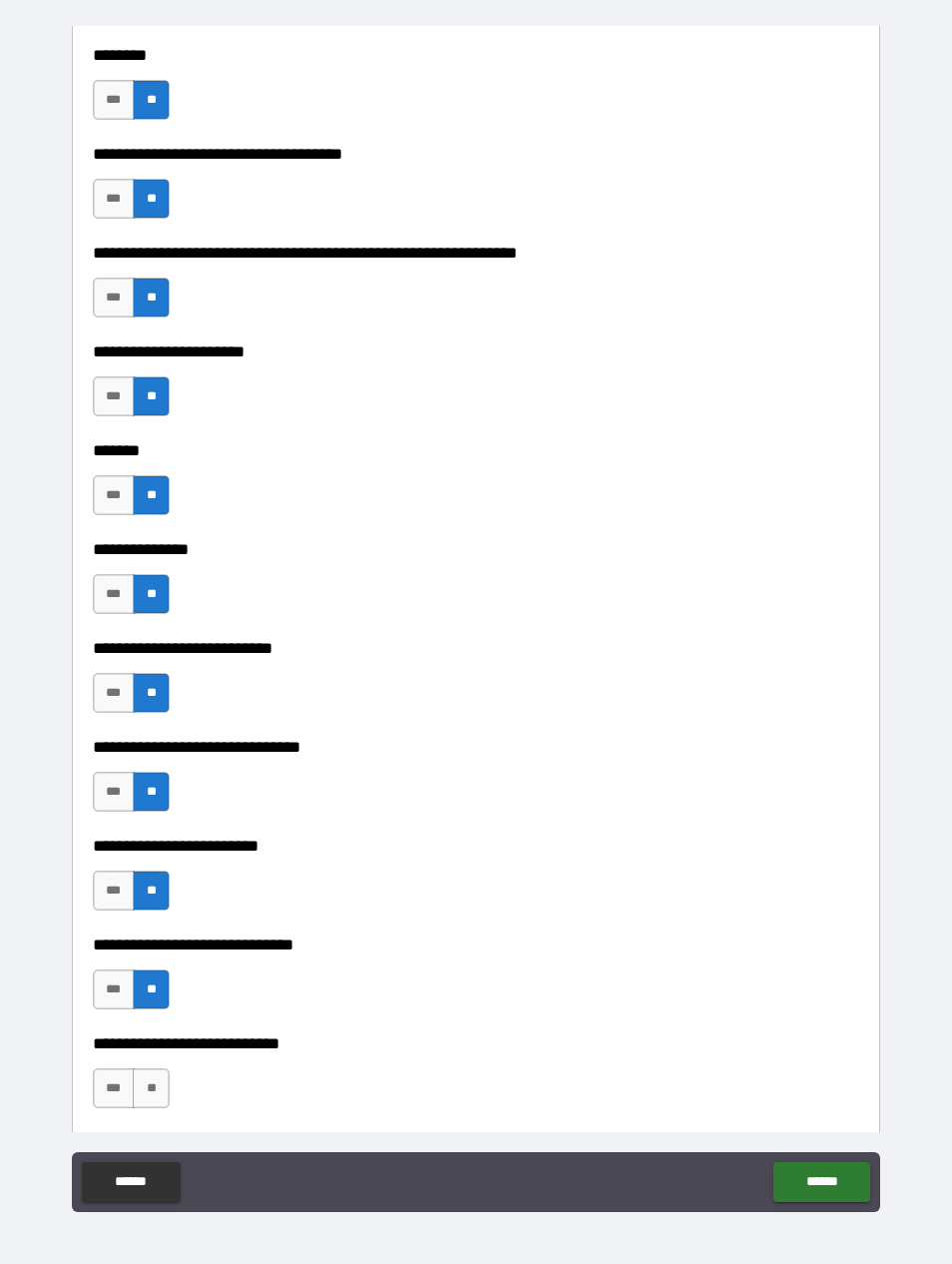 click on "**" at bounding box center [151, 1088] 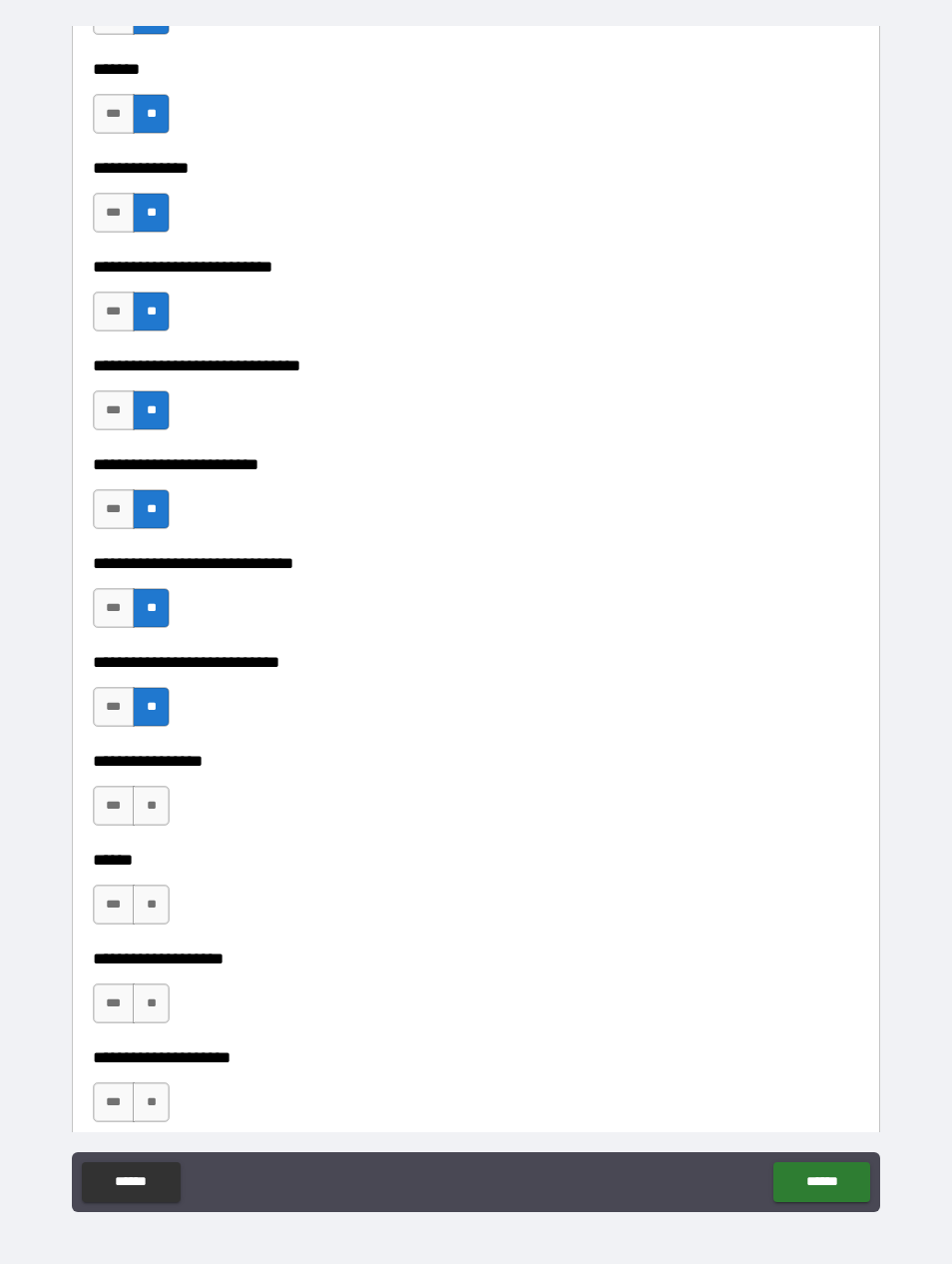scroll, scrollTop: 8237, scrollLeft: 0, axis: vertical 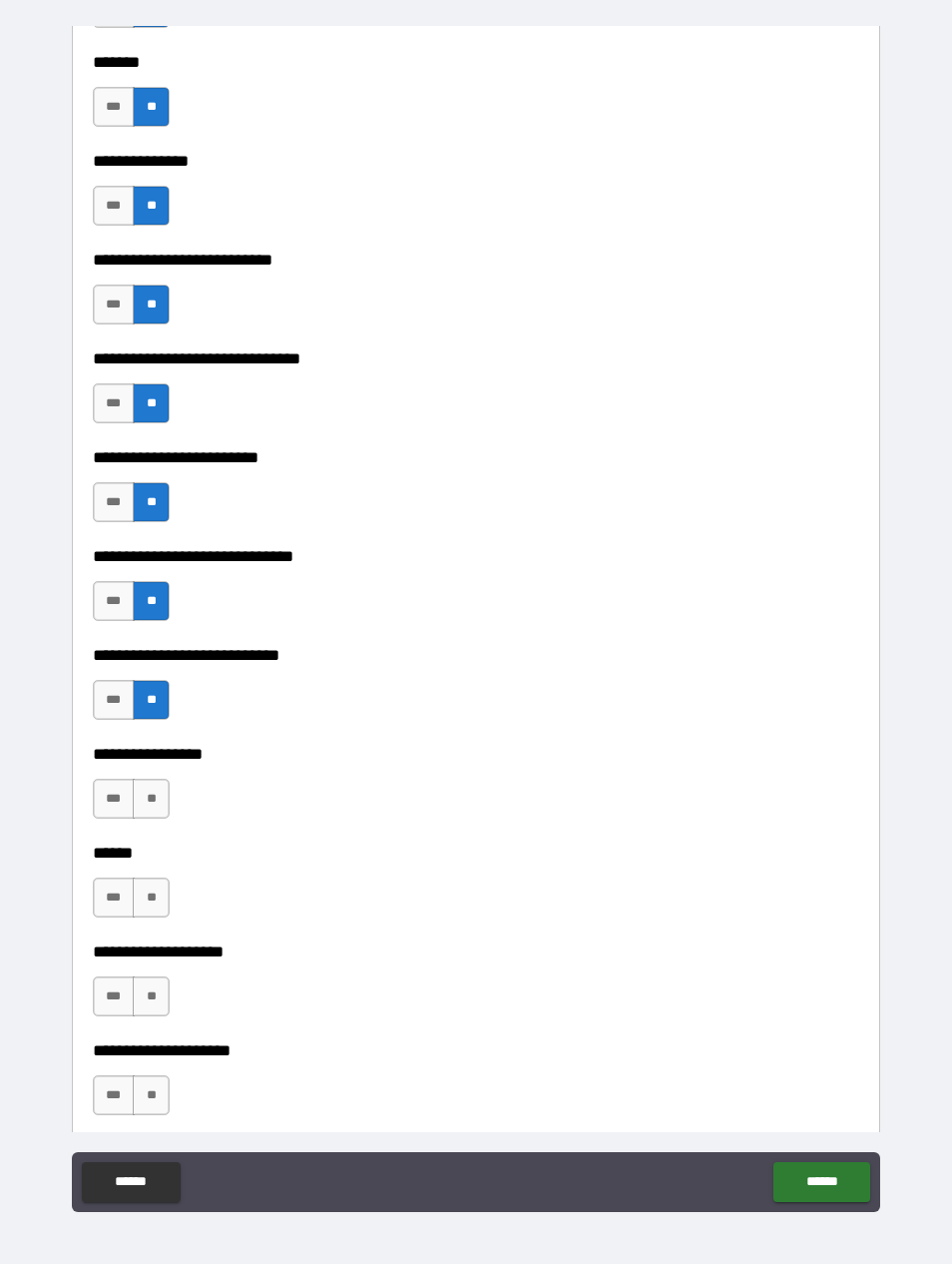 click on "***" at bounding box center (114, 601) 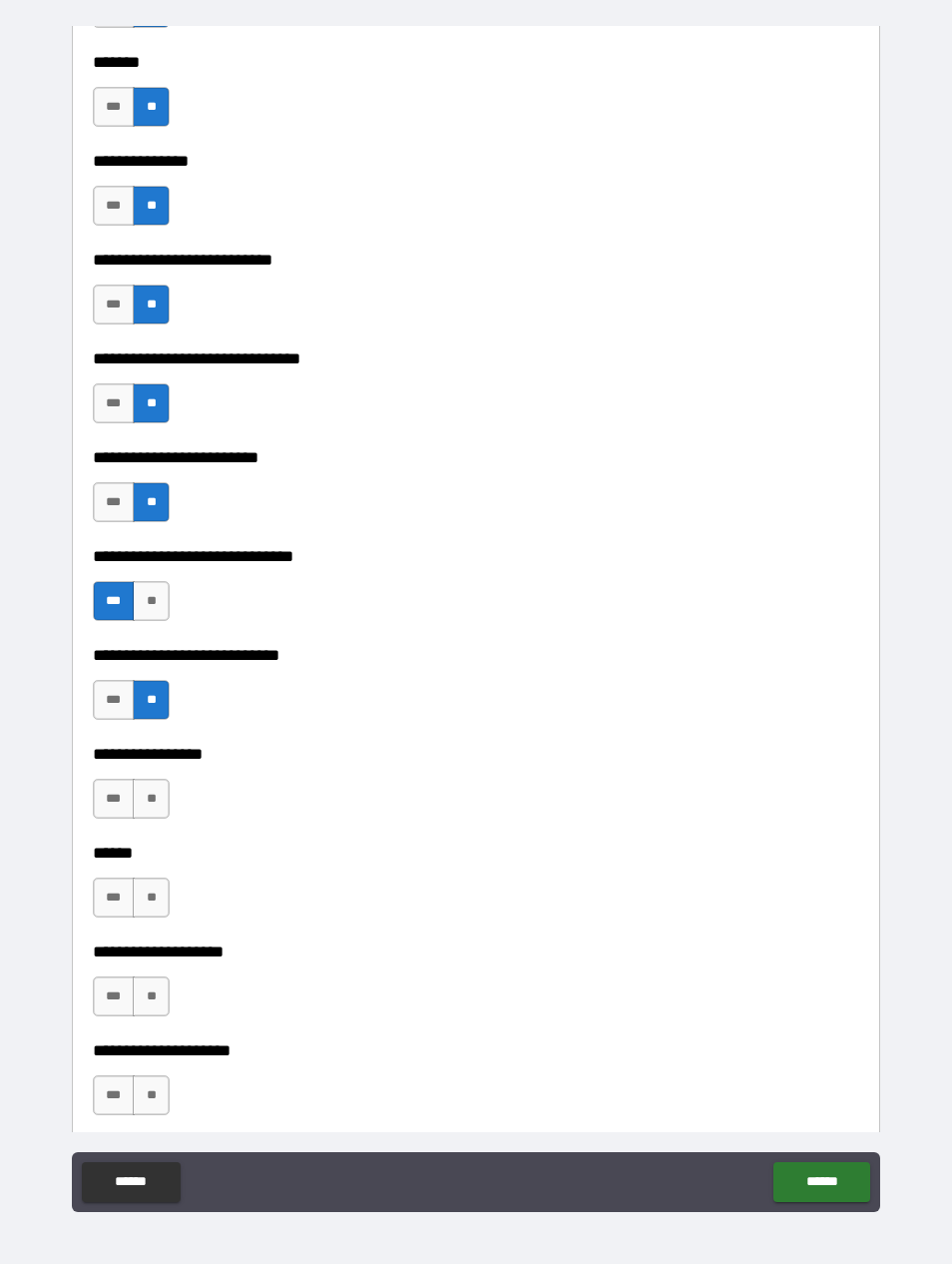 click on "**" at bounding box center [151, 898] 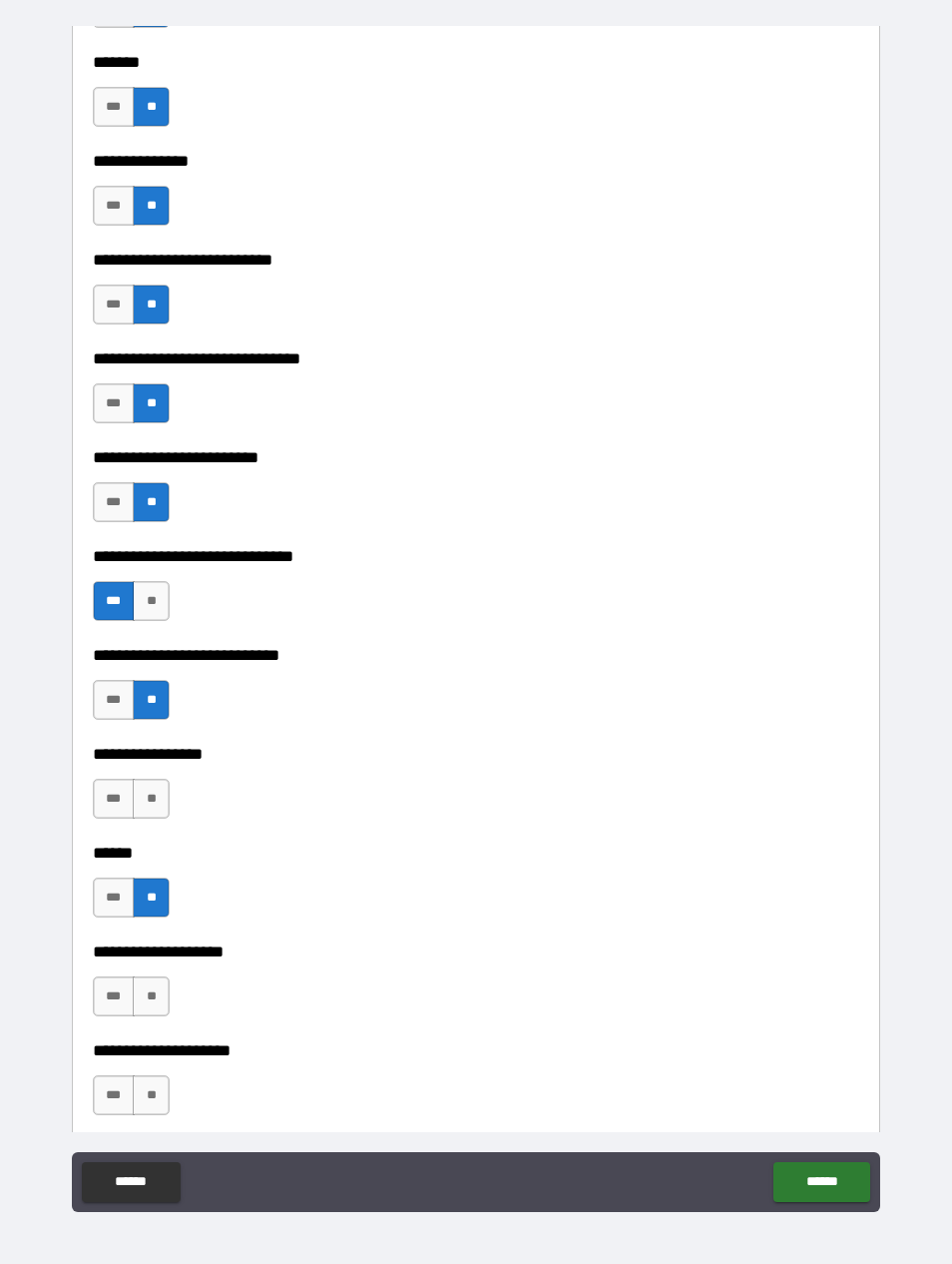 click on "**" at bounding box center (151, 799) 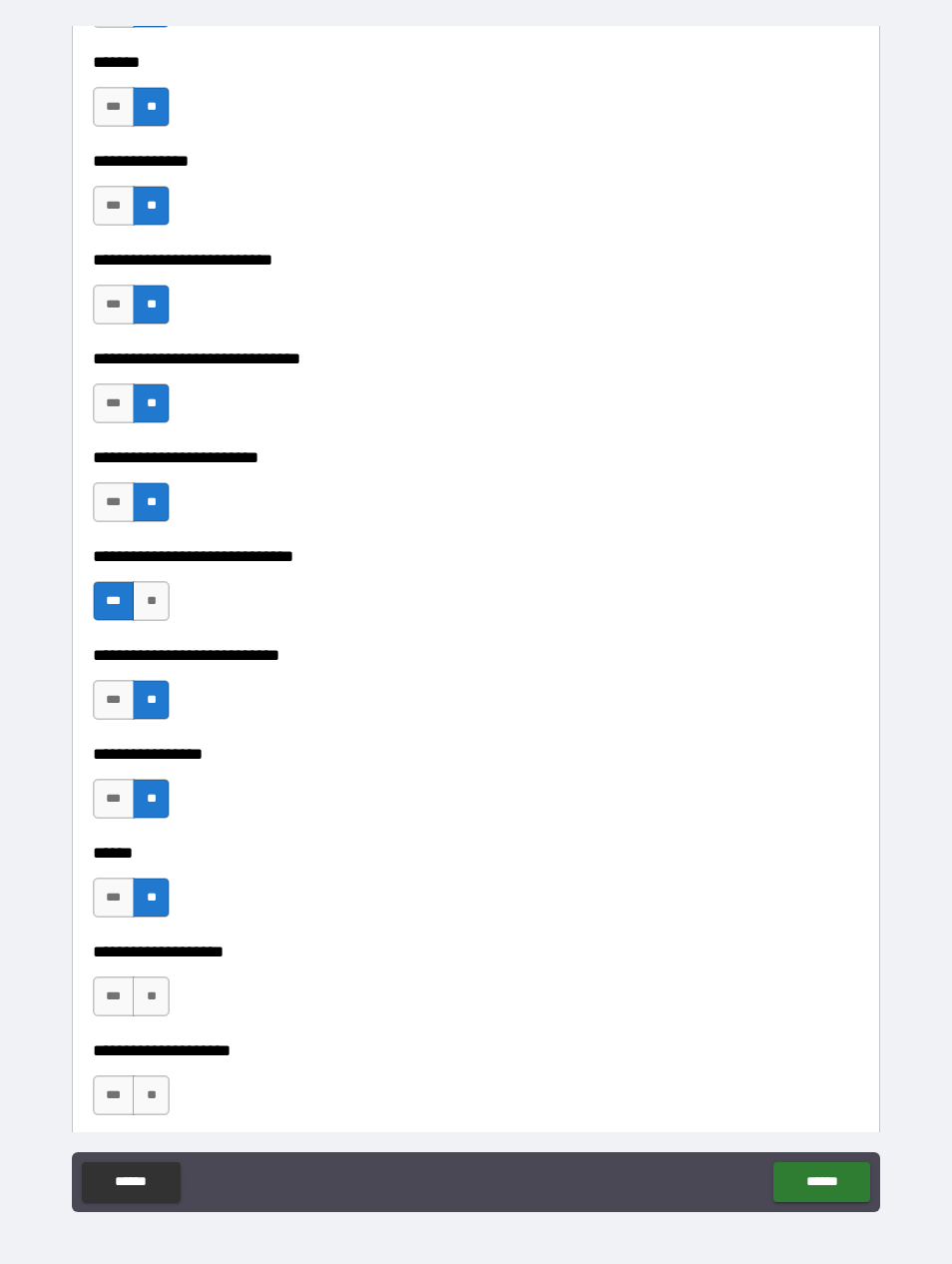 click on "**" at bounding box center (151, 996) 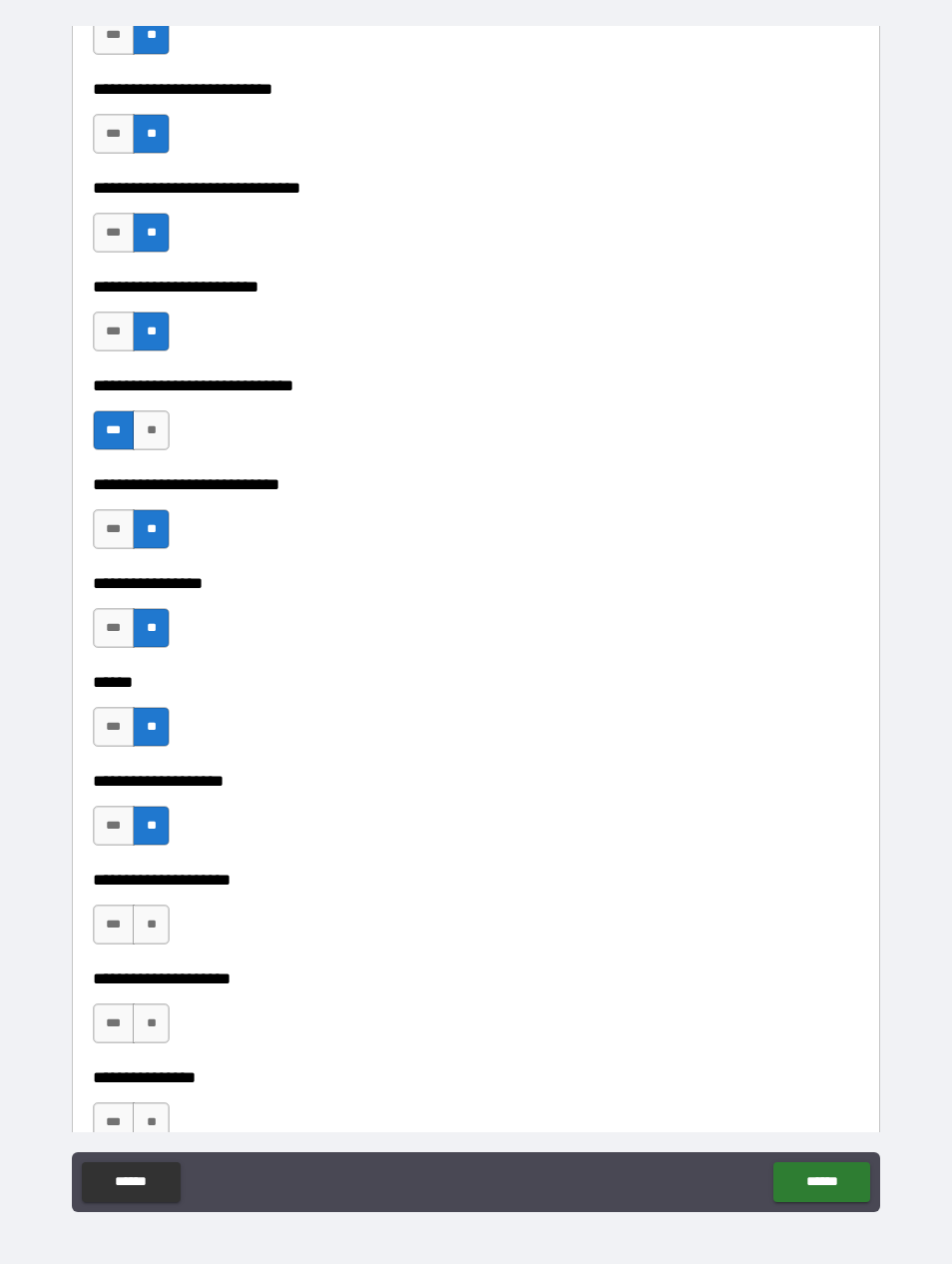 scroll, scrollTop: 8450, scrollLeft: 0, axis: vertical 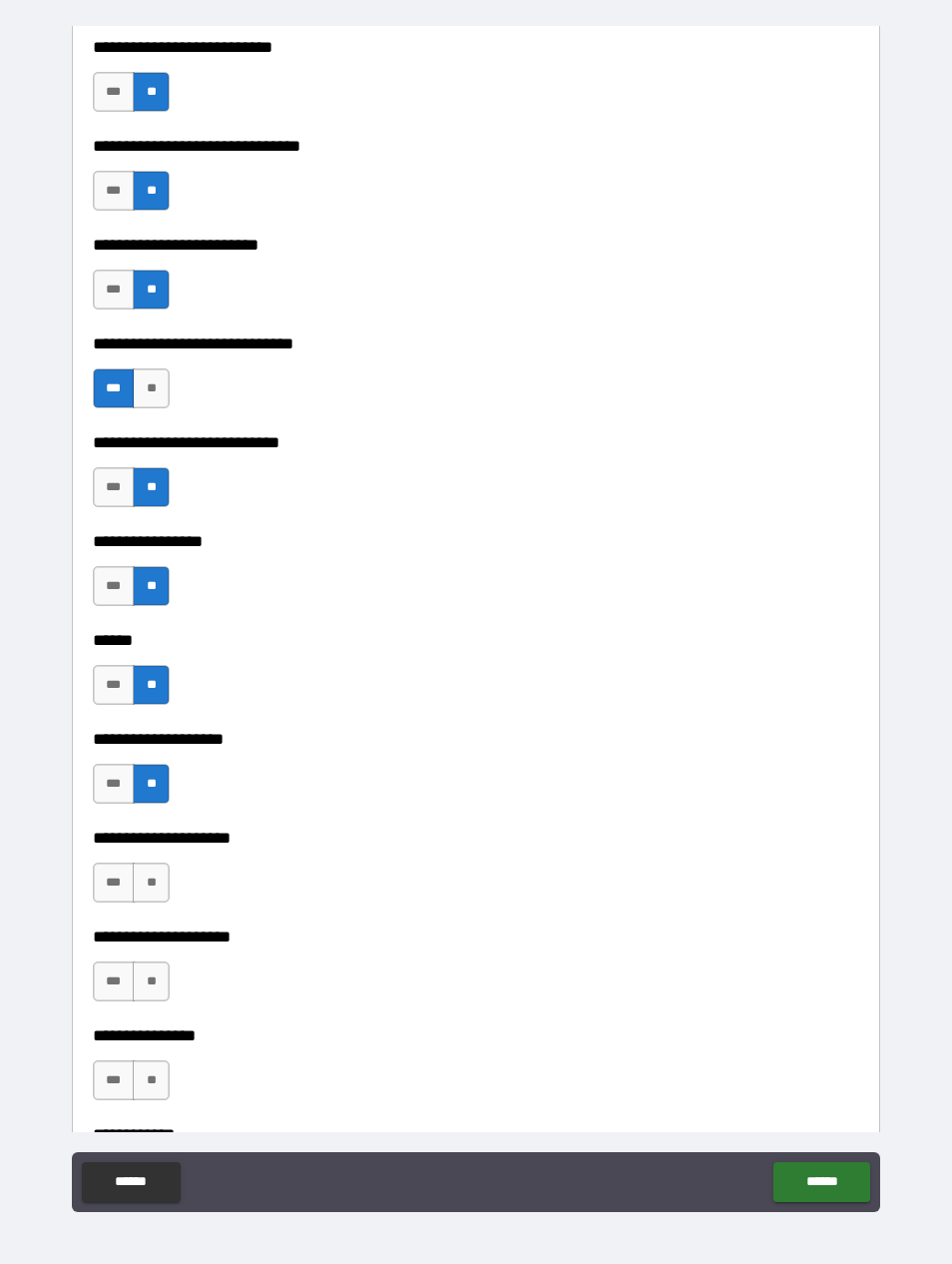 click on "**" at bounding box center (151, 883) 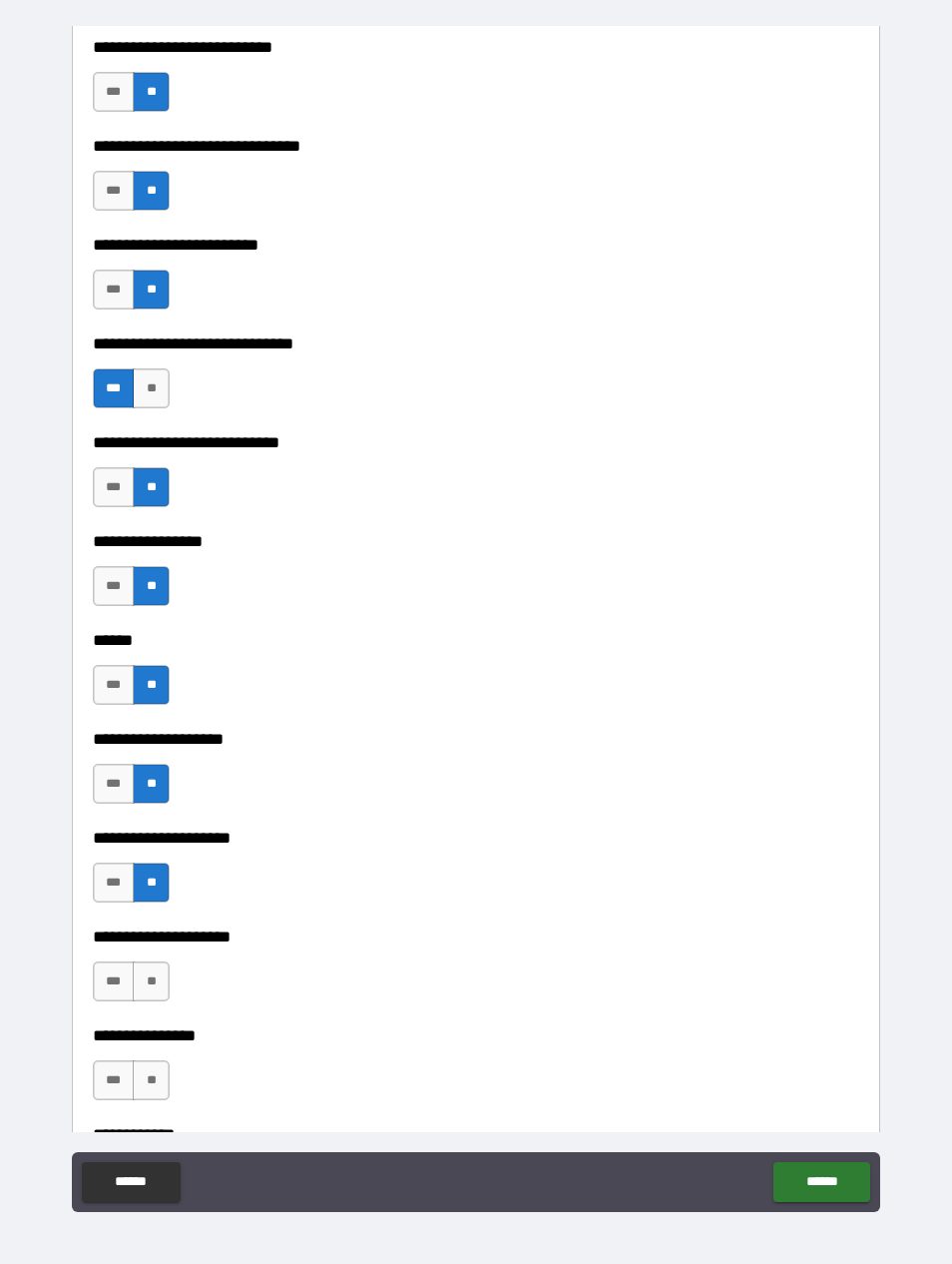 click on "**" at bounding box center (151, 981) 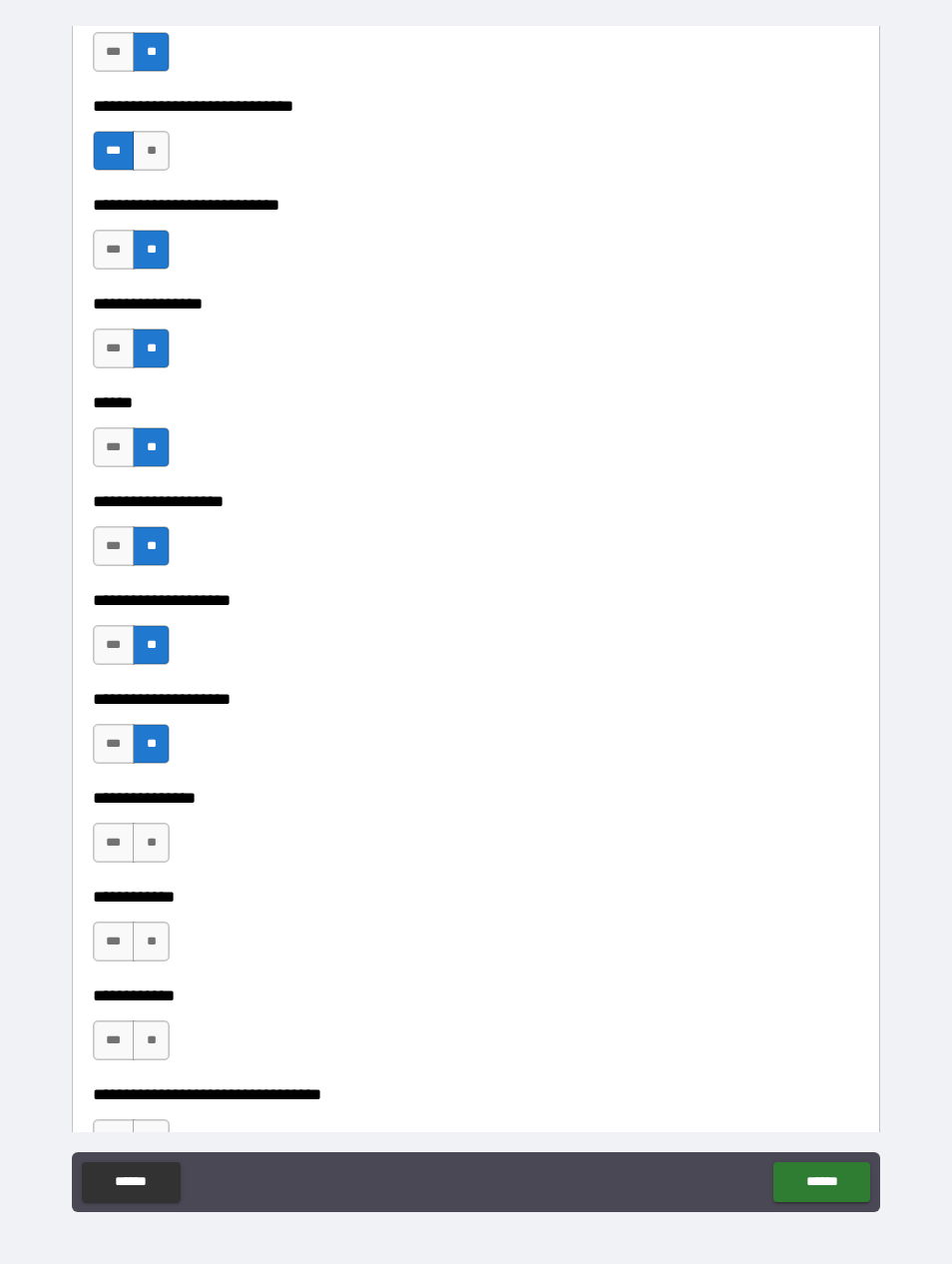 scroll, scrollTop: 8689, scrollLeft: 0, axis: vertical 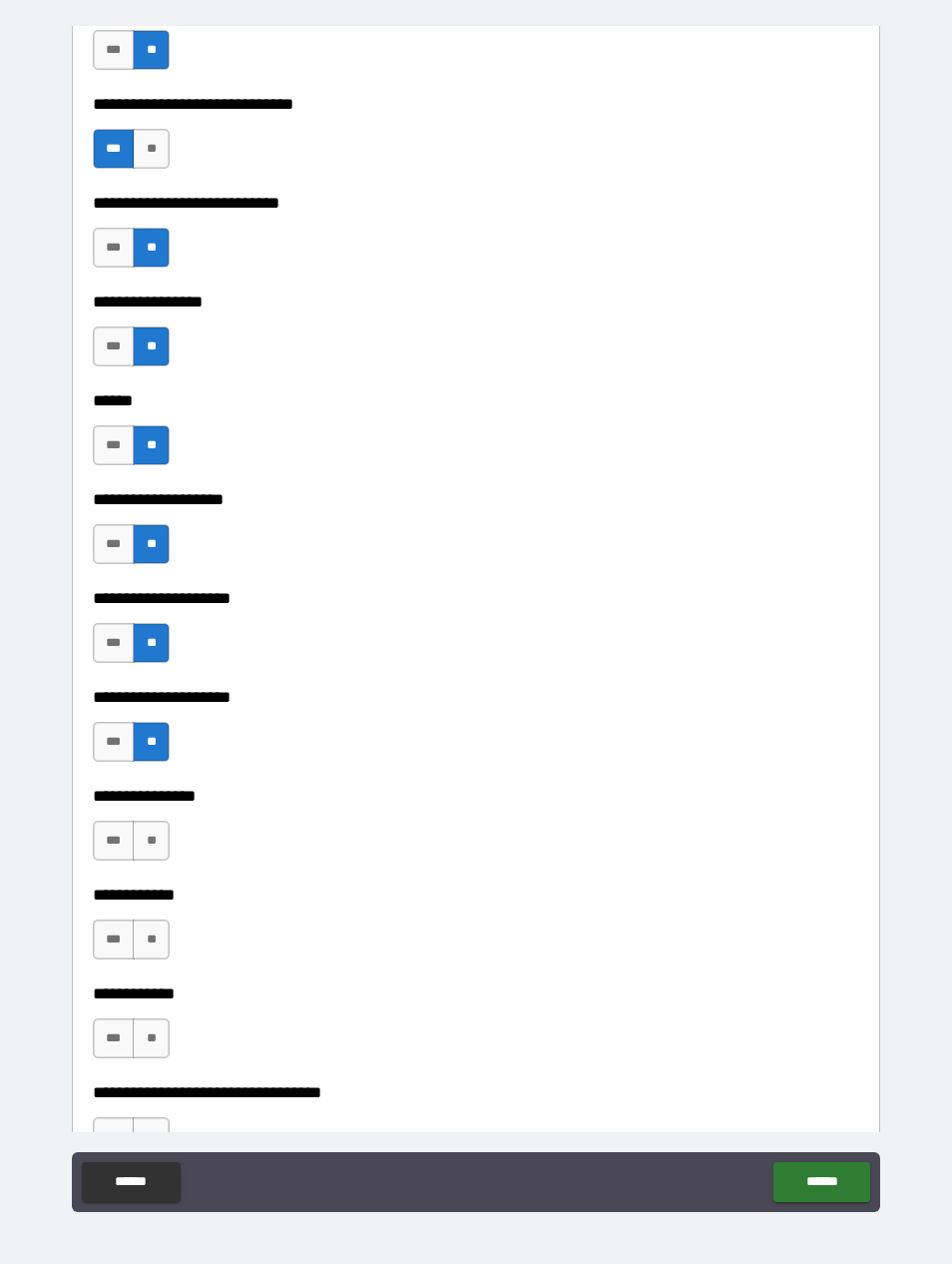 click on "**" at bounding box center (151, 841) 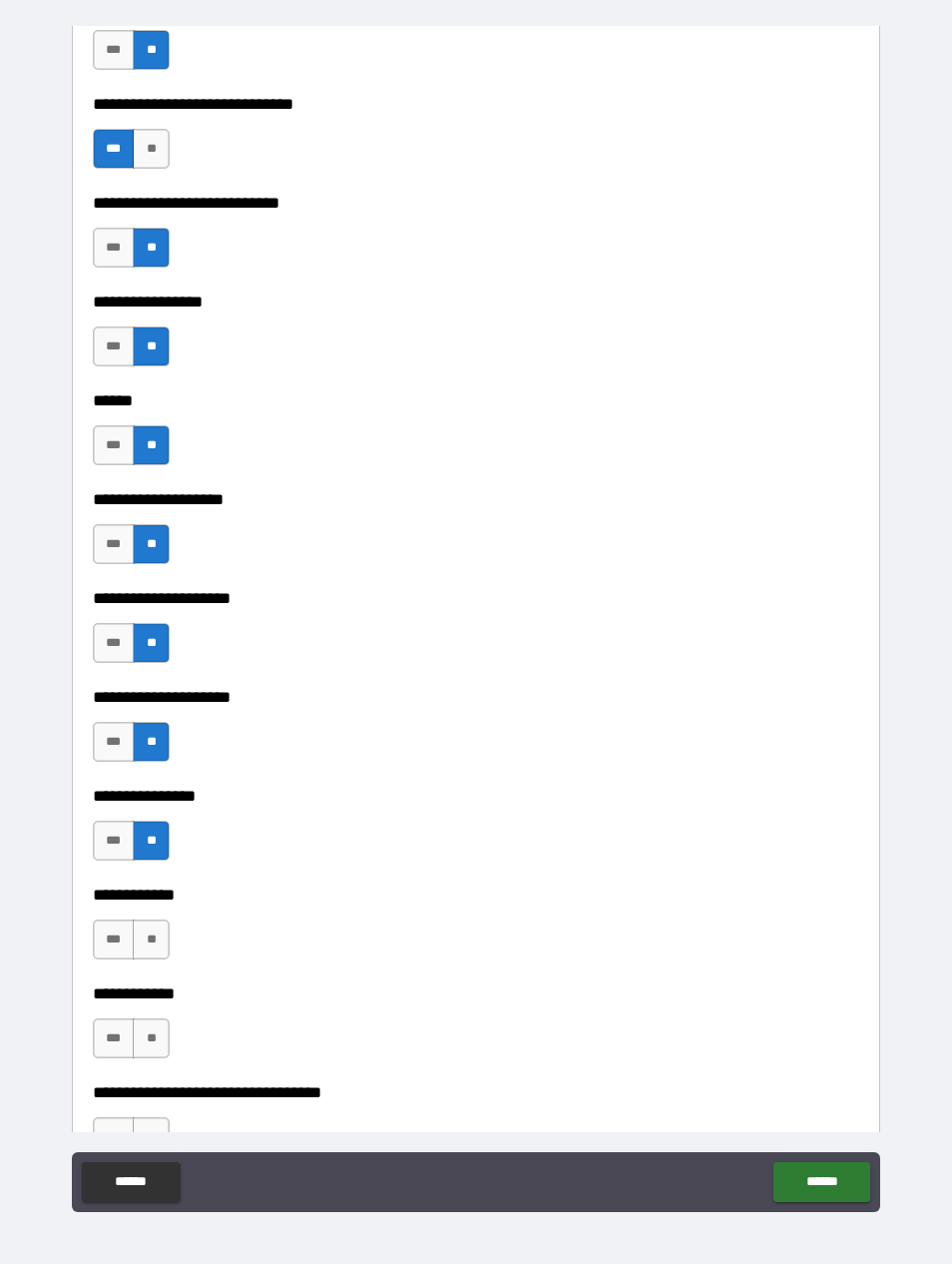 click on "**" at bounding box center [151, 940] 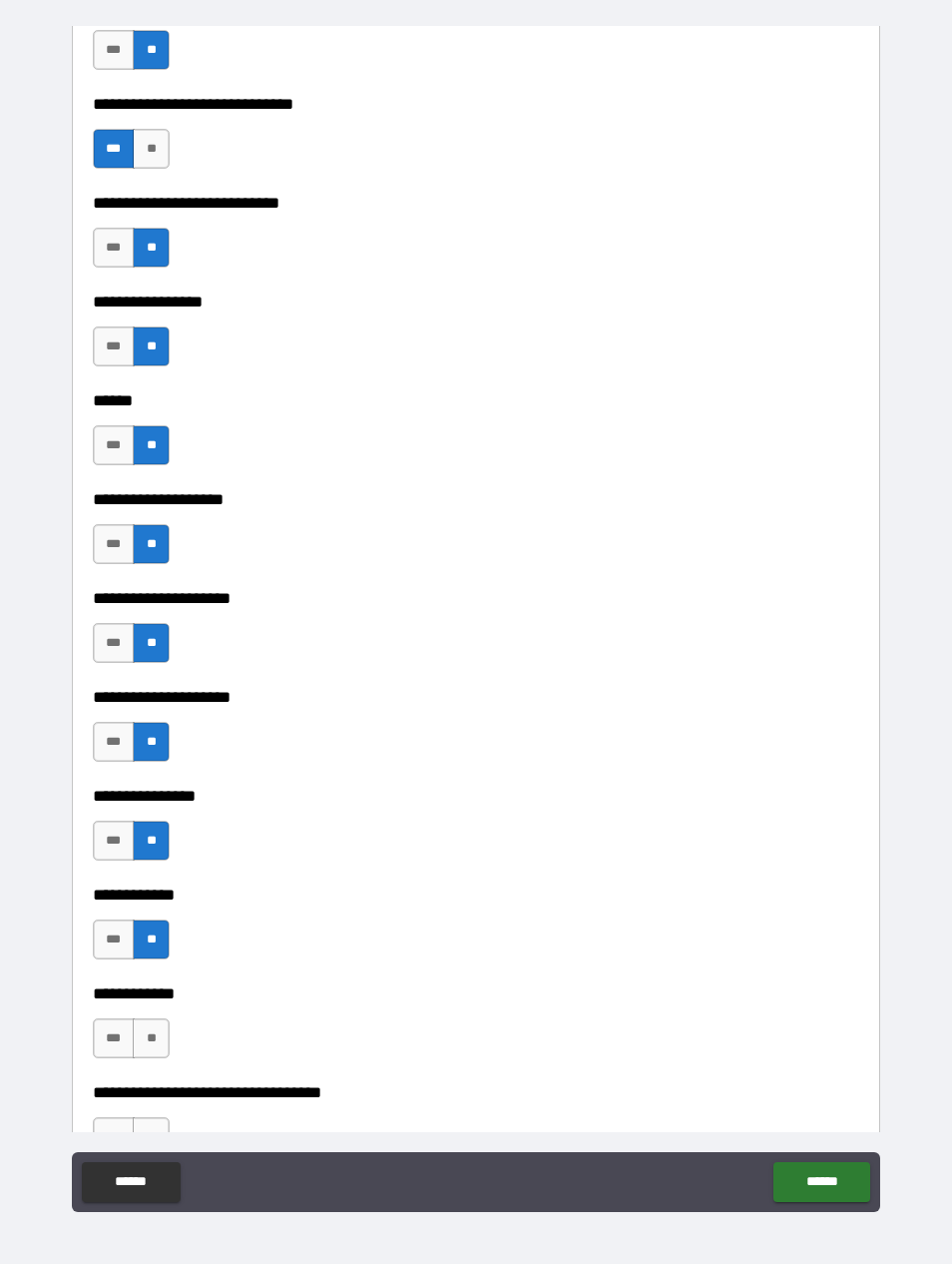 click on "**********" at bounding box center (476, 993) 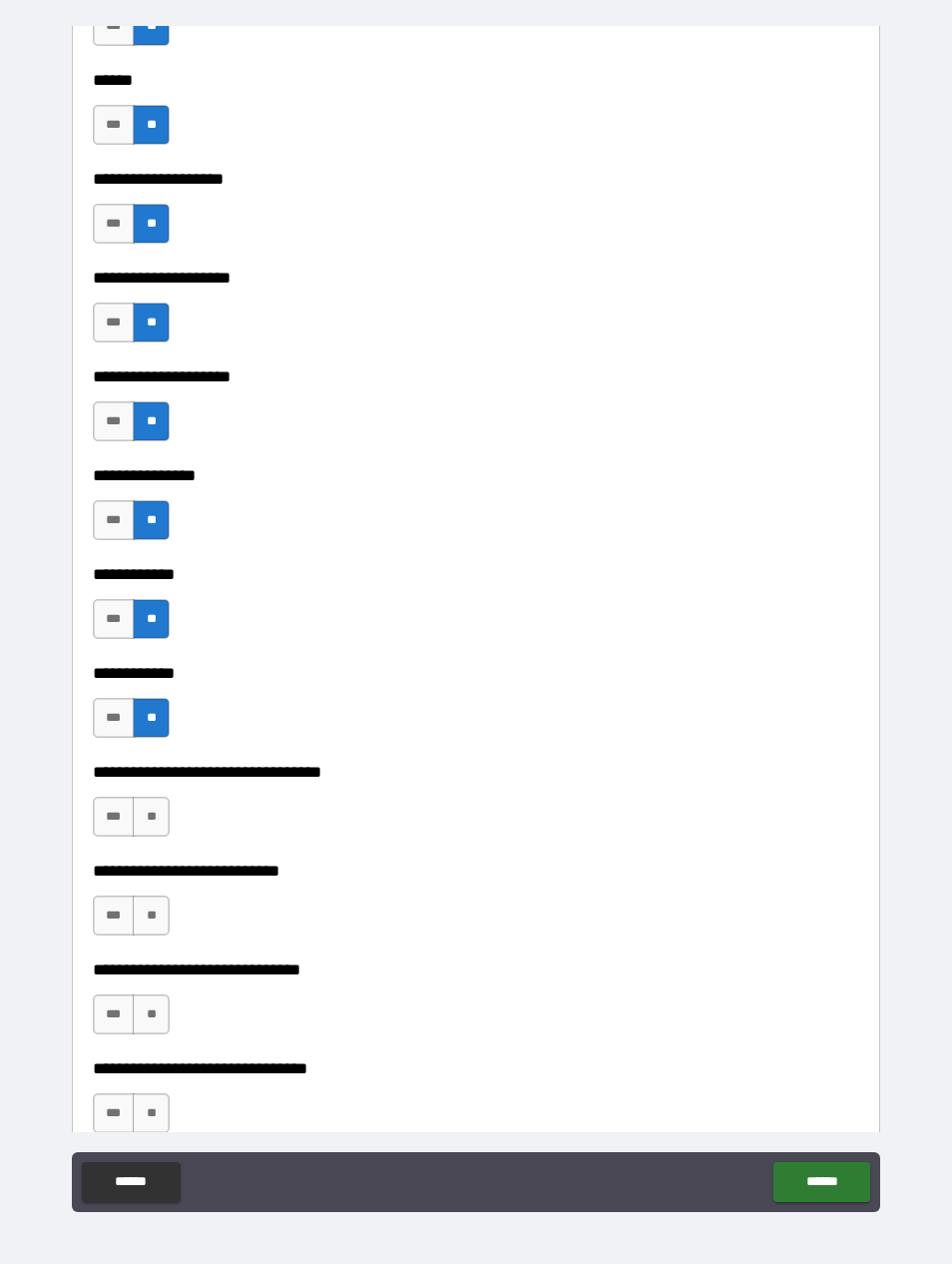 scroll, scrollTop: 9025, scrollLeft: 0, axis: vertical 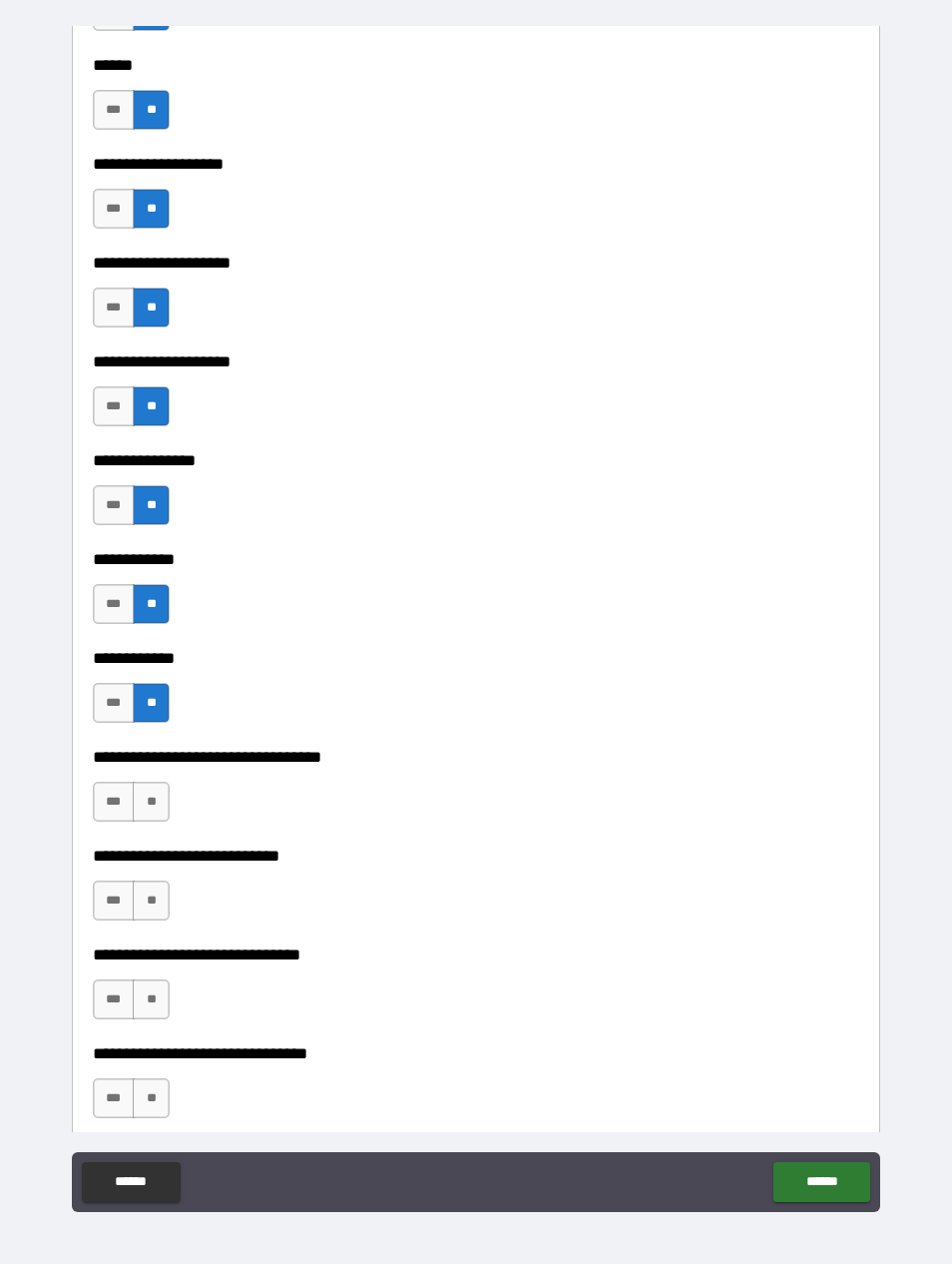 click on "**" at bounding box center [151, 802] 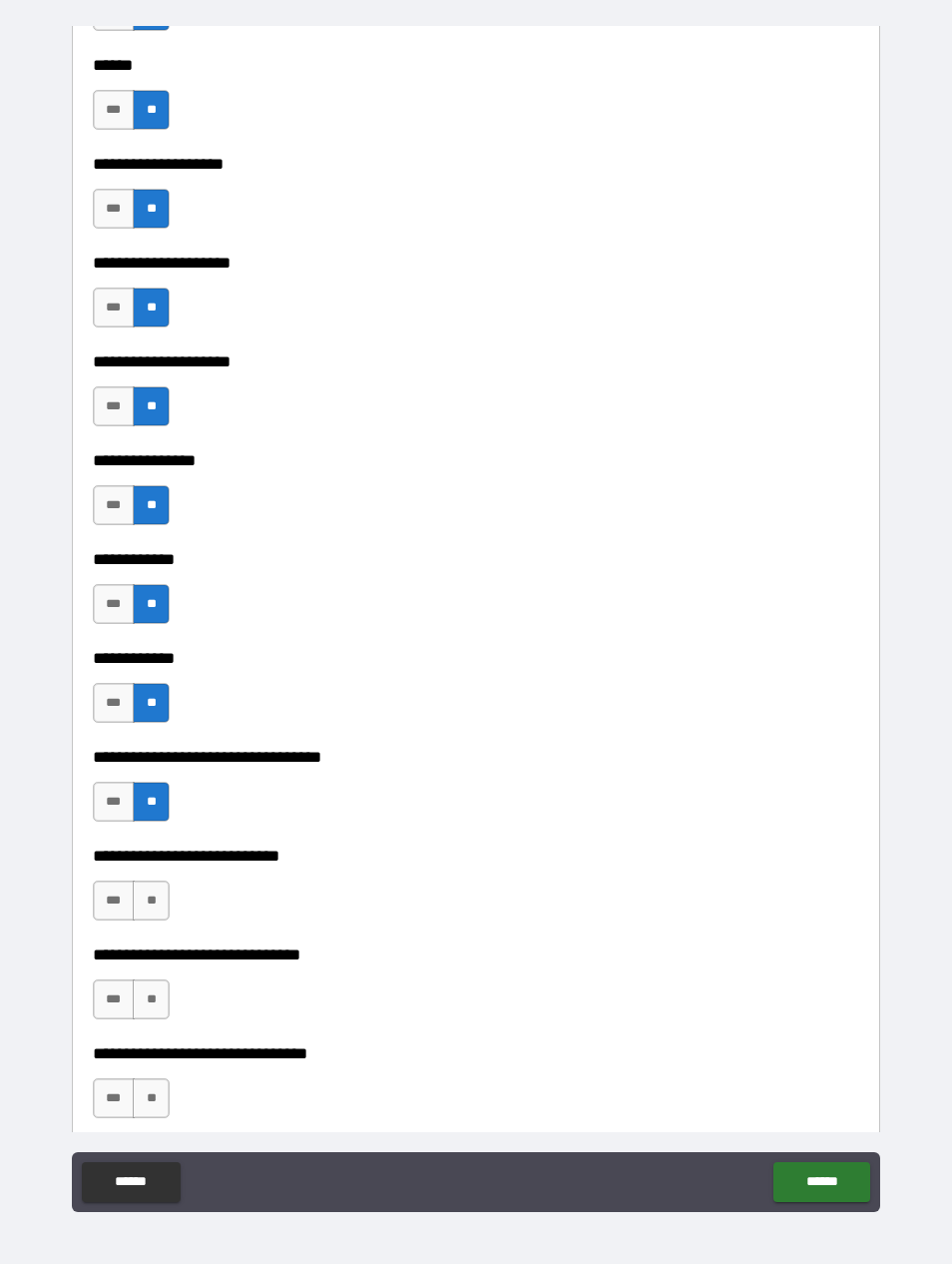 click on "**" at bounding box center [151, 901] 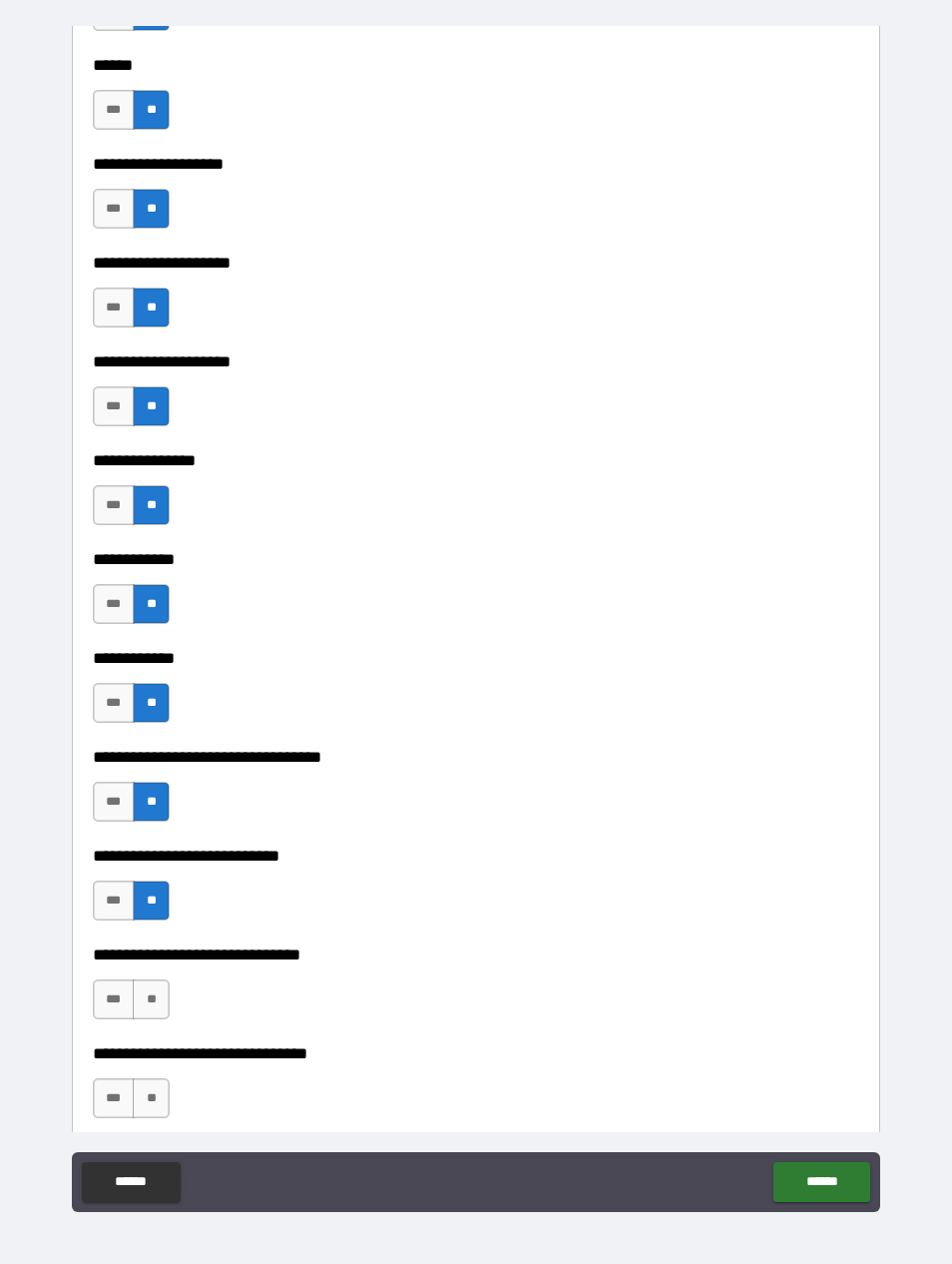 click on "**" at bounding box center (151, 999) 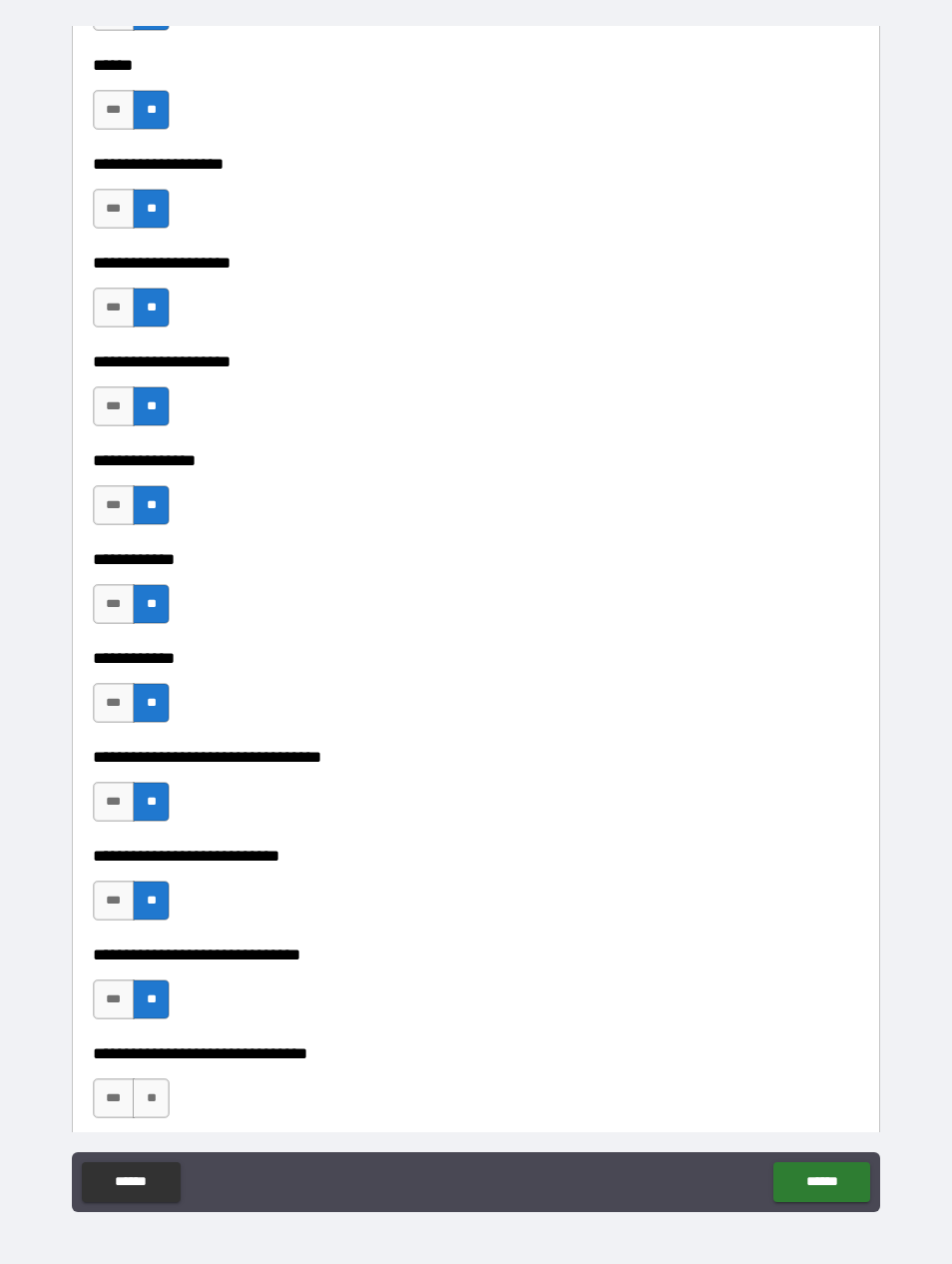 click on "**" at bounding box center (151, 1098) 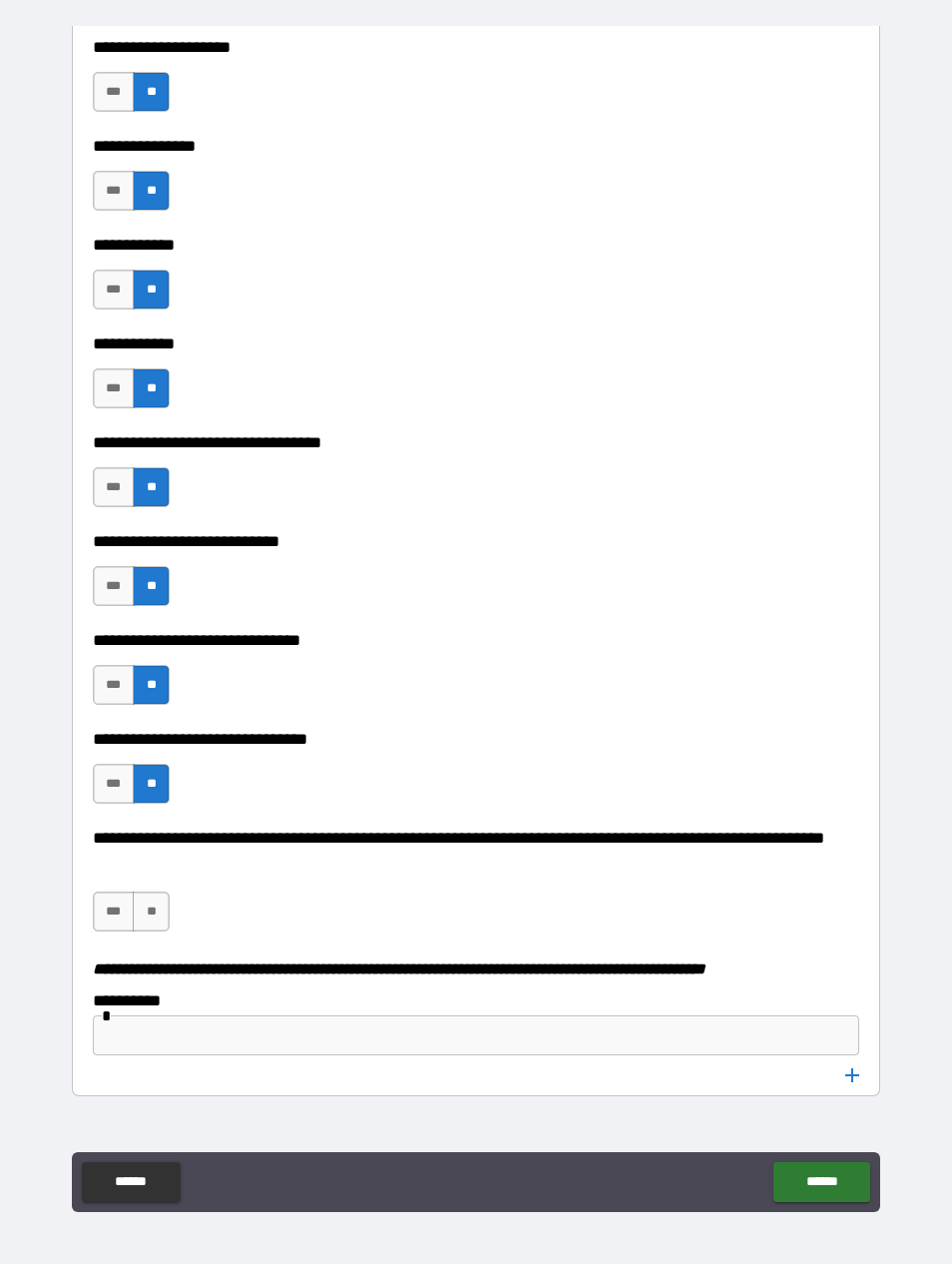 scroll, scrollTop: 9384, scrollLeft: 0, axis: vertical 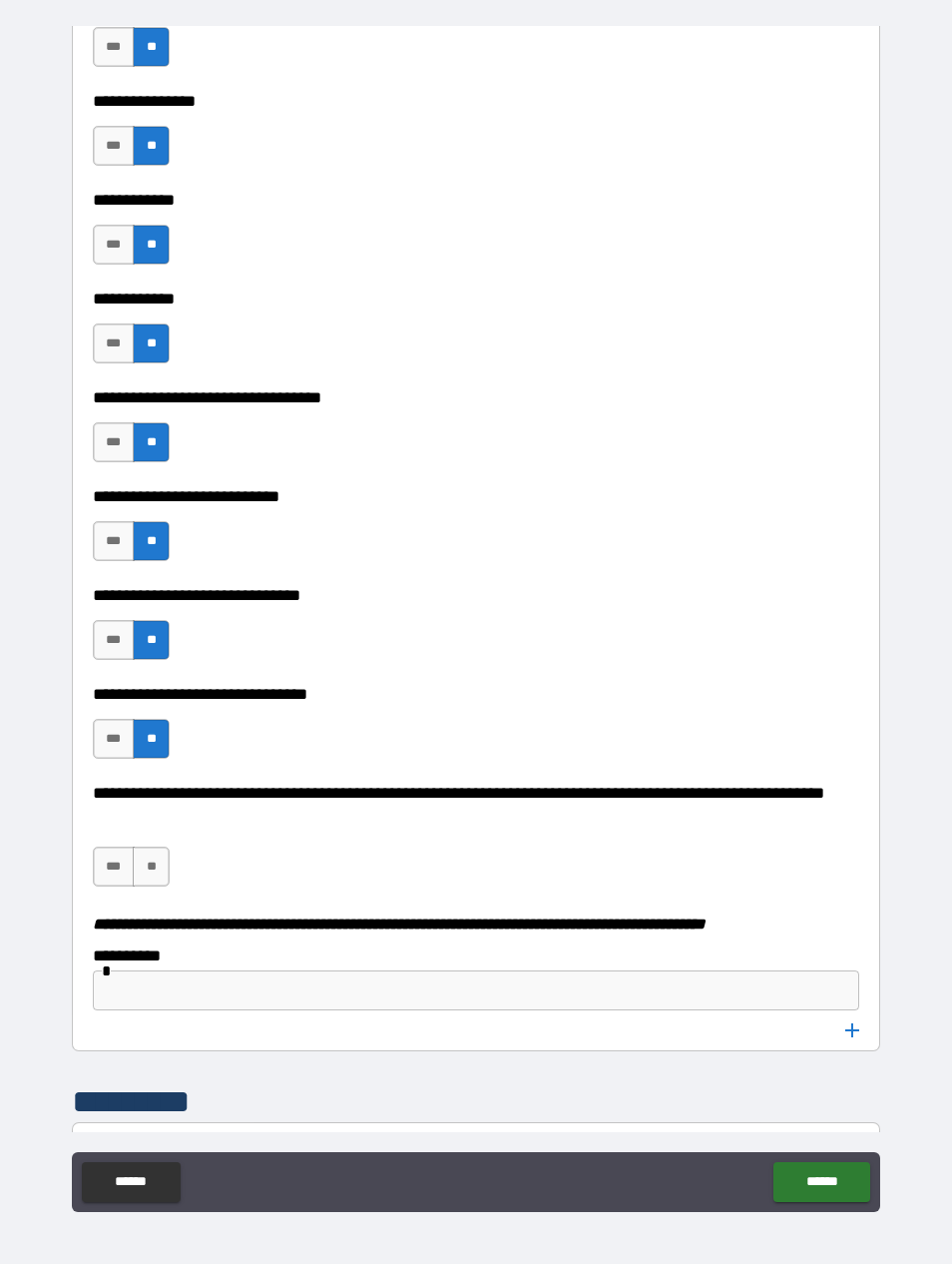 click on "**" at bounding box center (151, 867) 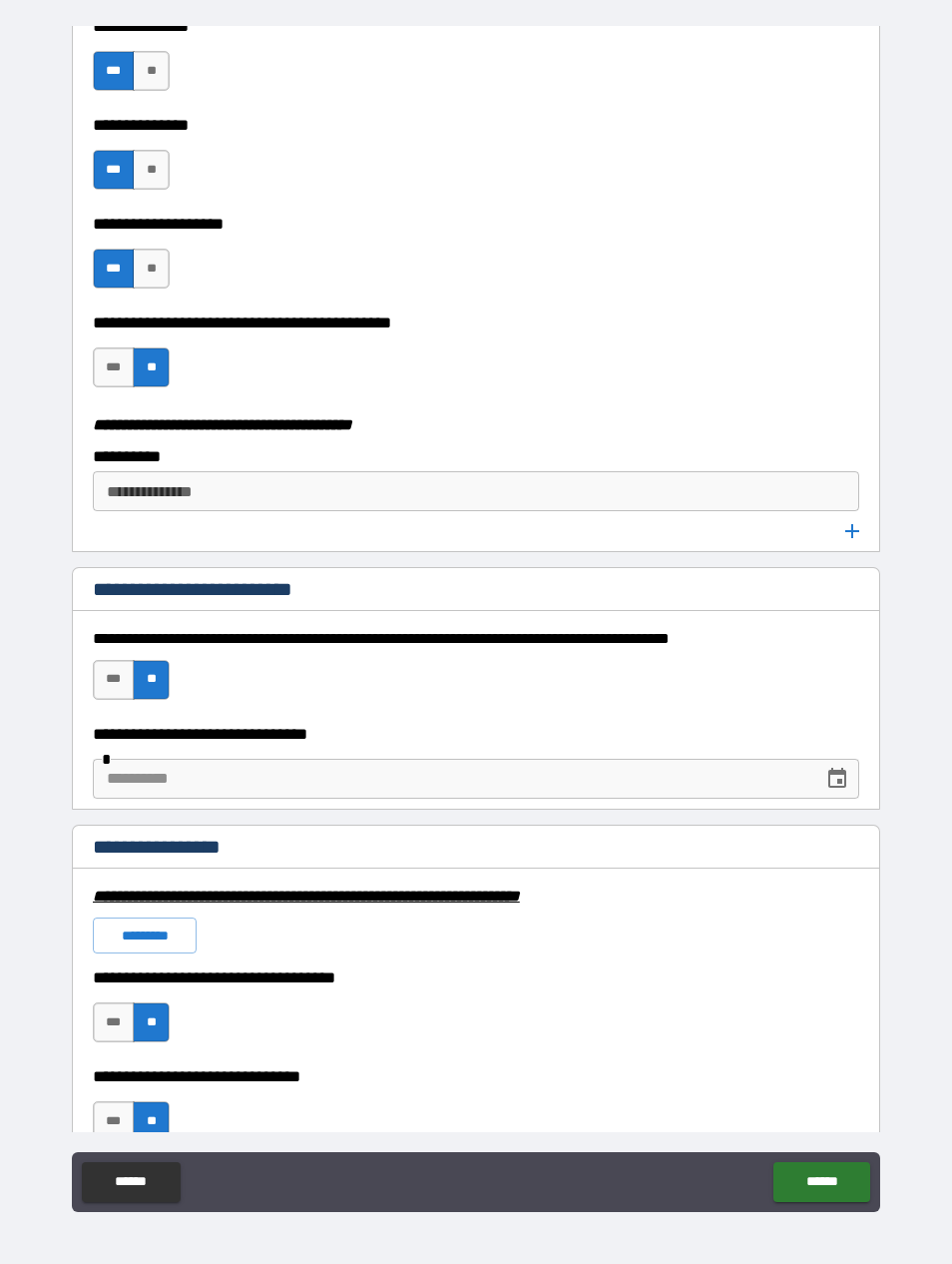 scroll, scrollTop: 3681, scrollLeft: 0, axis: vertical 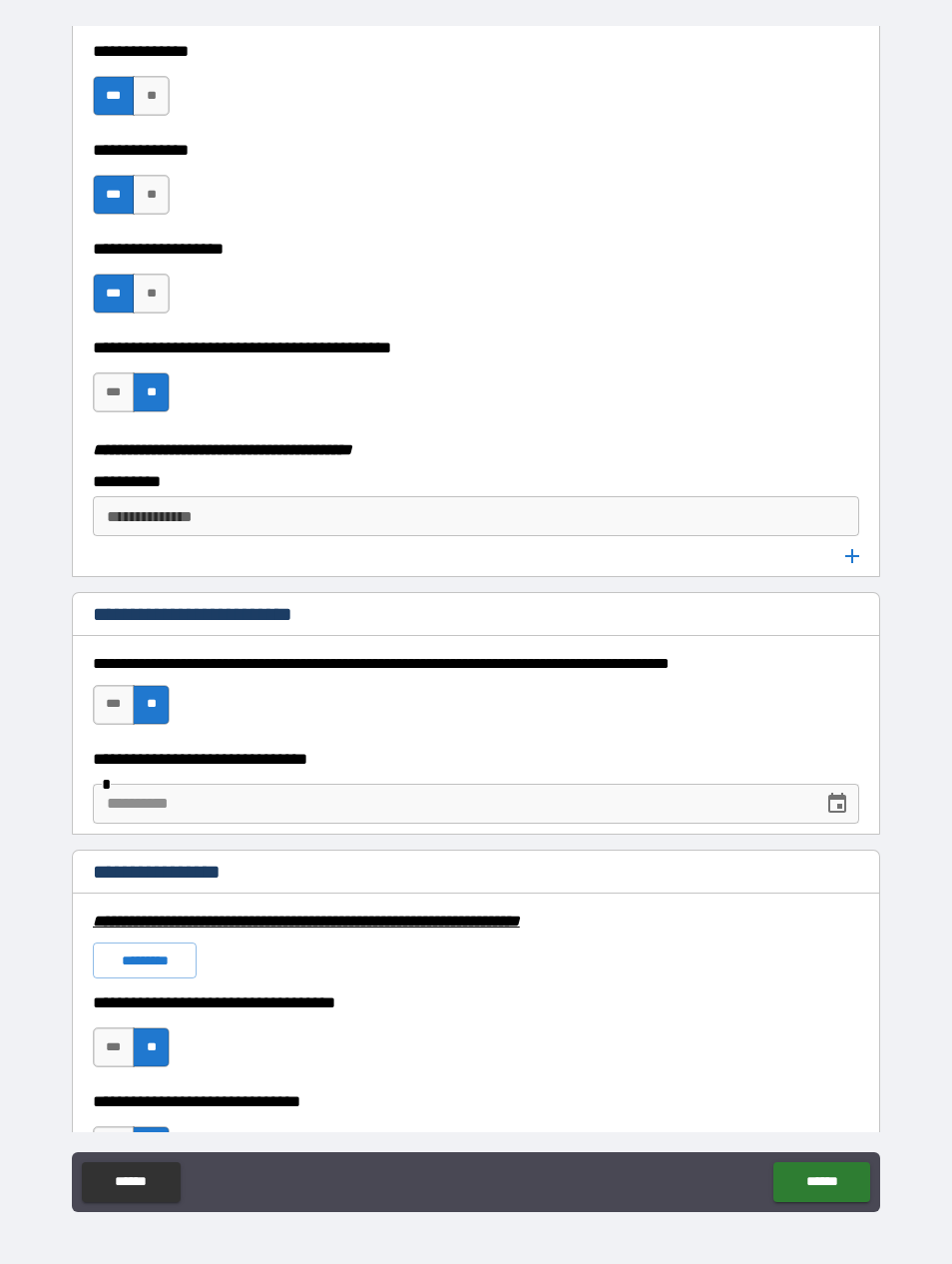 click at bounding box center (451, 804) 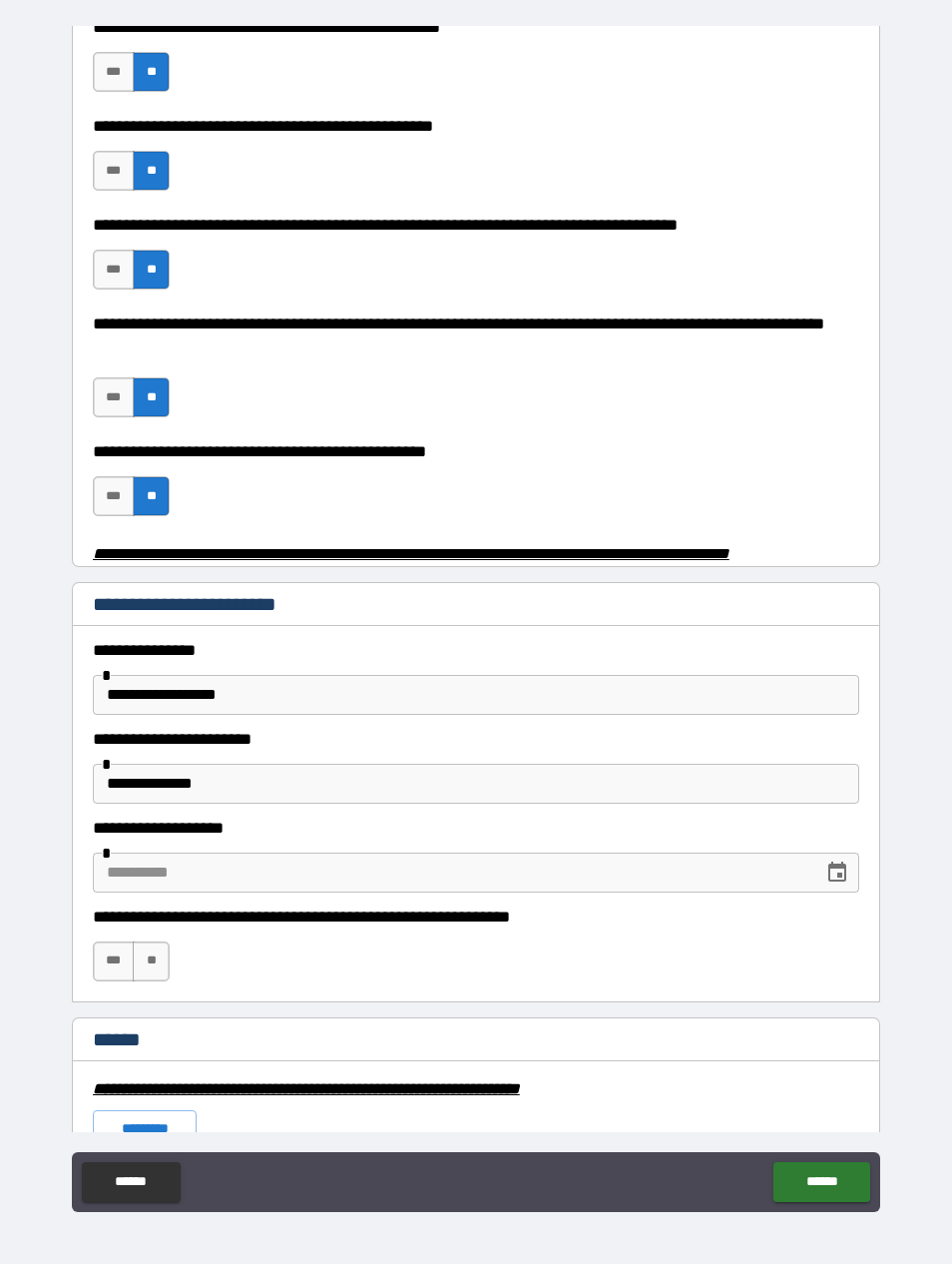 scroll, scrollTop: 552, scrollLeft: 0, axis: vertical 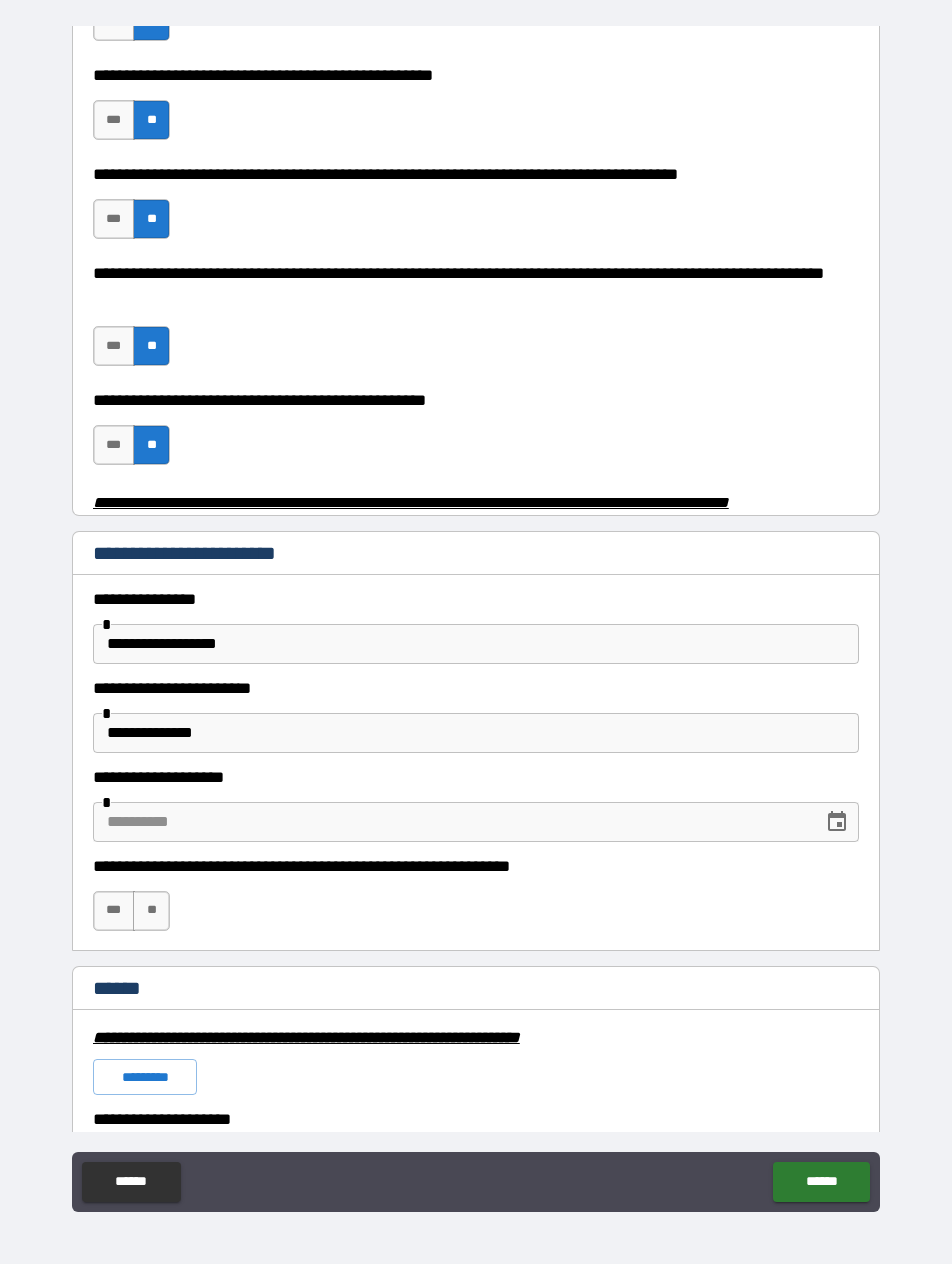 click at bounding box center [451, 822] 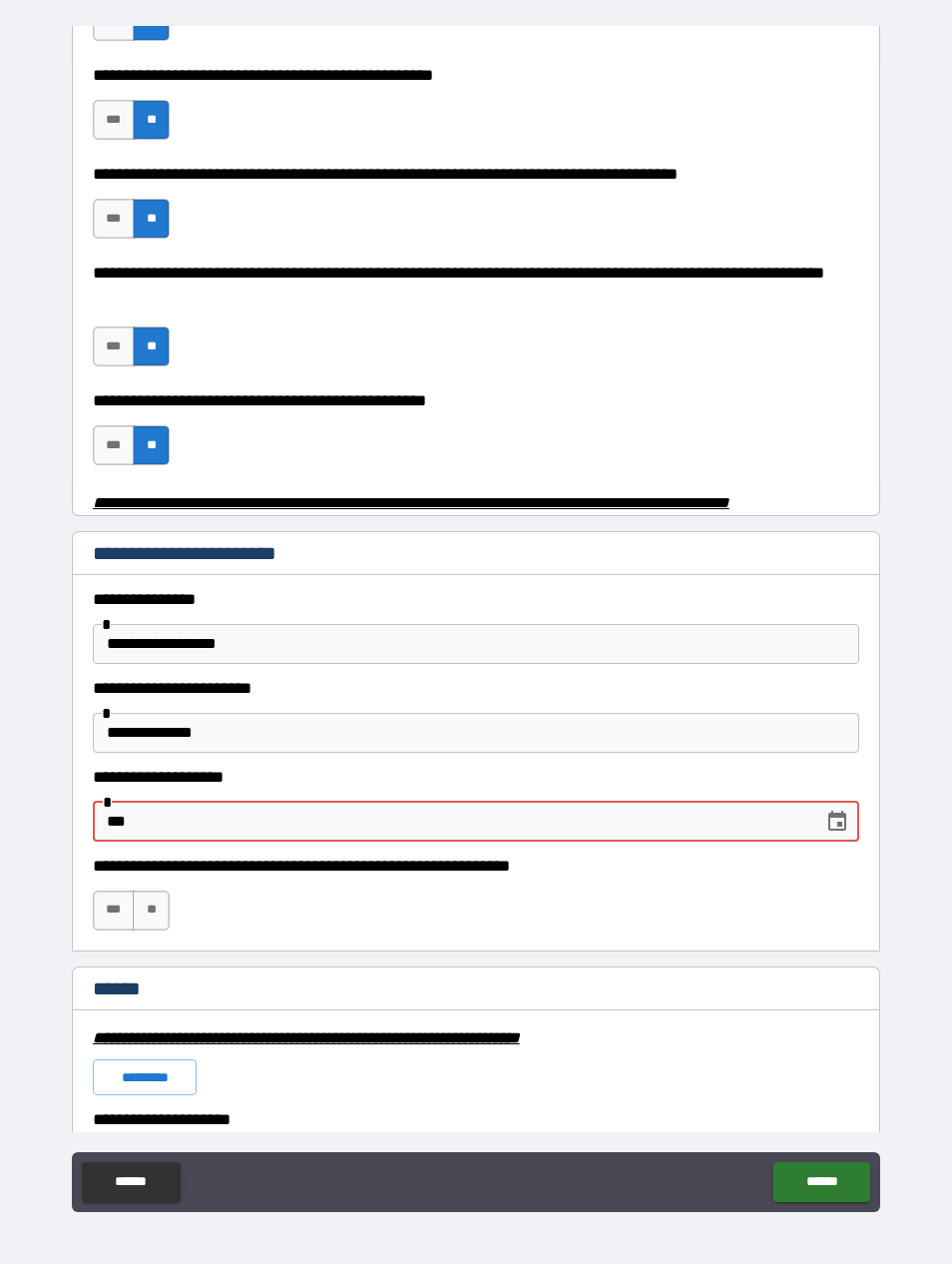 click on "***" at bounding box center (451, 822) 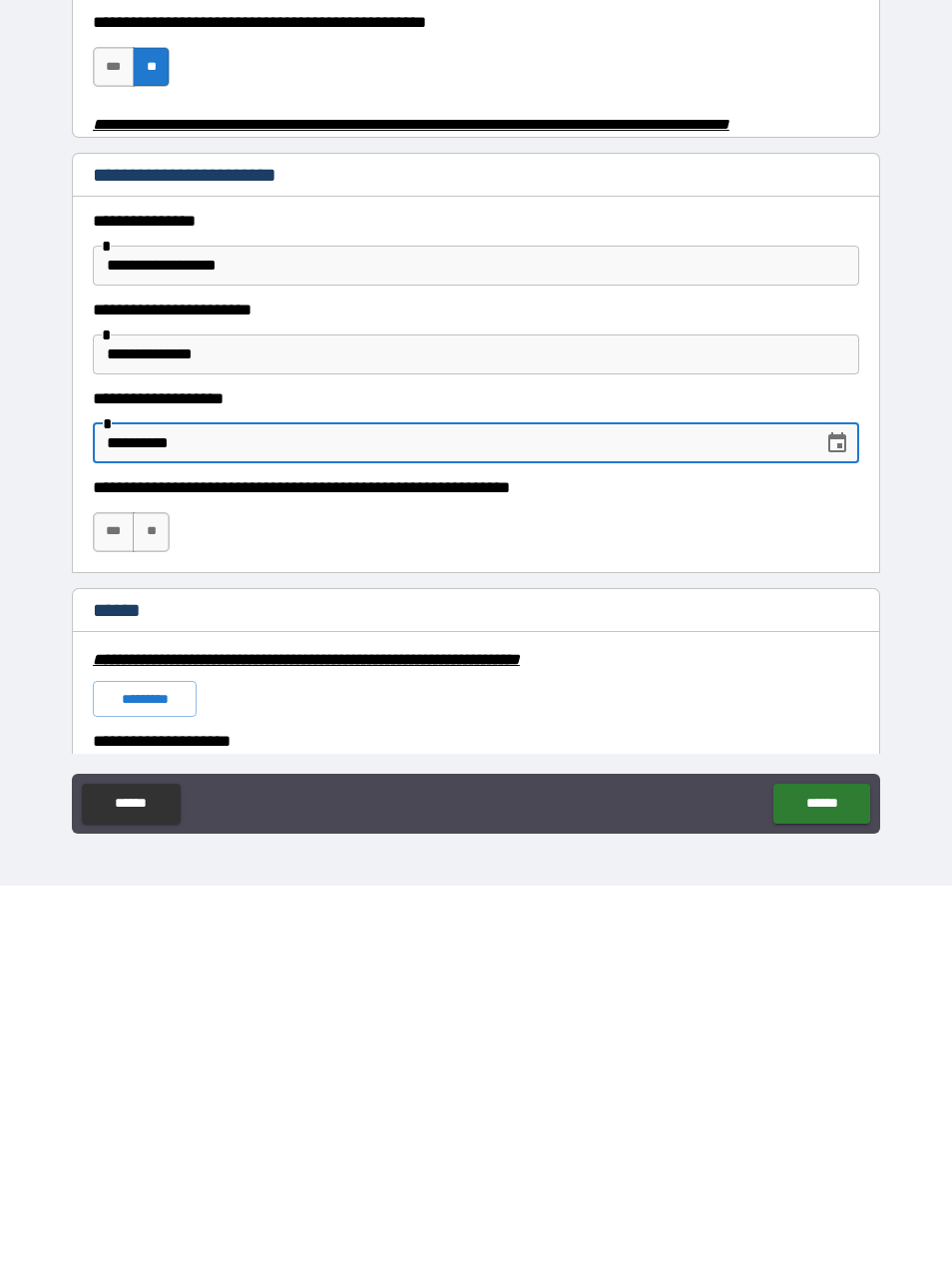 type on "**********" 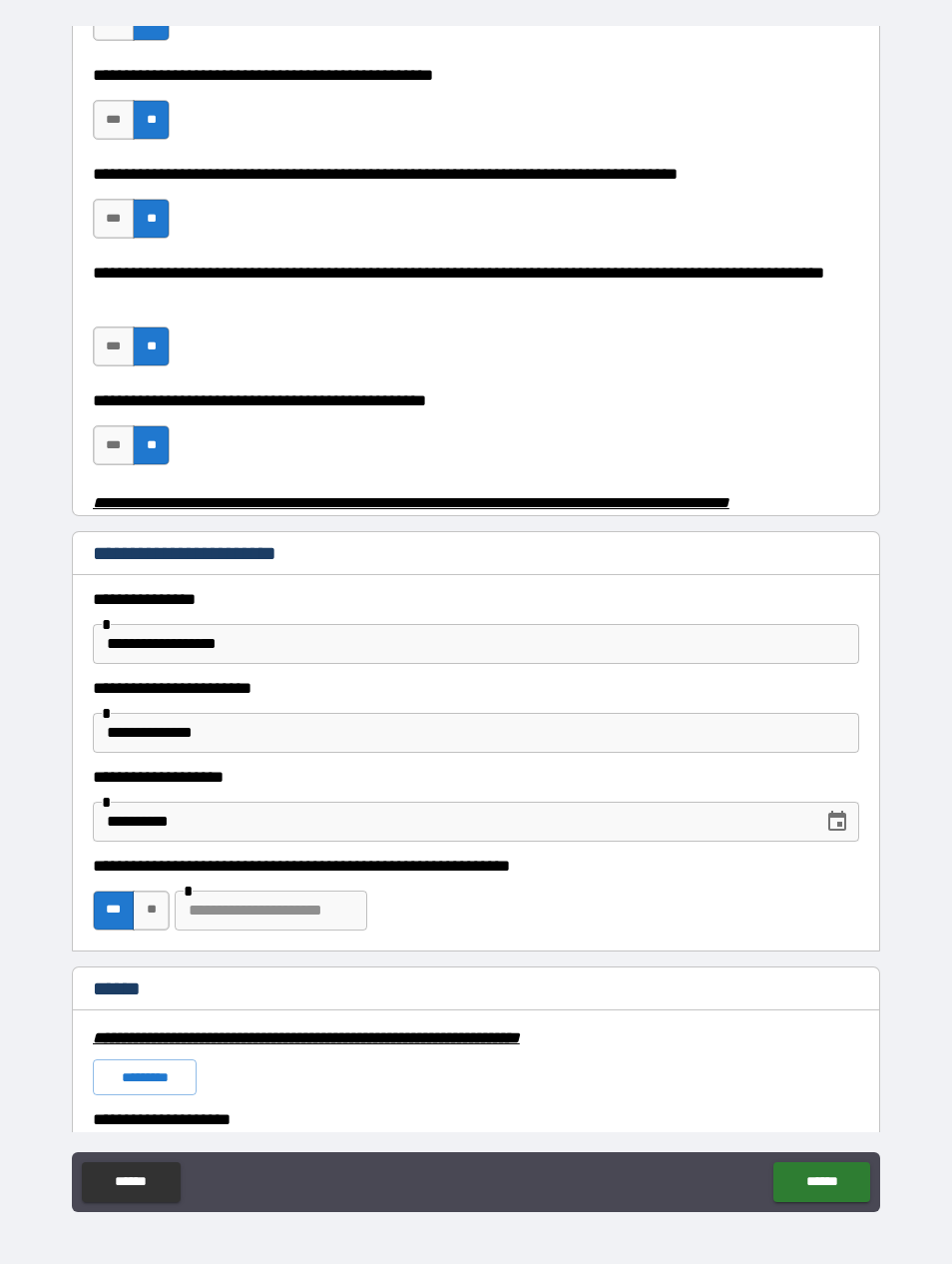 click on "**" at bounding box center [151, 911] 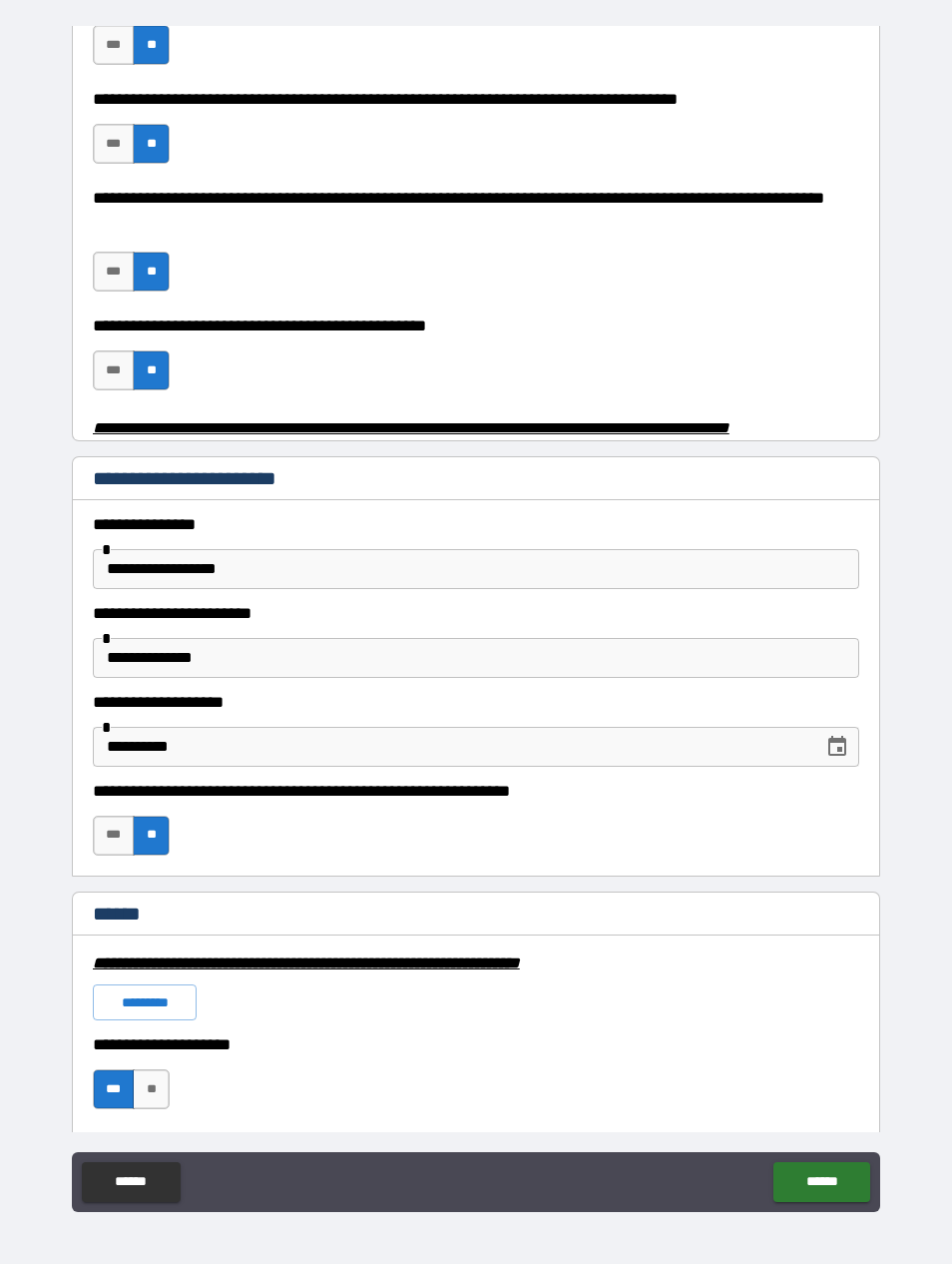 scroll, scrollTop: 645, scrollLeft: 0, axis: vertical 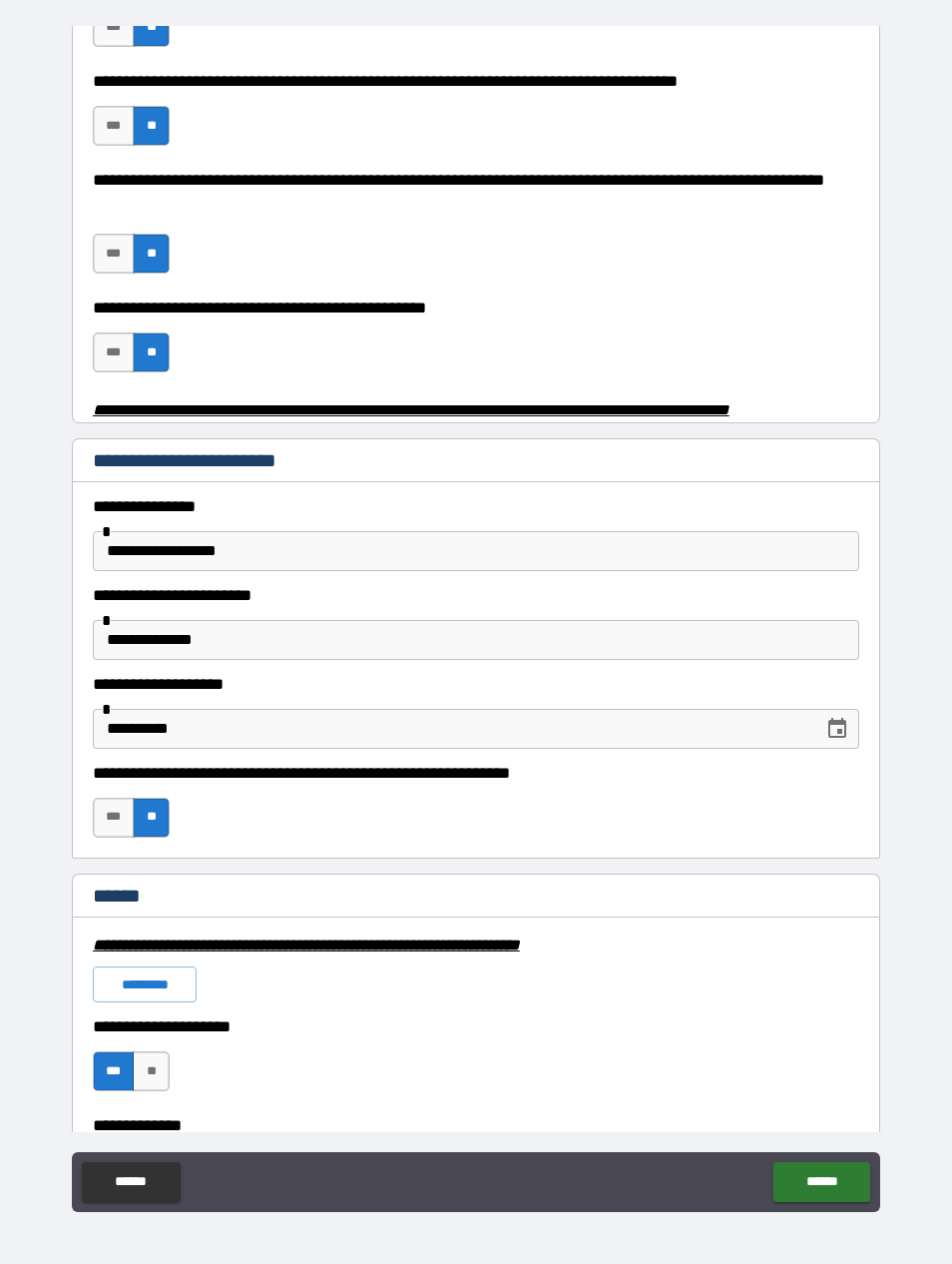 click on "***" at bounding box center [114, 818] 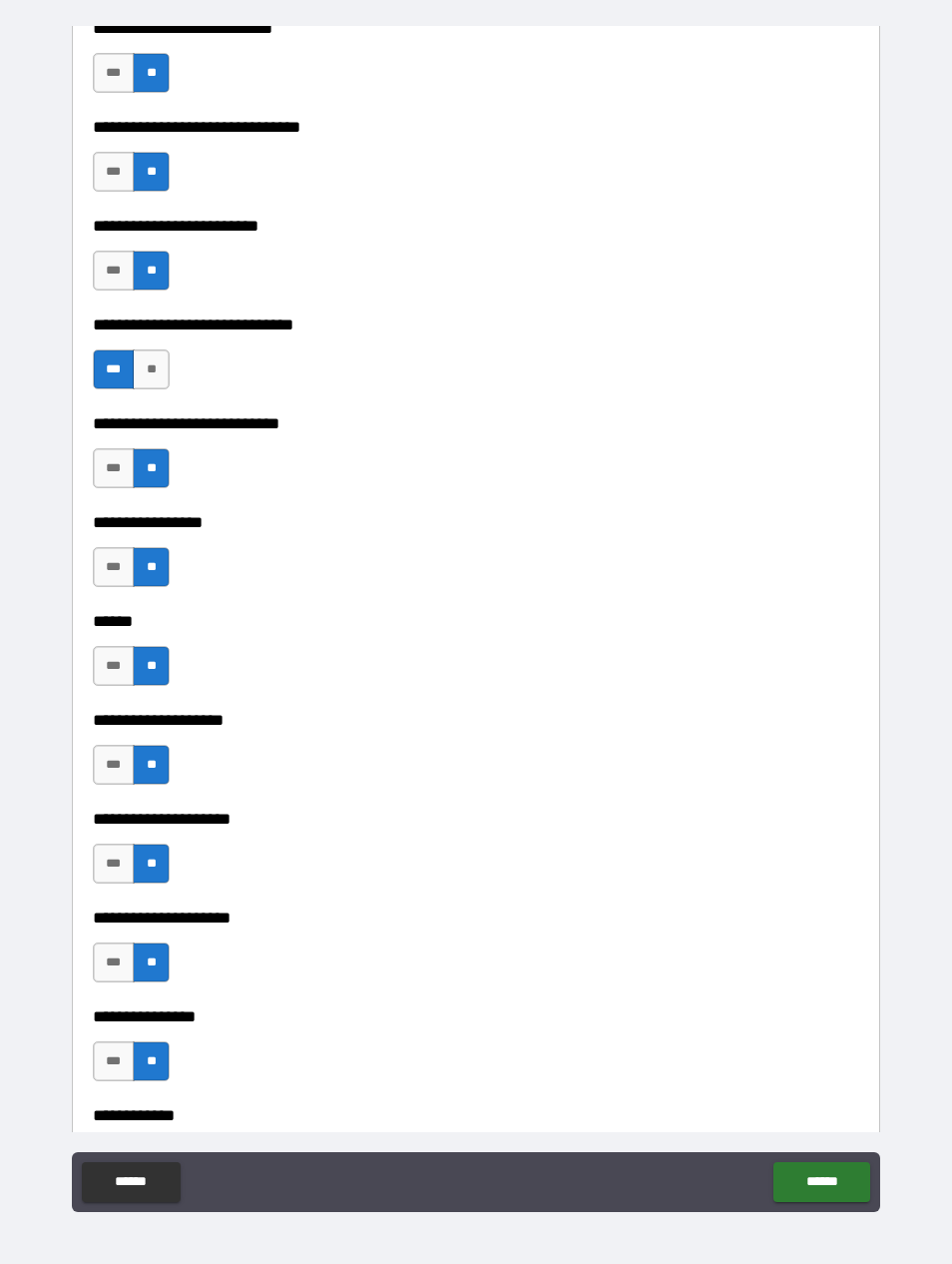 click on "******" at bounding box center [821, 1182] 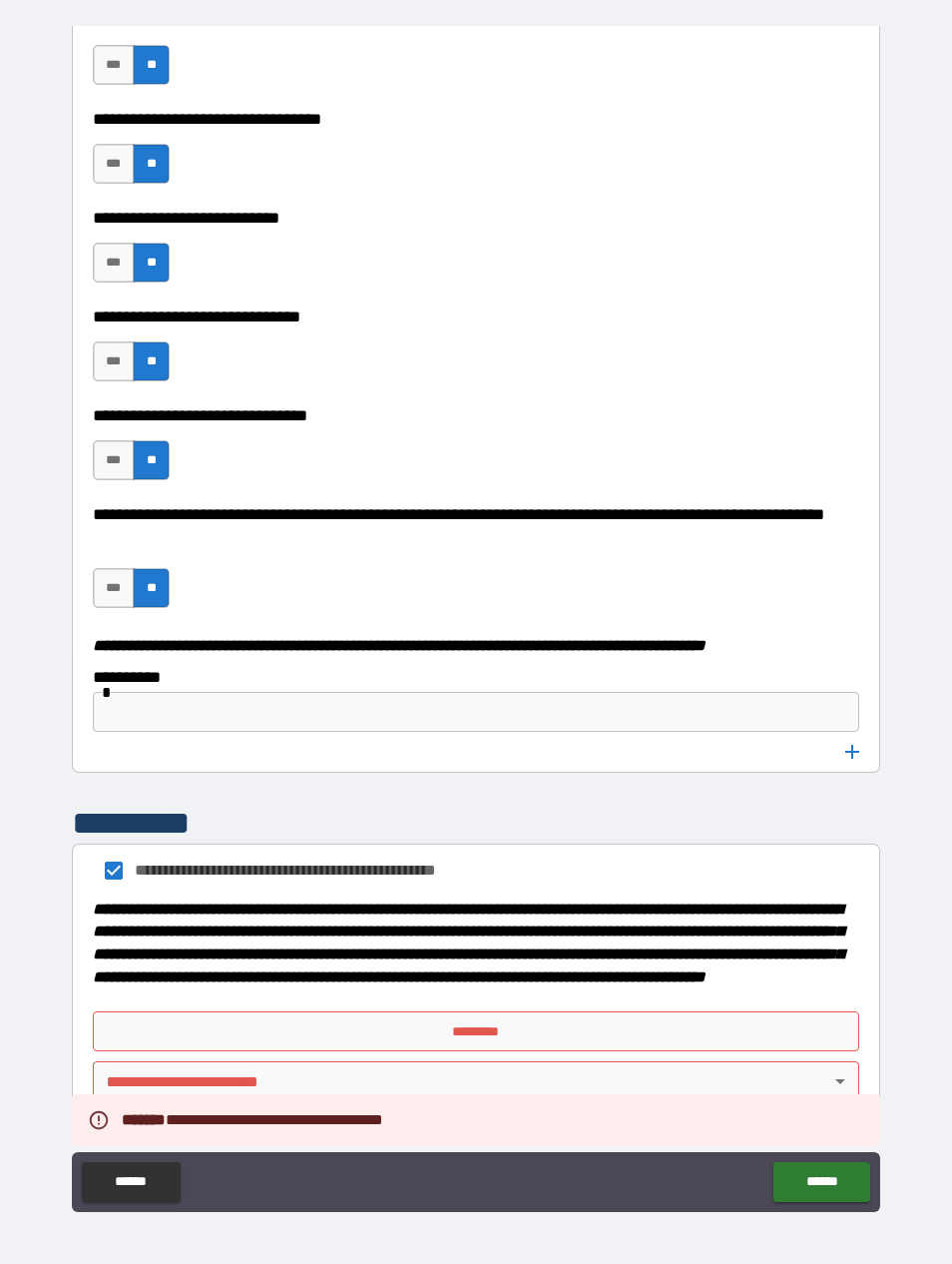 scroll, scrollTop: 9676, scrollLeft: 0, axis: vertical 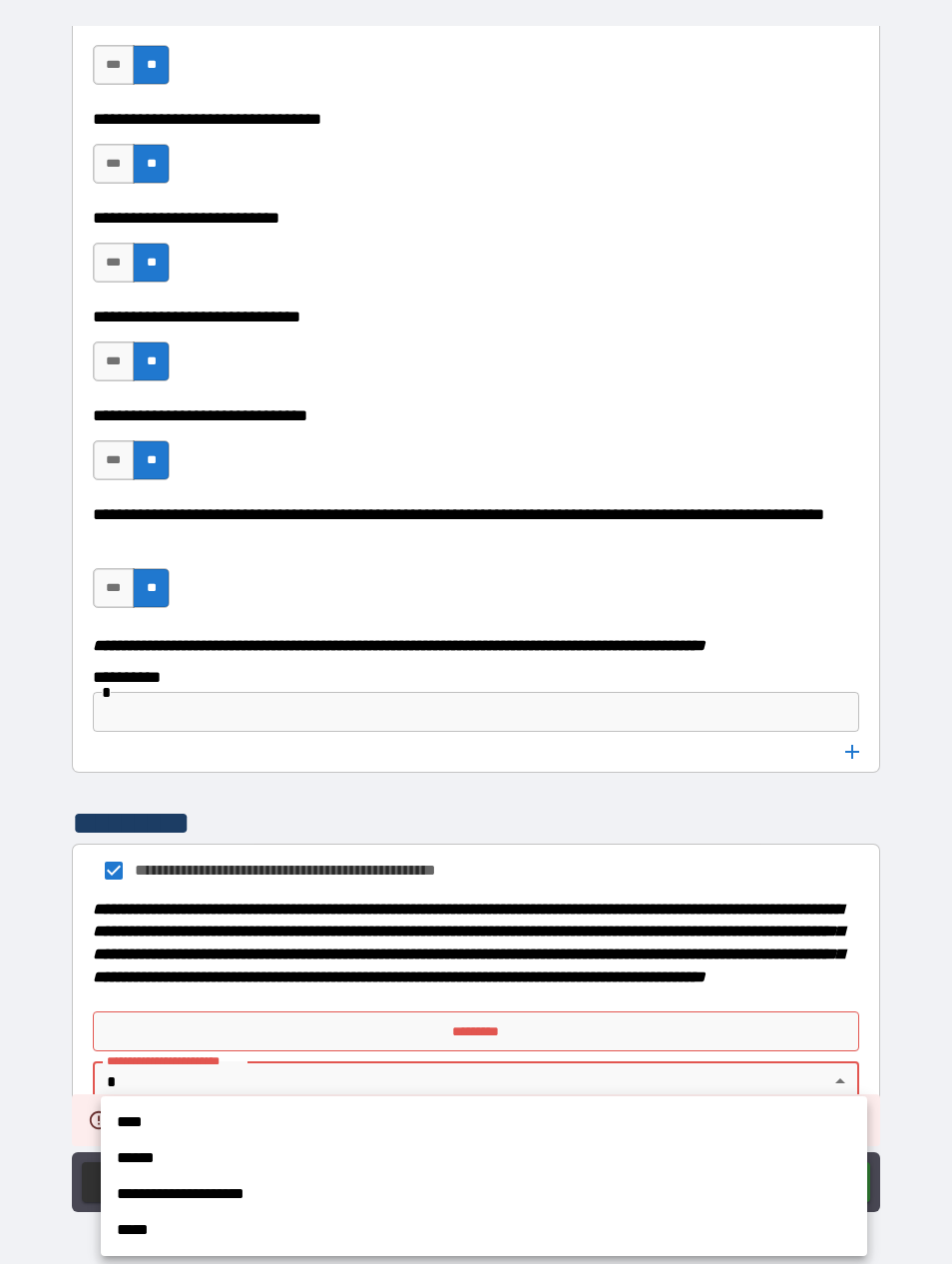 click at bounding box center [476, 632] 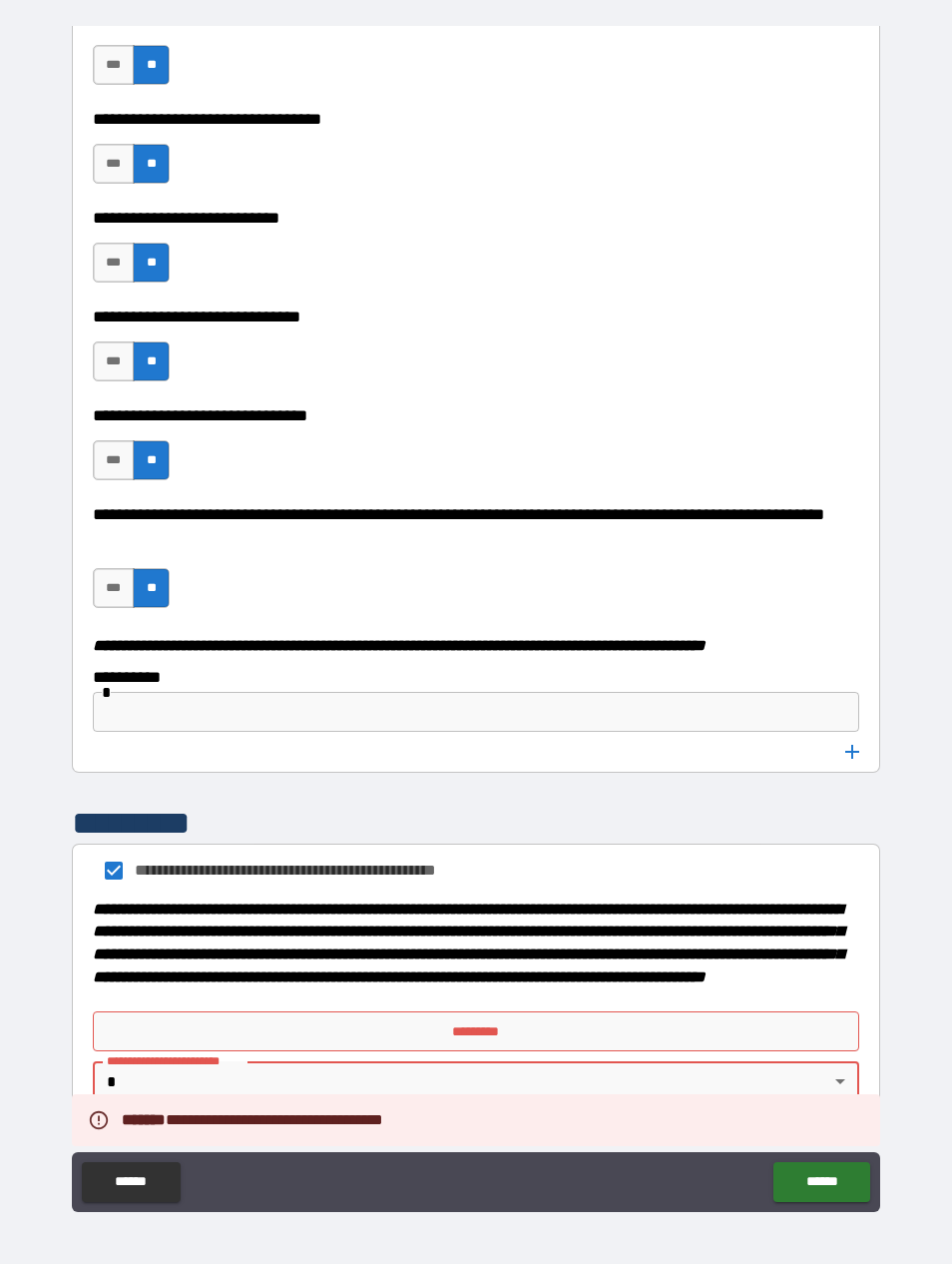 click on "*********" at bounding box center [476, 1031] 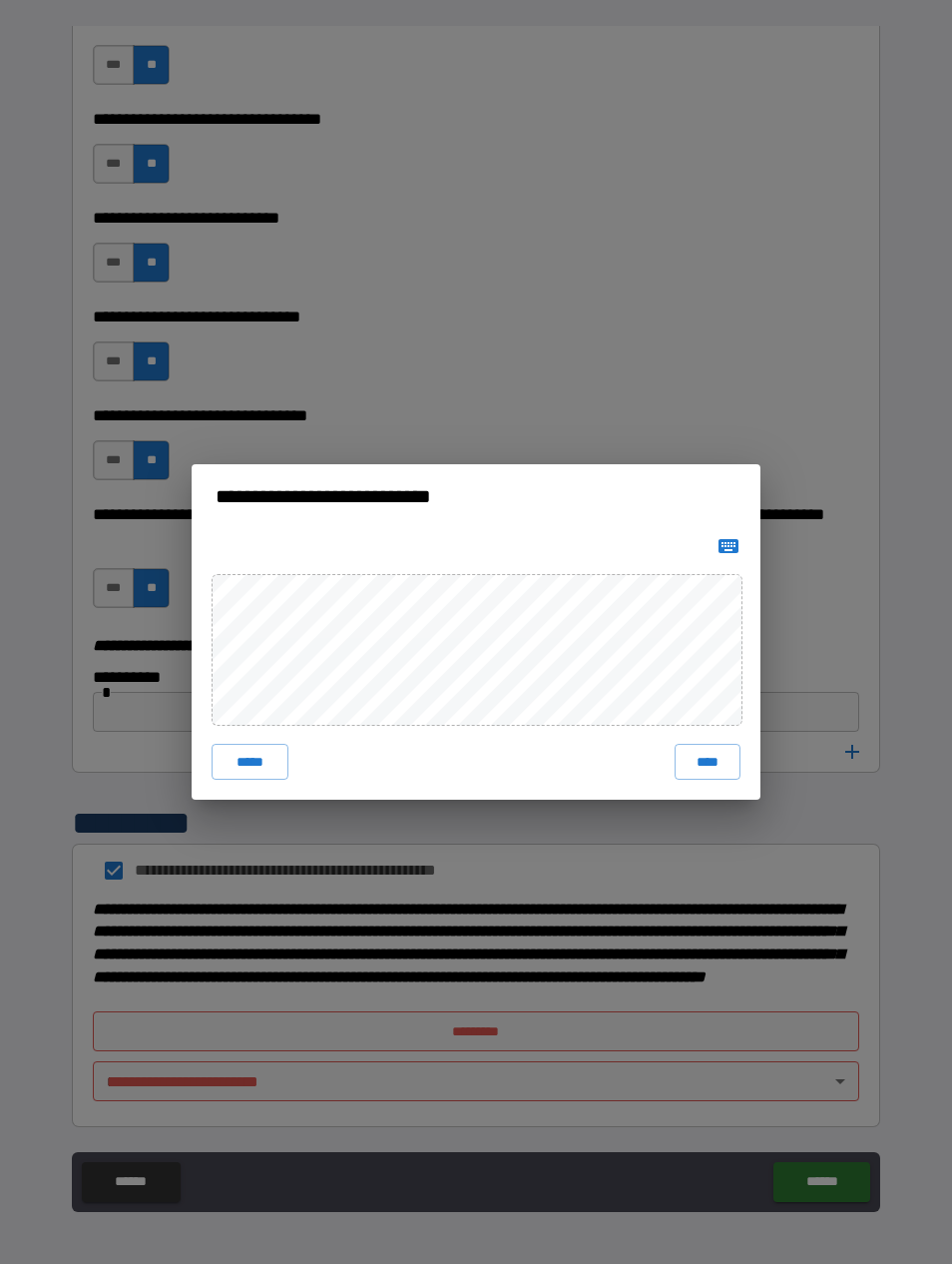 click on "****" at bounding box center (708, 762) 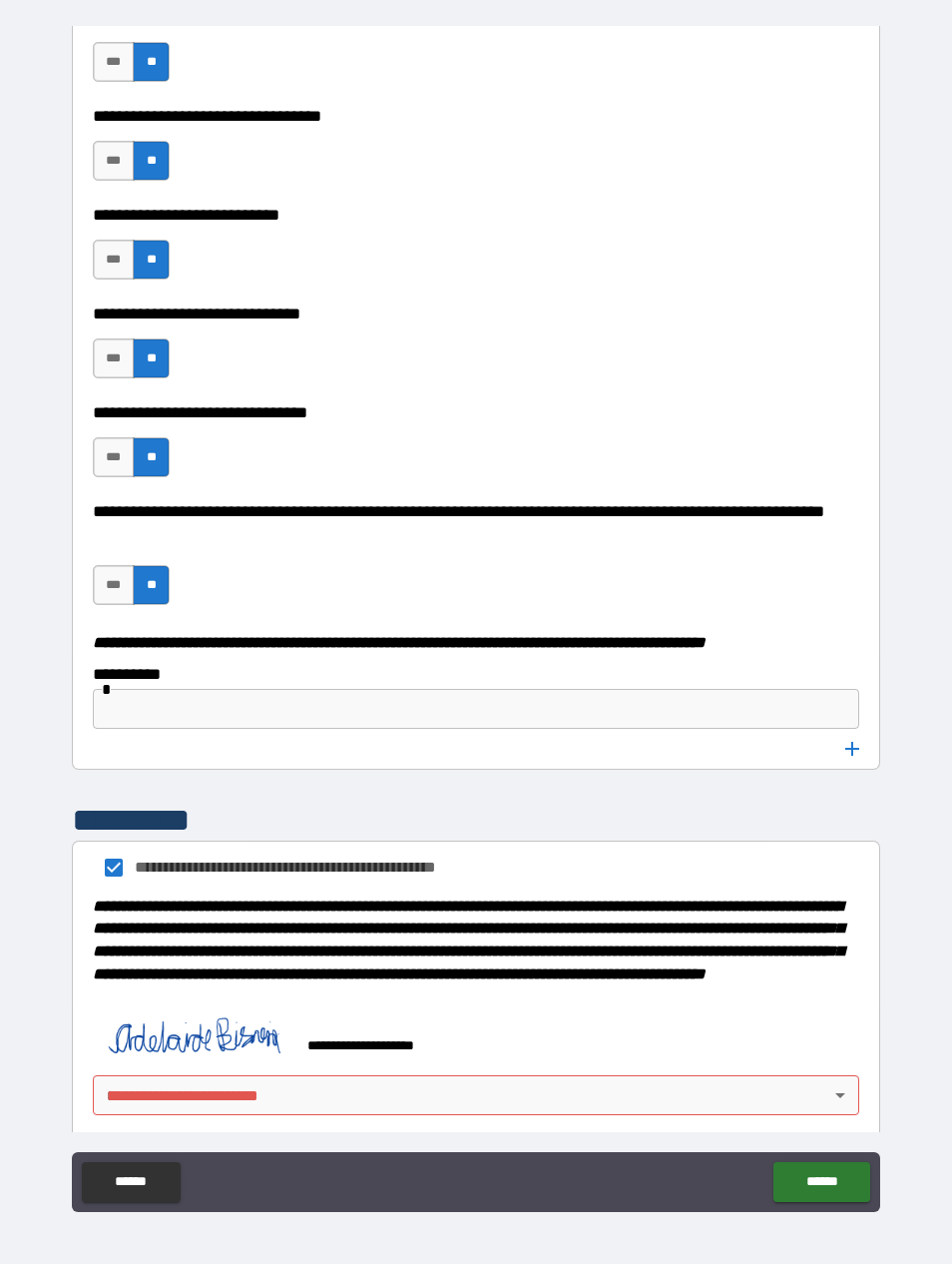 click on "******" at bounding box center [821, 1182] 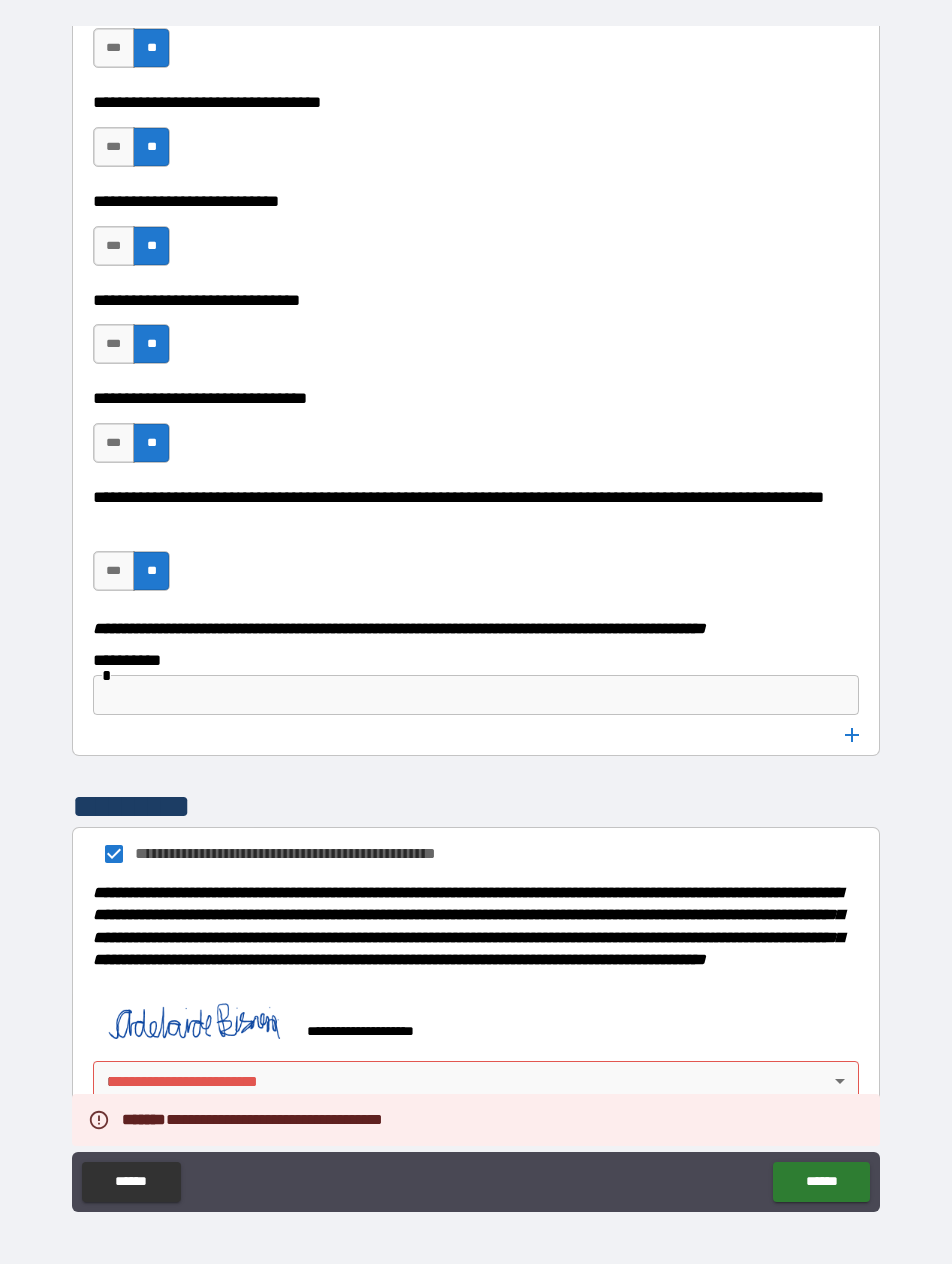 scroll, scrollTop: 9693, scrollLeft: 0, axis: vertical 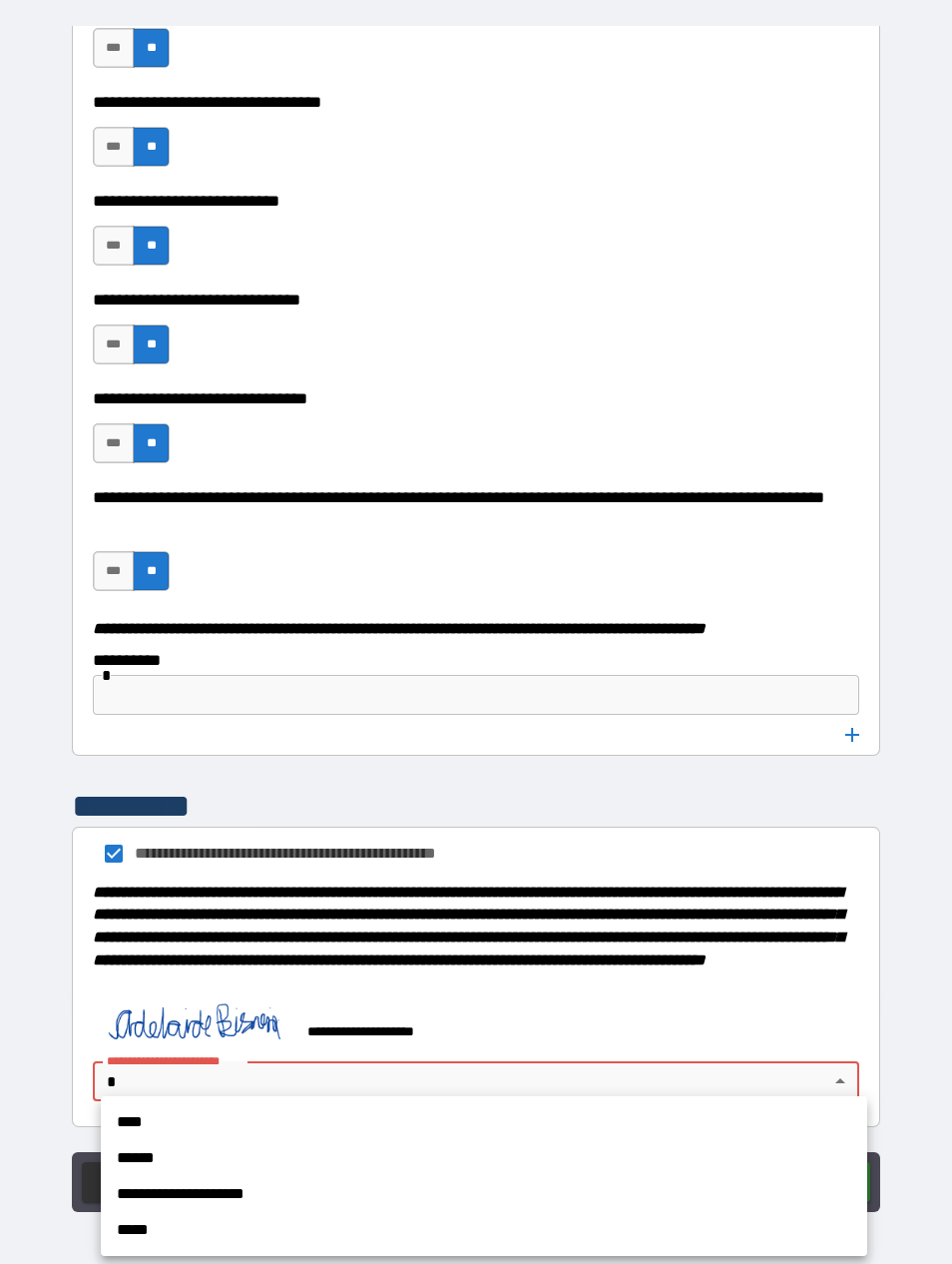 click on "****" at bounding box center (484, 1122) 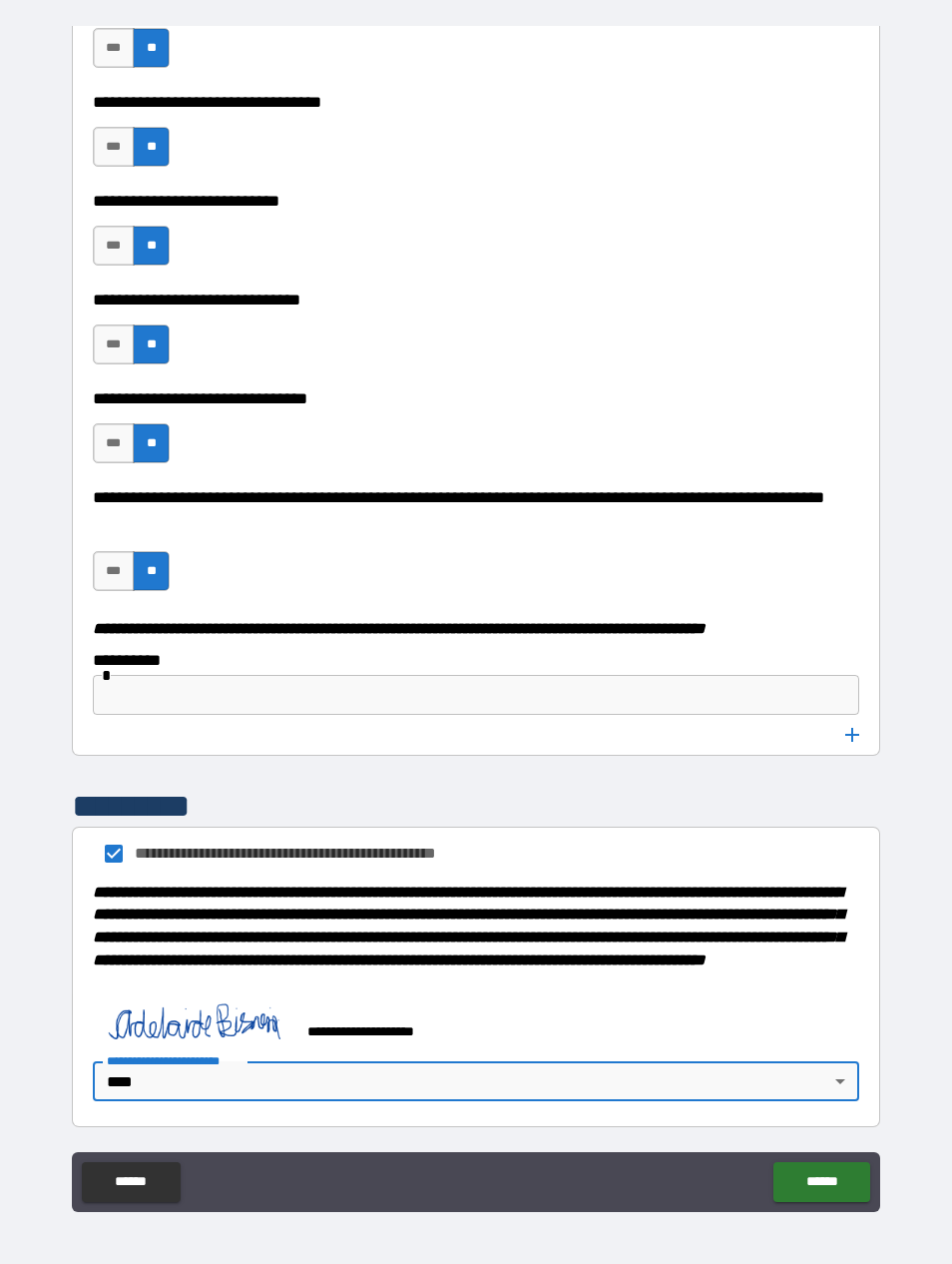 type on "****" 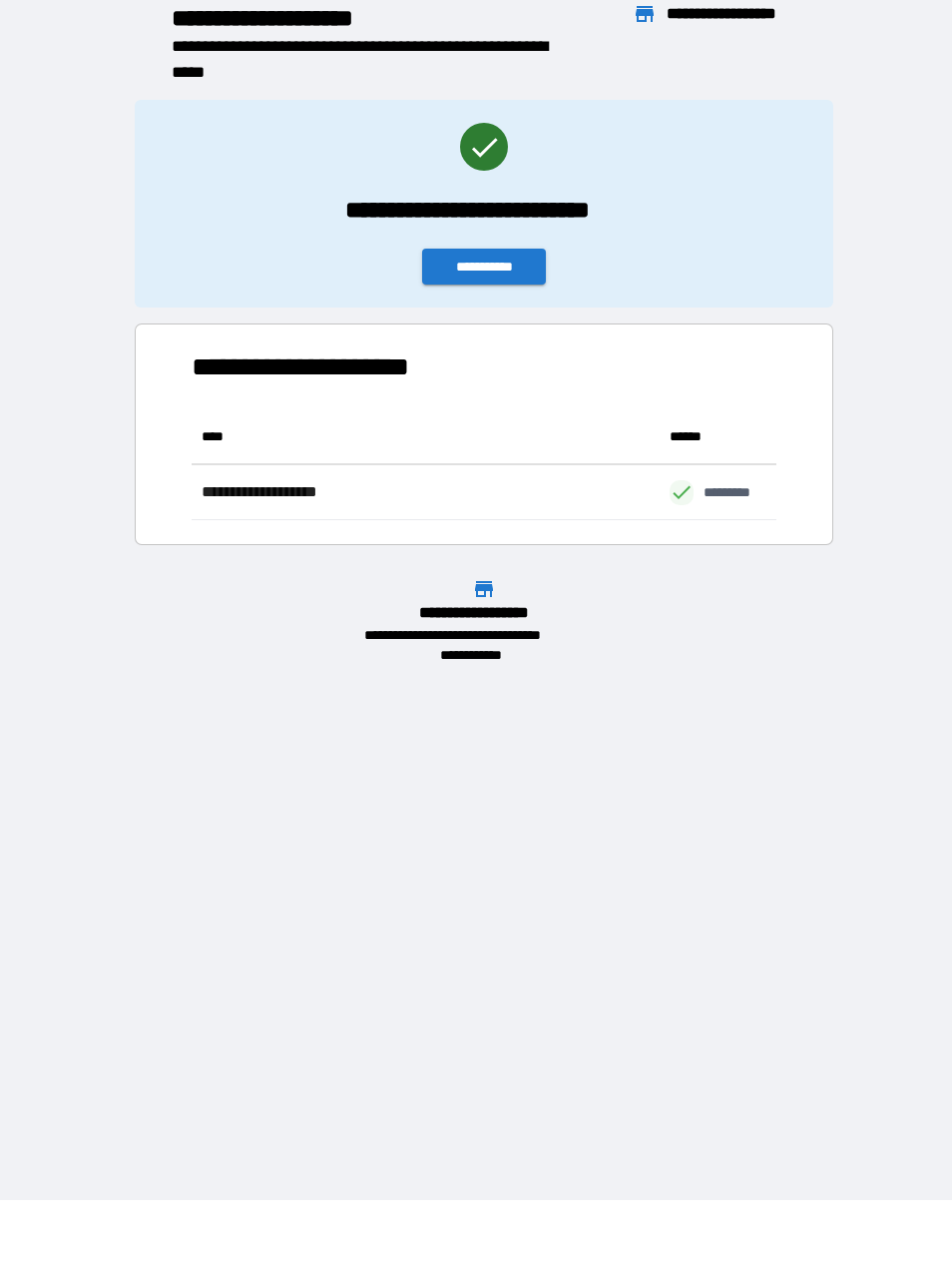 scroll, scrollTop: 1, scrollLeft: 1, axis: both 